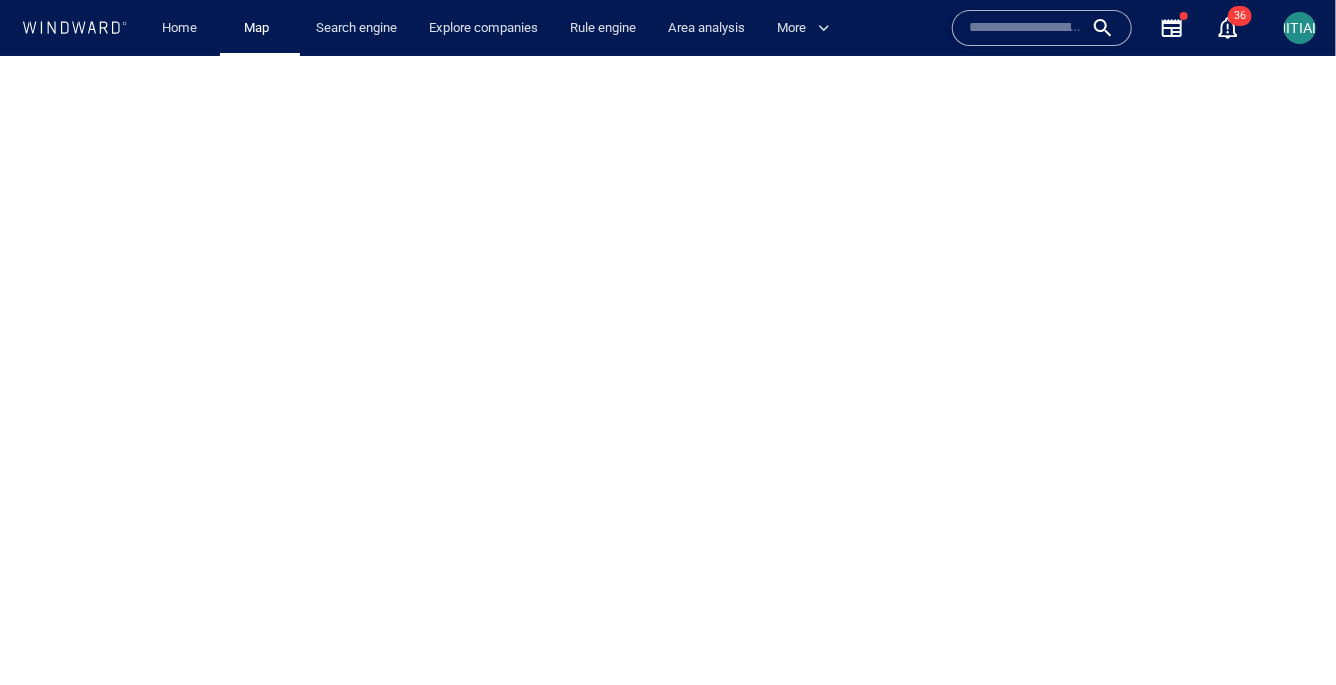 scroll, scrollTop: 0, scrollLeft: 0, axis: both 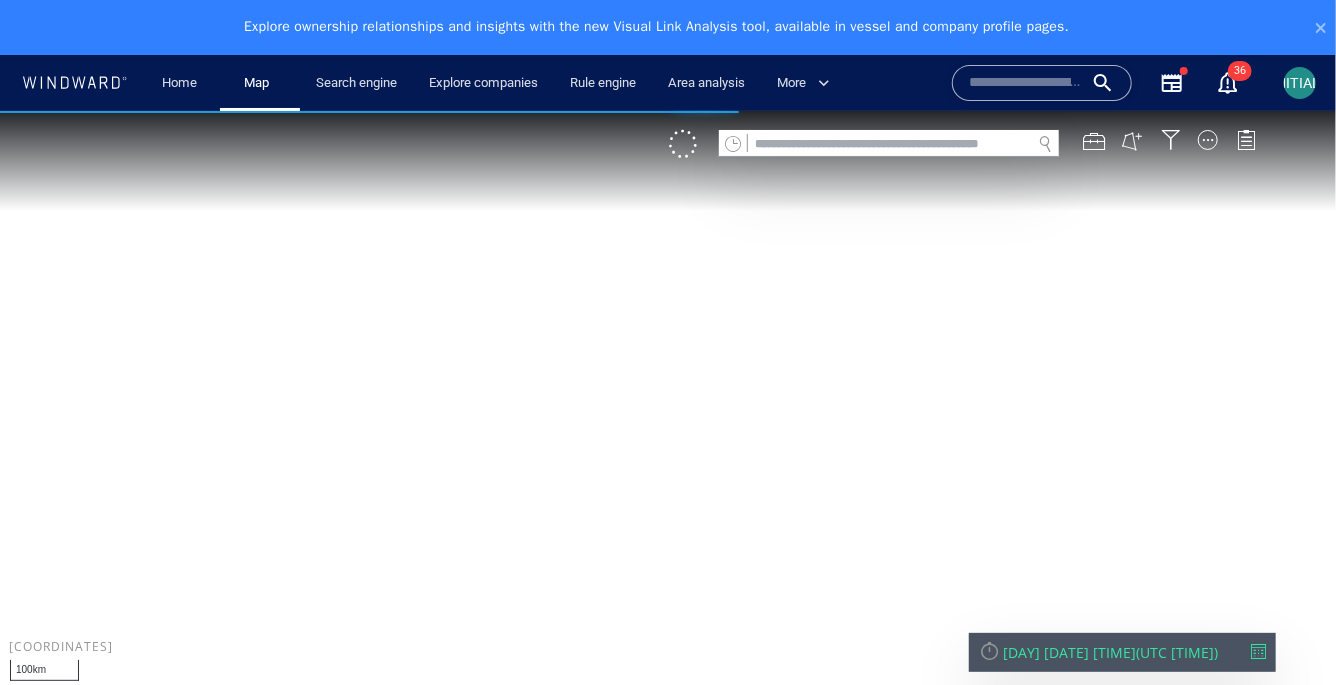 click 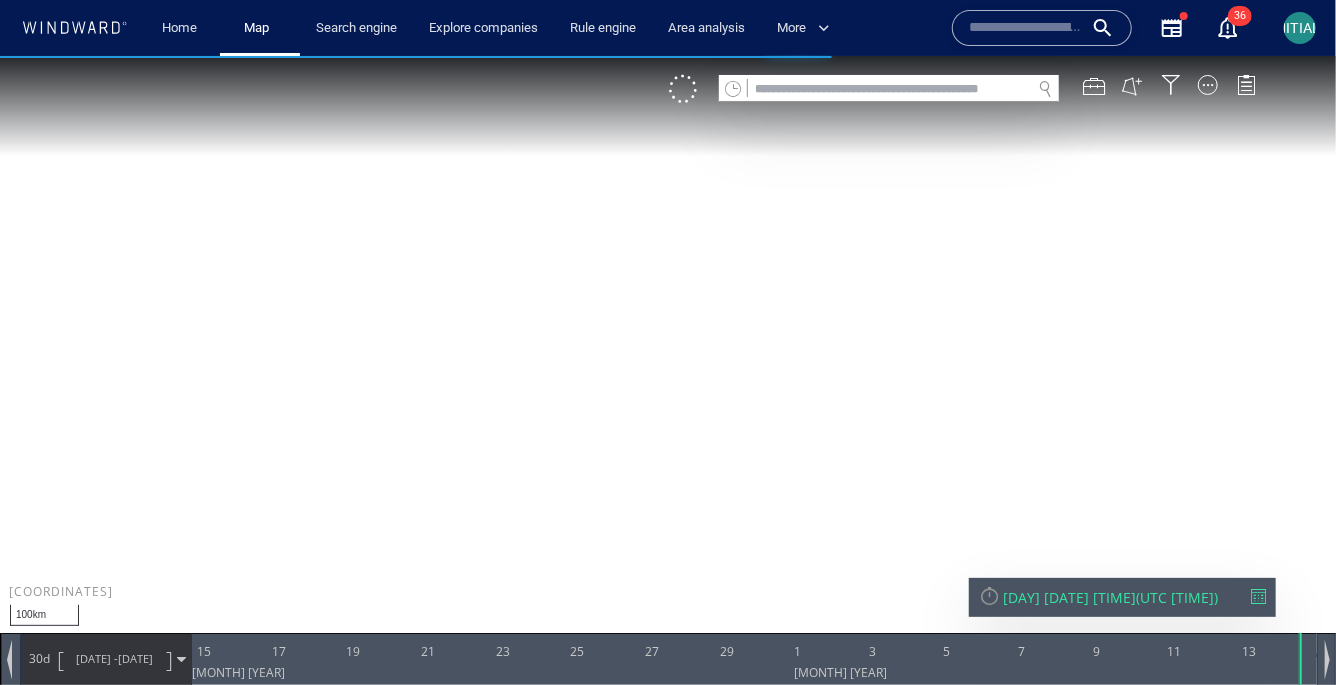 click on "VM" at bounding box center (972, 88) 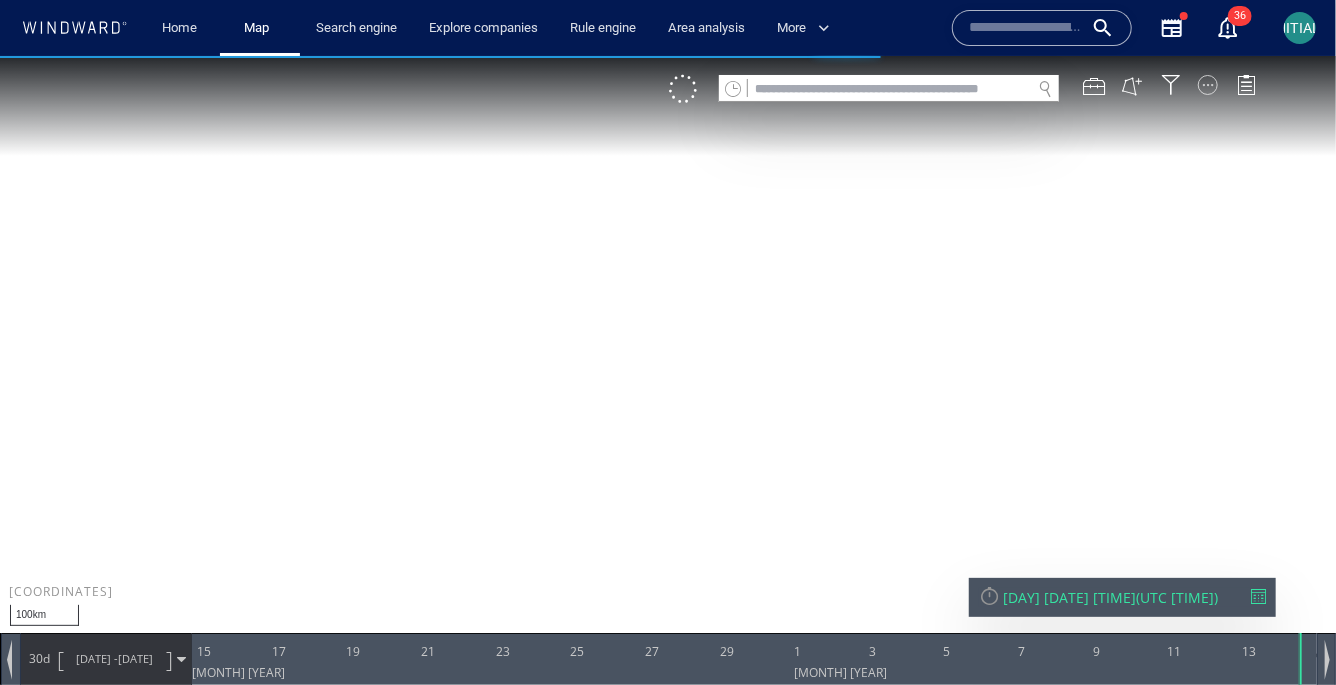 click at bounding box center (1208, 84) 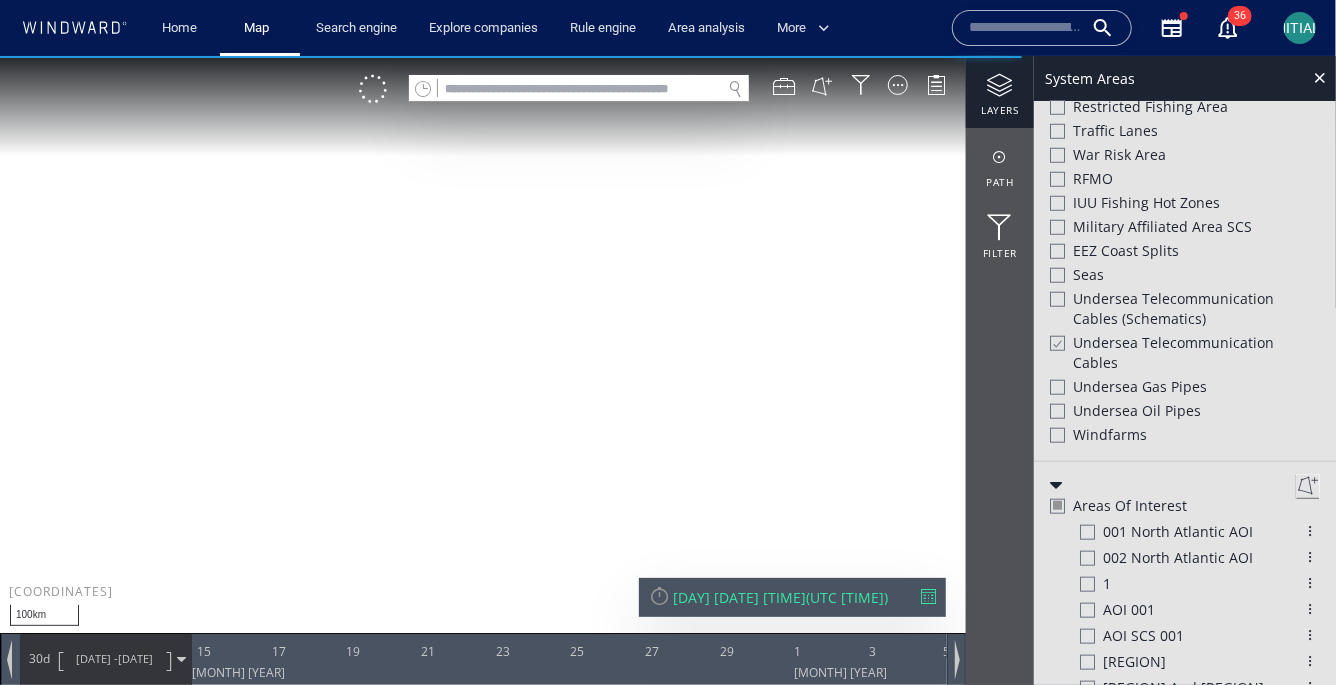 scroll, scrollTop: 864, scrollLeft: 0, axis: vertical 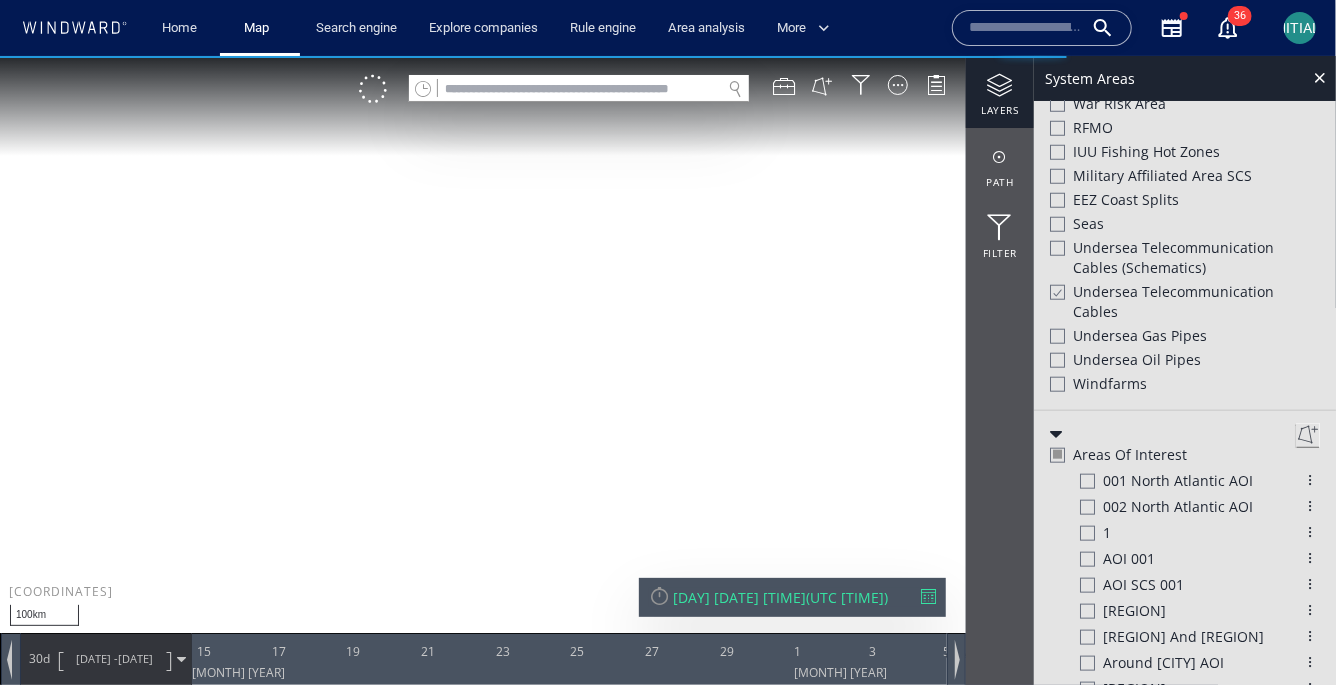 click 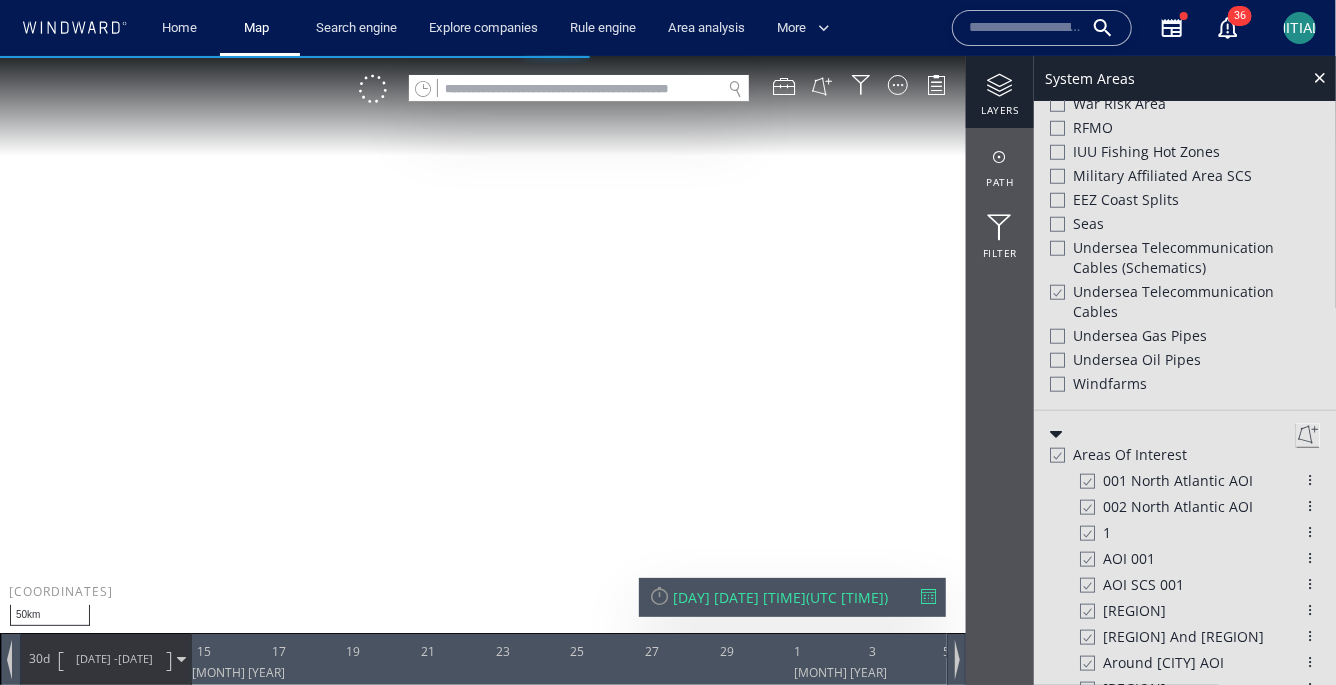 drag, startPoint x: 449, startPoint y: 341, endPoint x: 449, endPoint y: 393, distance: 52 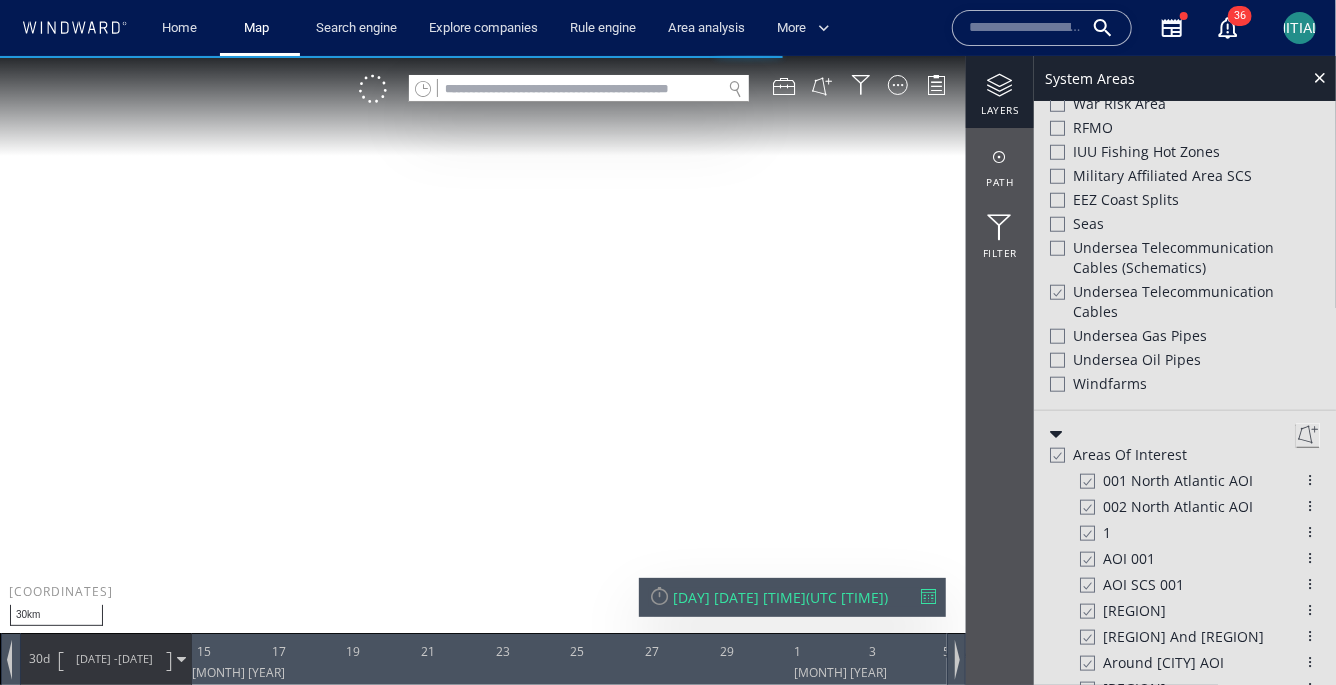 drag, startPoint x: 364, startPoint y: 401, endPoint x: 364, endPoint y: 254, distance: 147 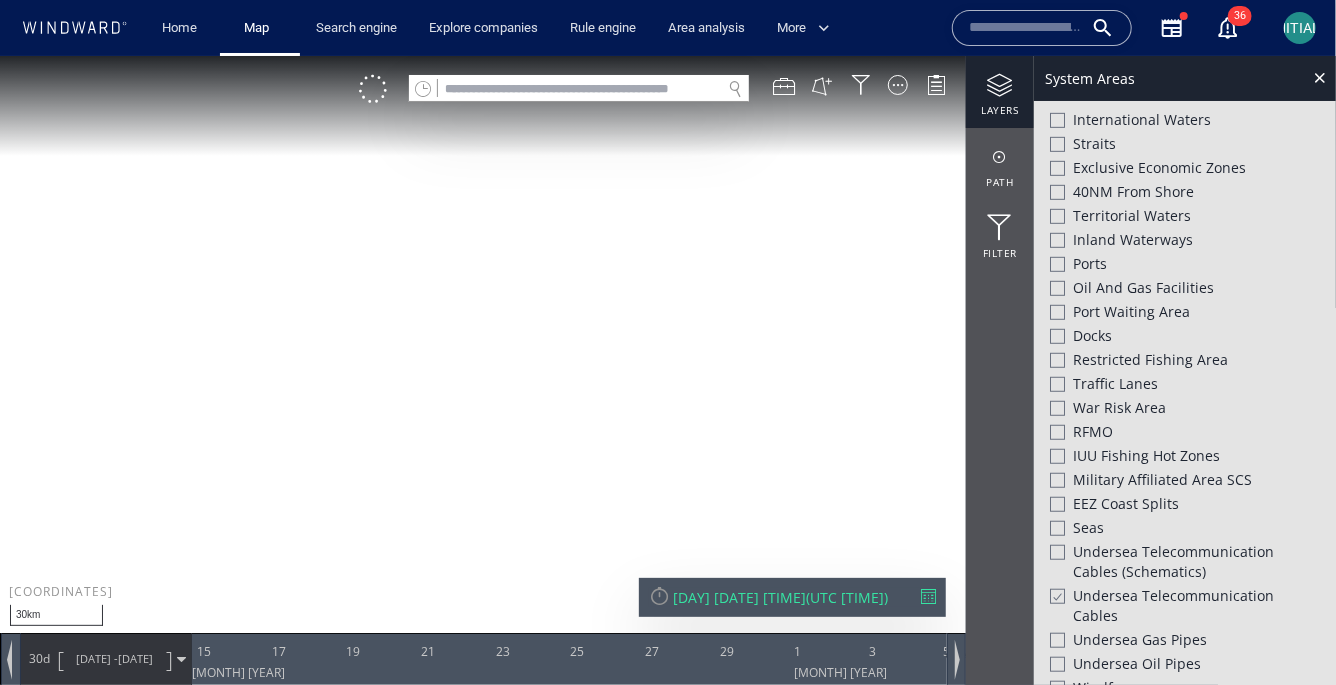scroll, scrollTop: 0, scrollLeft: 0, axis: both 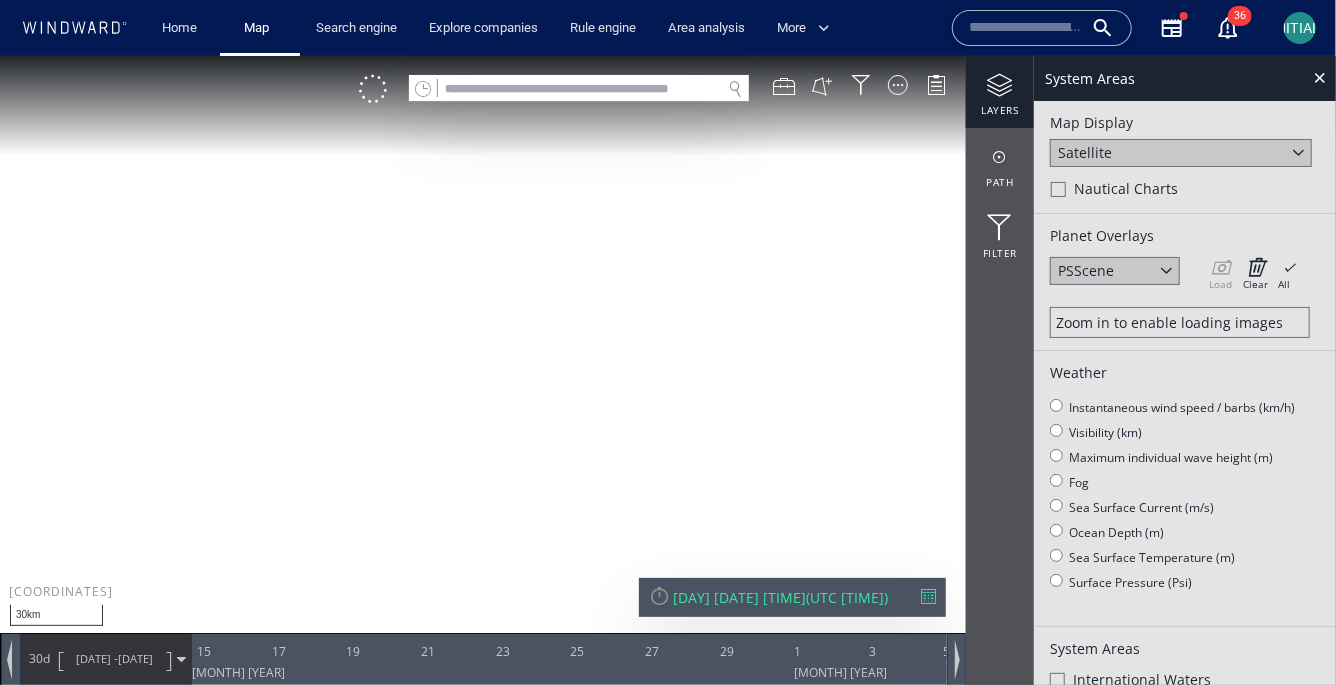 click at bounding box center (668, 360) 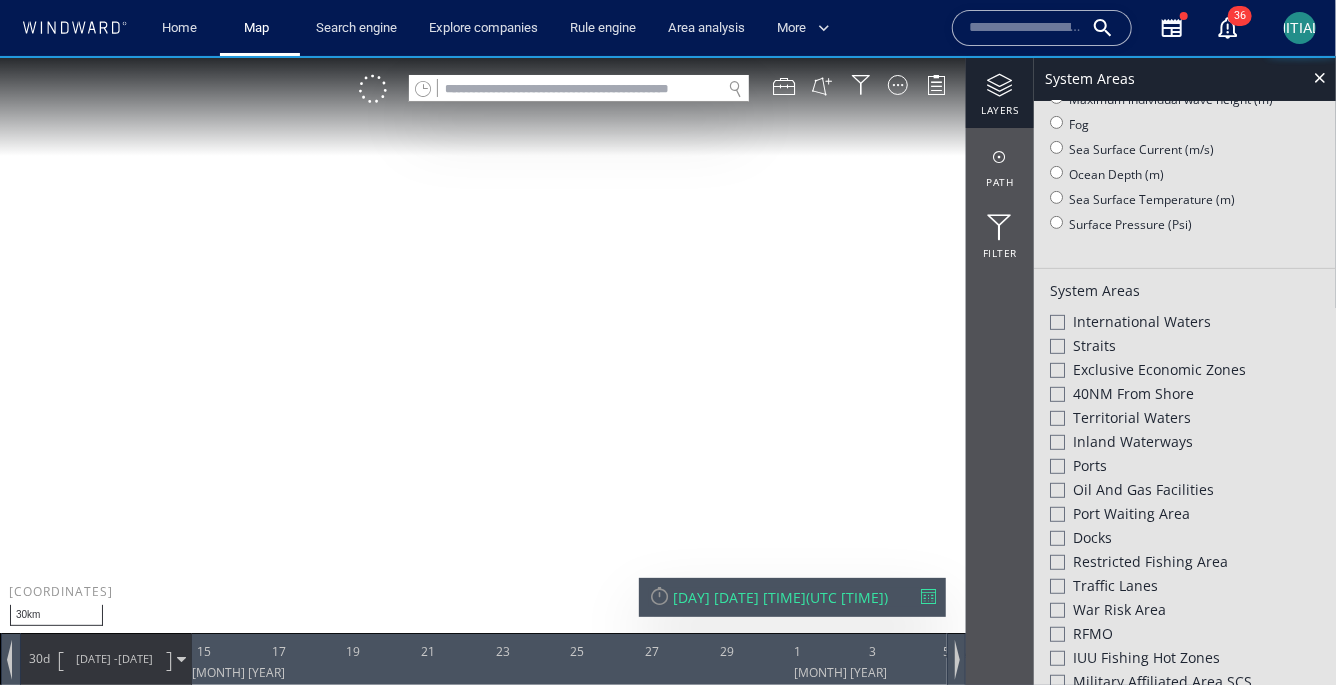 scroll, scrollTop: 627, scrollLeft: 0, axis: vertical 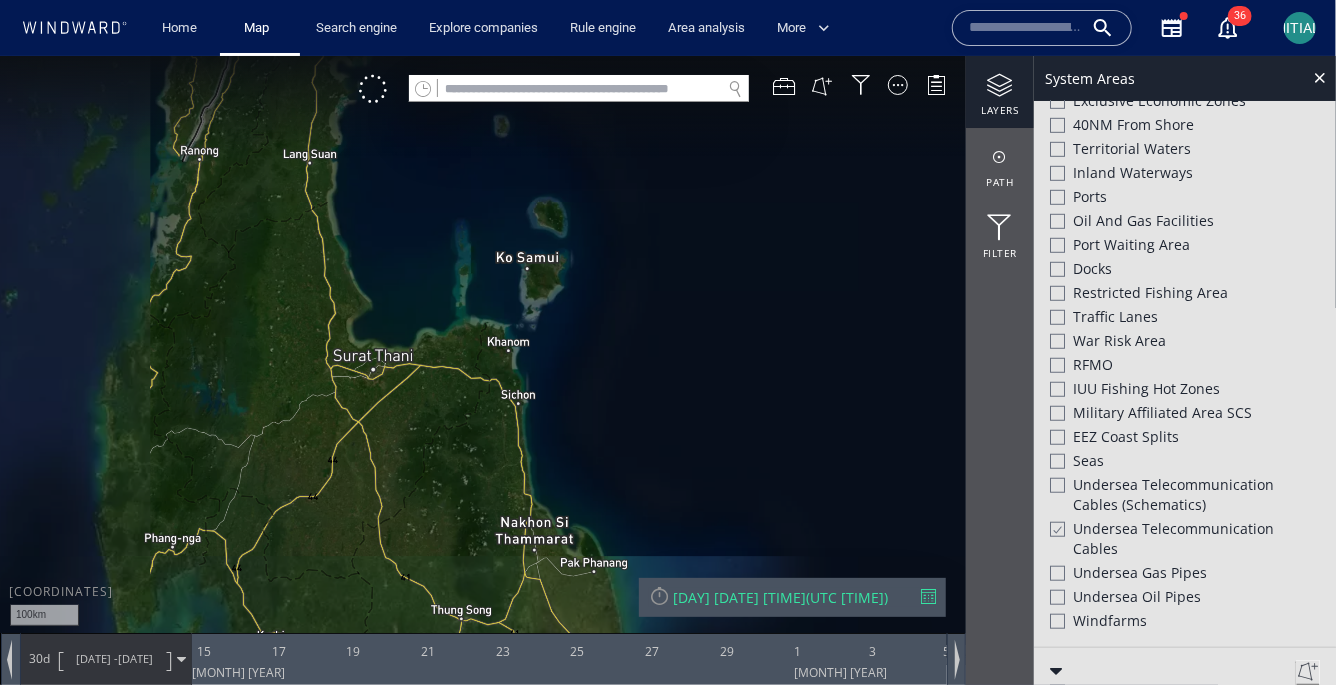 drag, startPoint x: 641, startPoint y: 246, endPoint x: 560, endPoint y: 311, distance: 103.85567 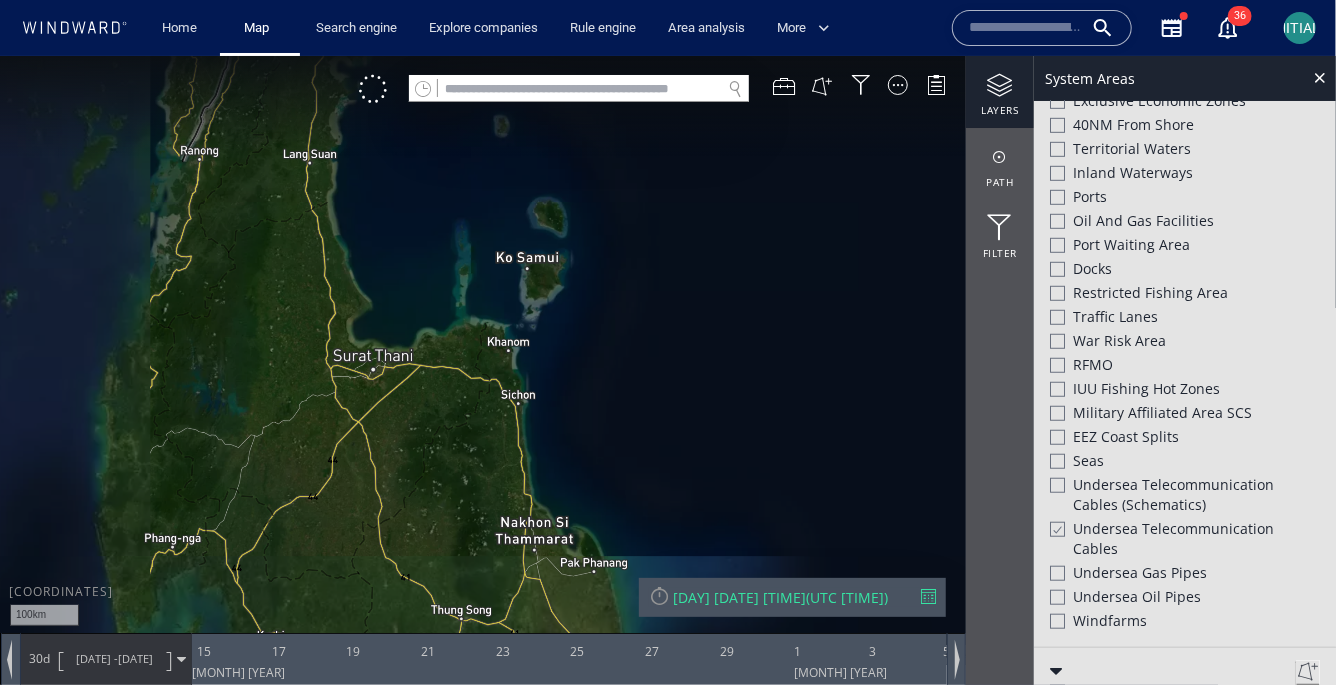 click at bounding box center [668, 360] 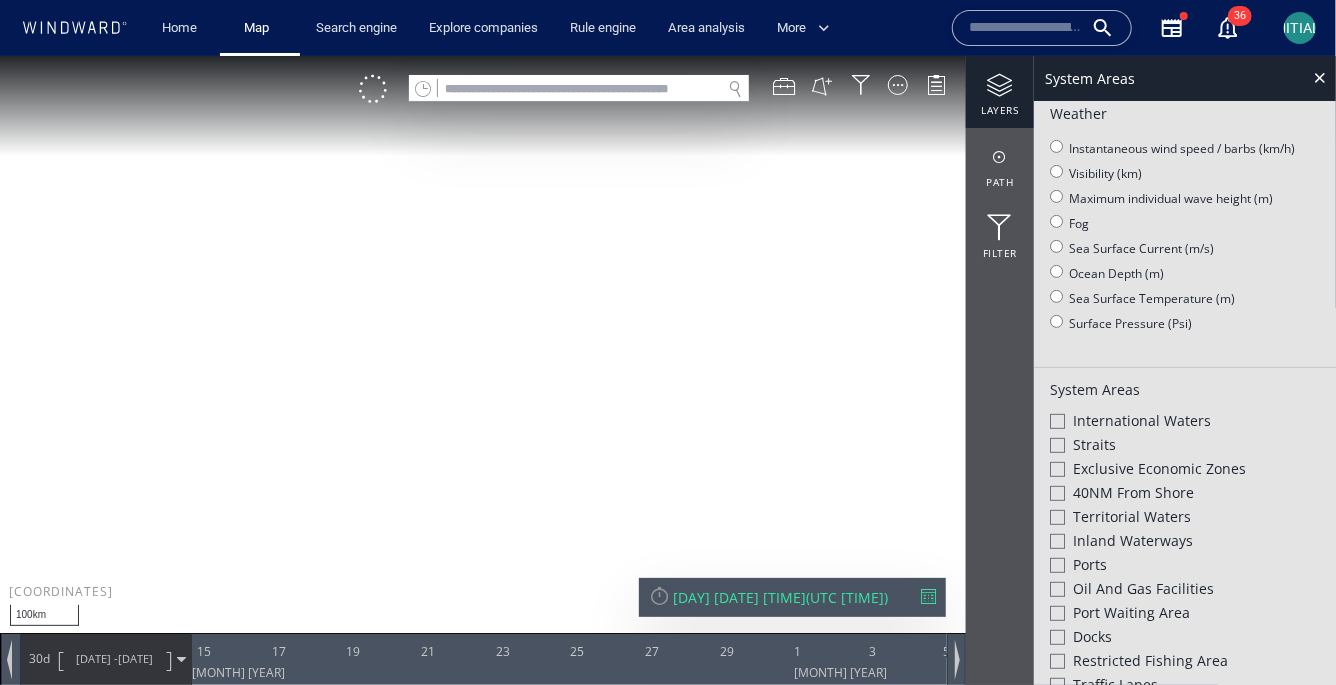 scroll, scrollTop: 0, scrollLeft: 0, axis: both 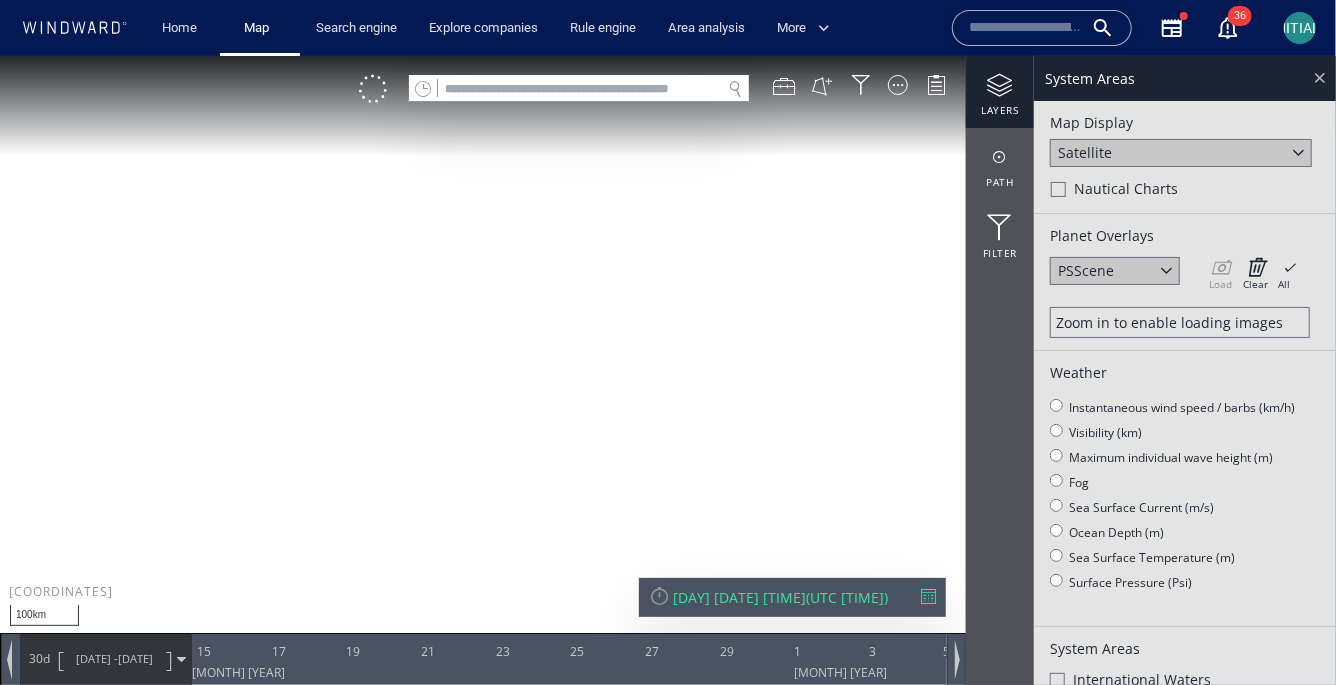 click 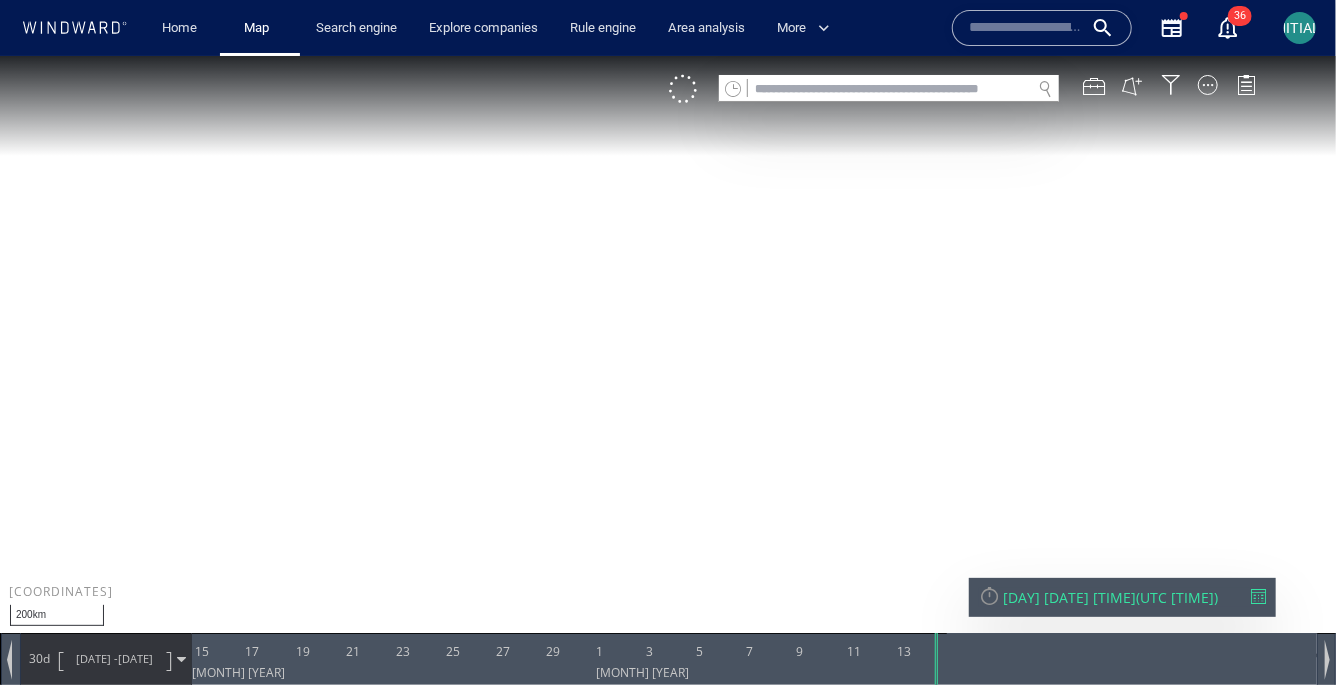 drag, startPoint x: 787, startPoint y: 392, endPoint x: 639, endPoint y: 248, distance: 206.49455 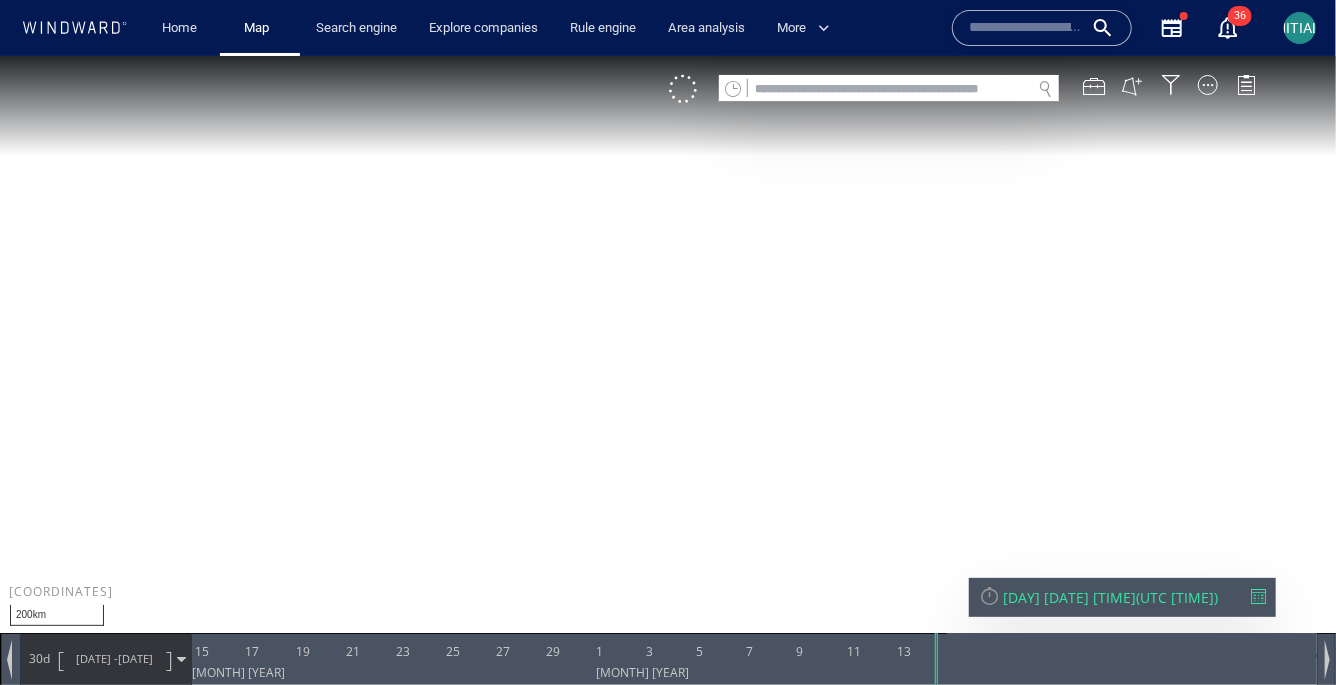 click at bounding box center (668, 360) 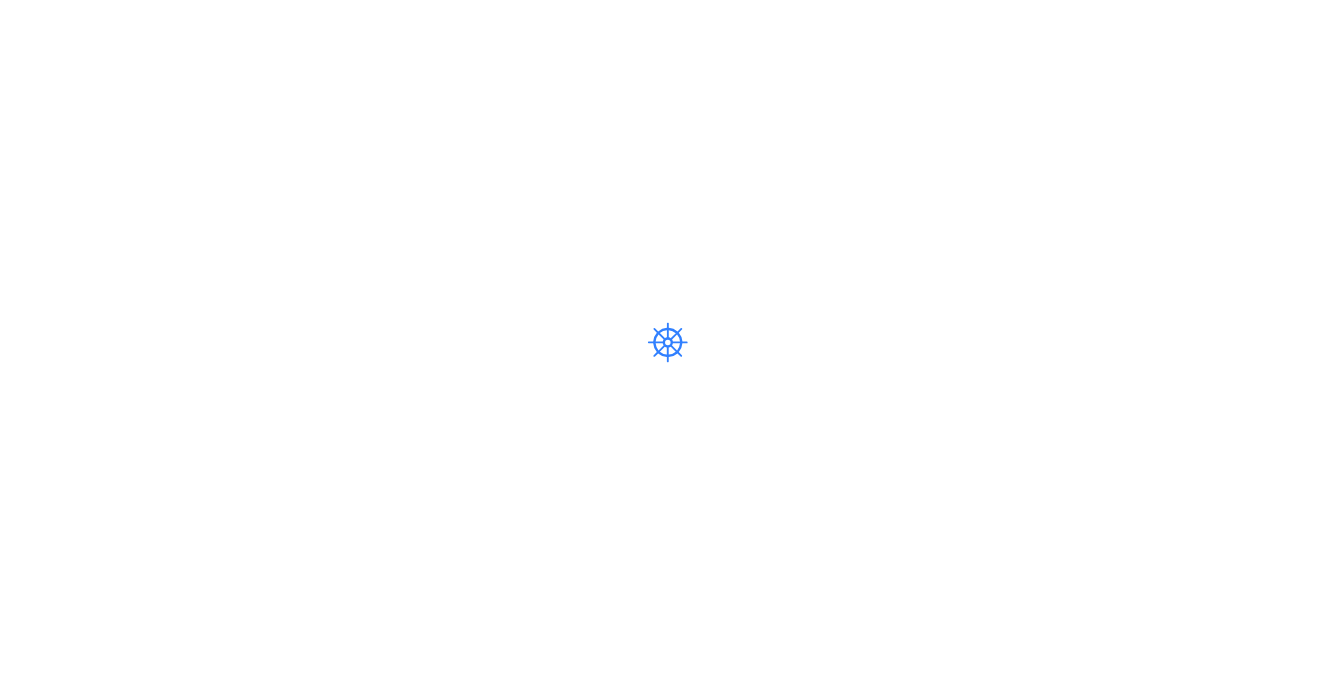 scroll, scrollTop: 0, scrollLeft: 0, axis: both 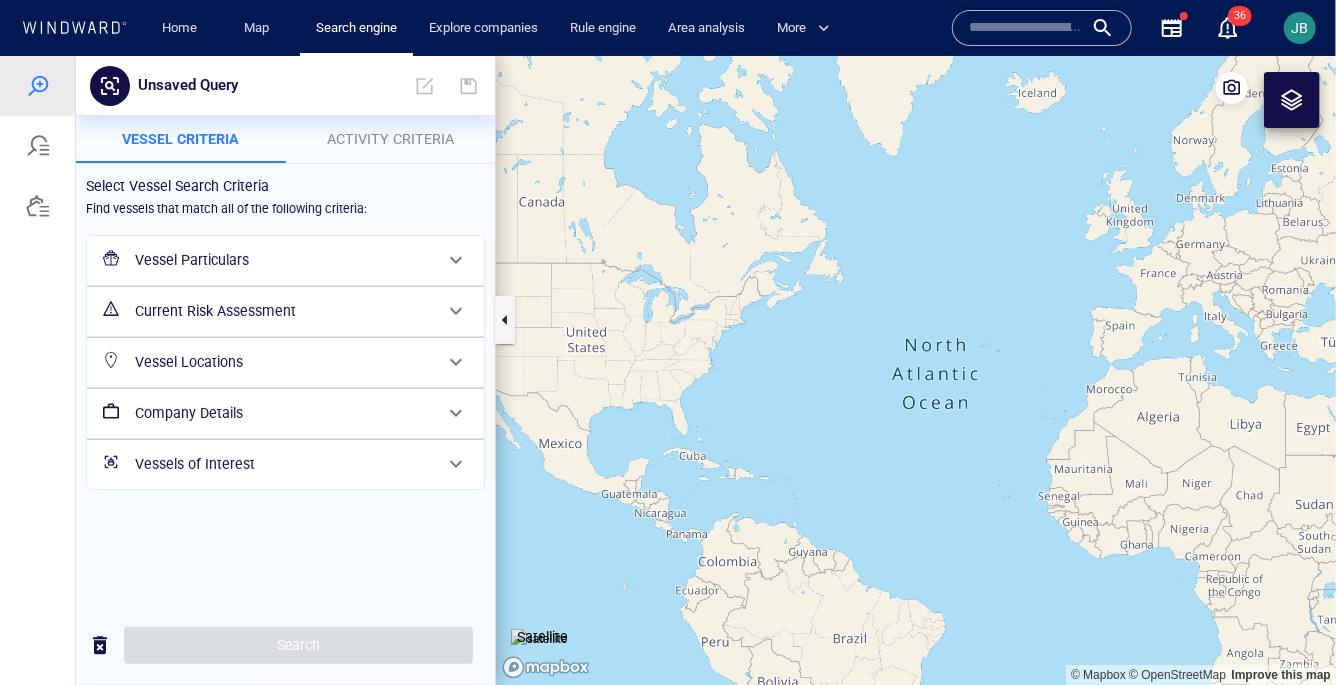 click on "Activity Criteria" at bounding box center [390, 138] 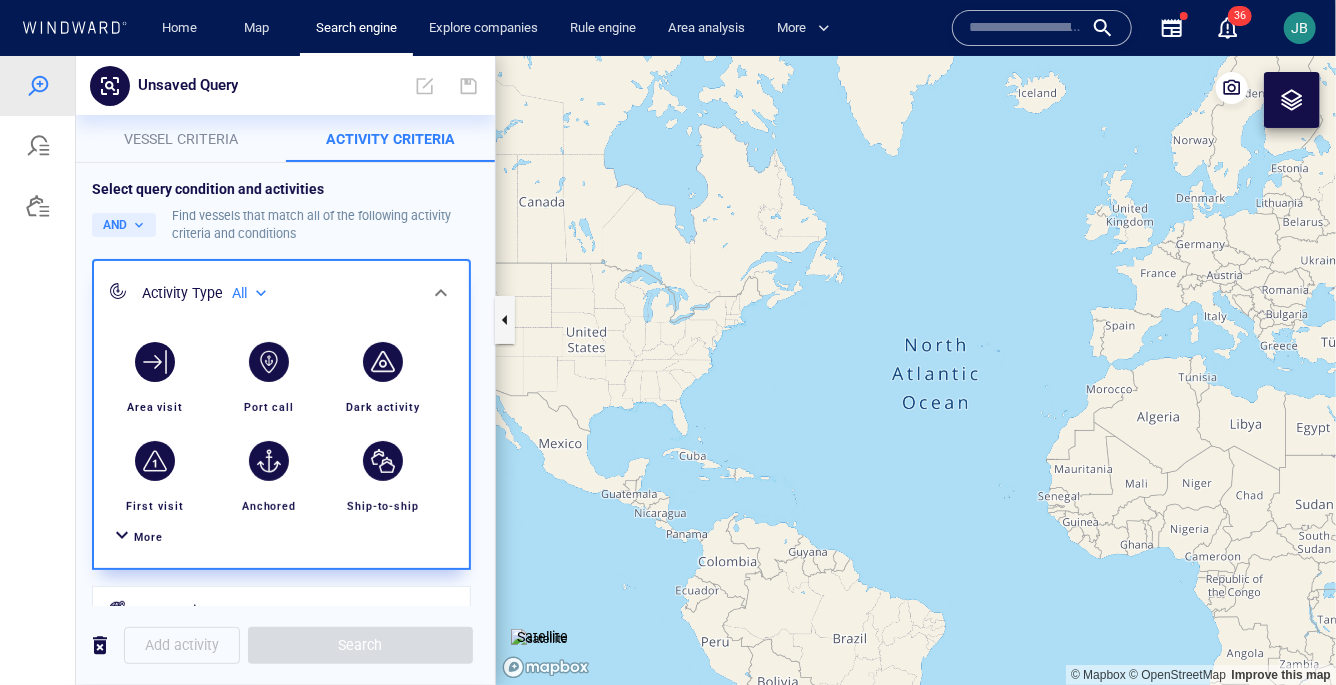 click on "Dark activity" at bounding box center [383, 378] 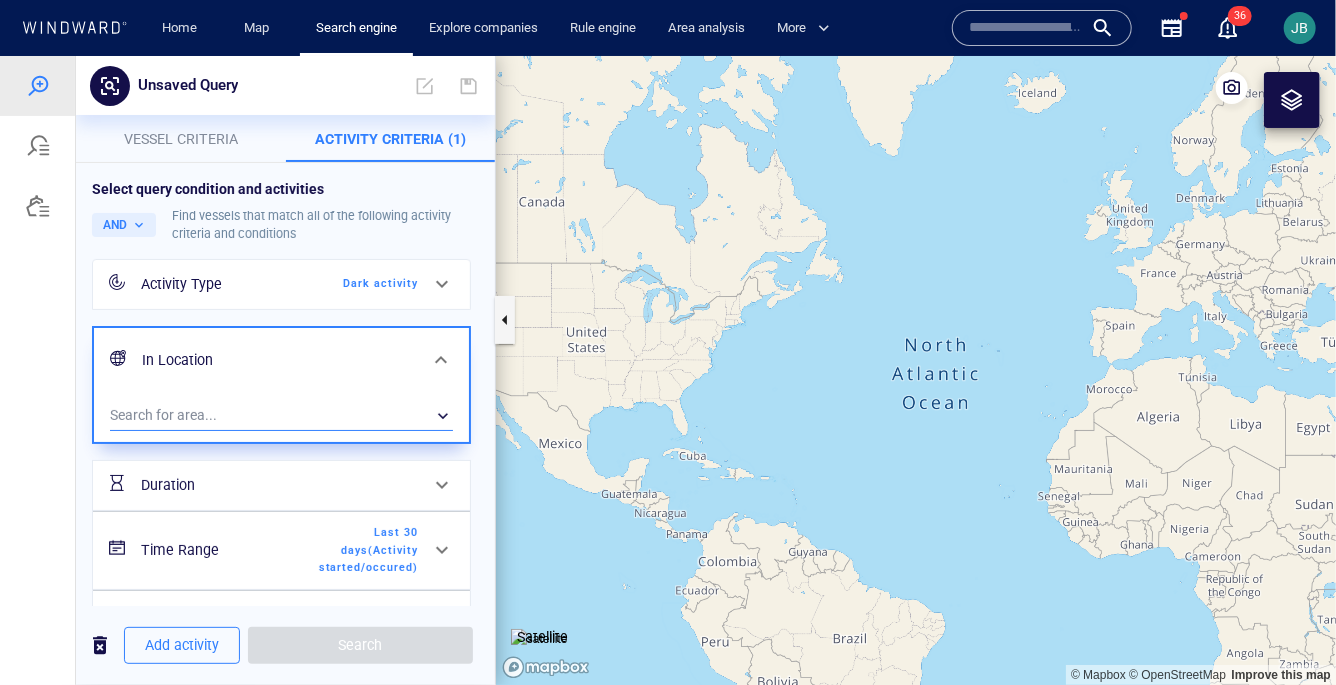 click on "​" at bounding box center [281, 415] 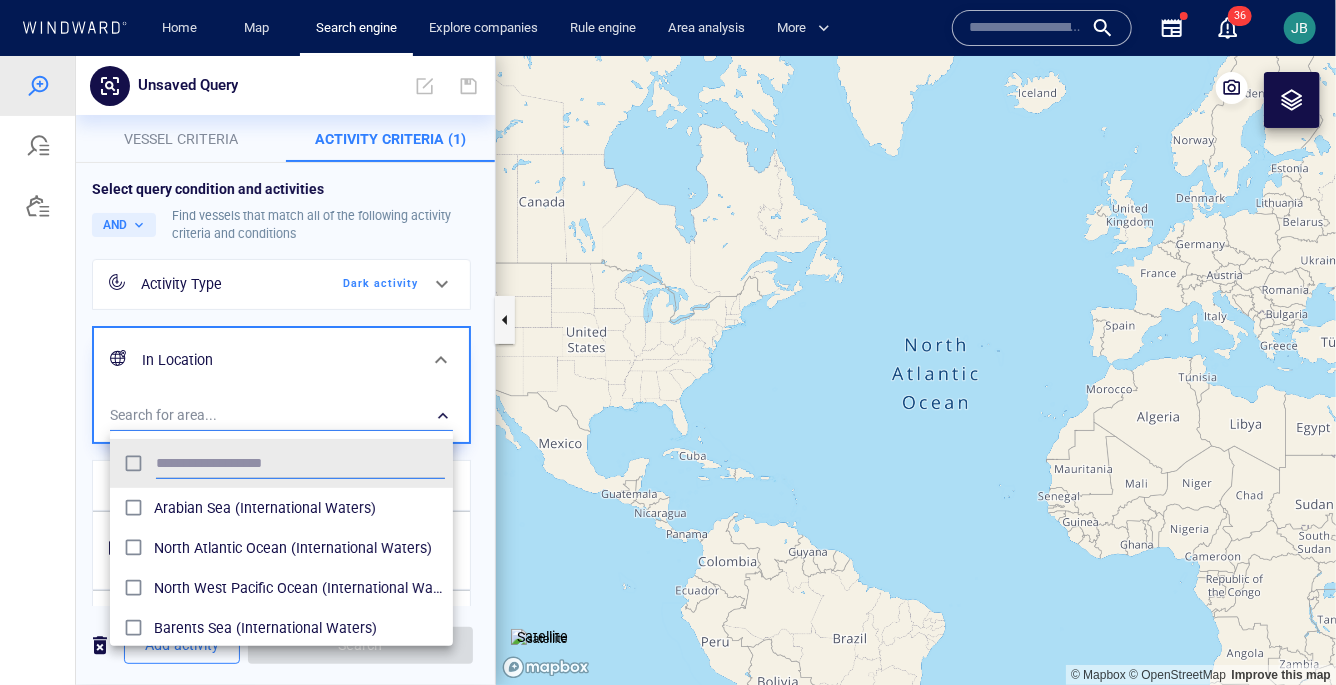 scroll, scrollTop: 0, scrollLeft: 0, axis: both 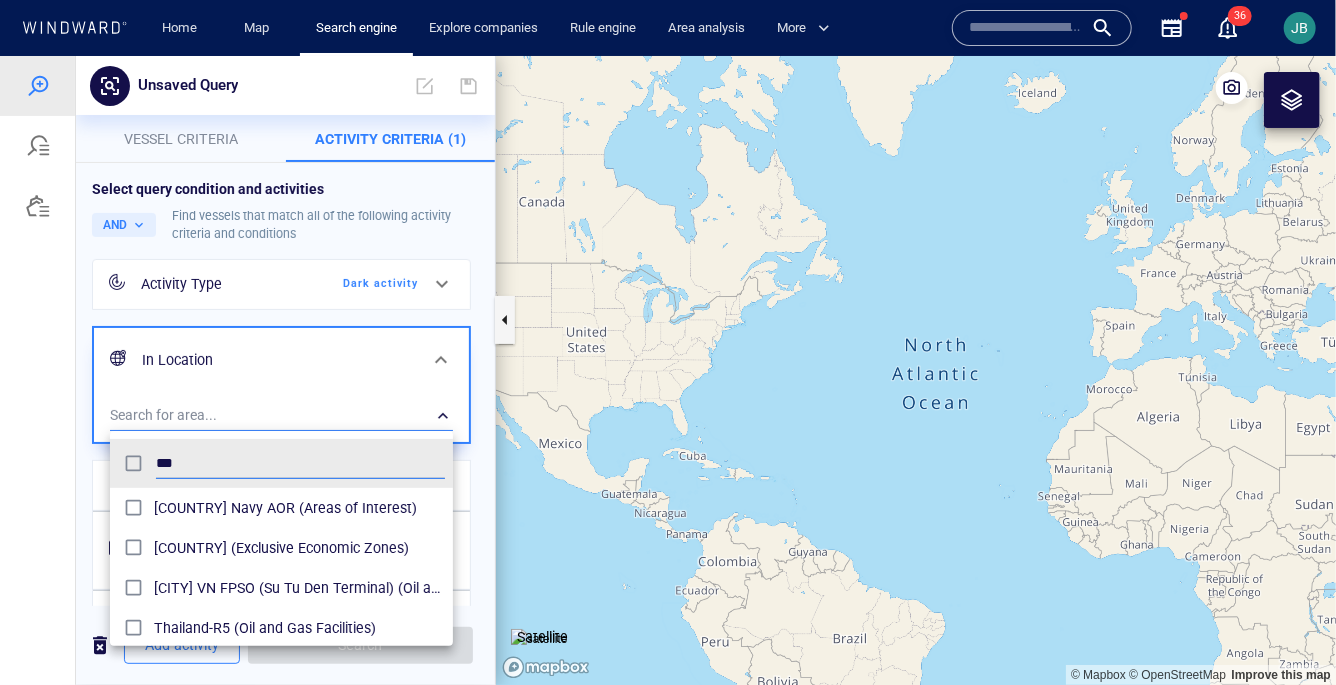 type on "***" 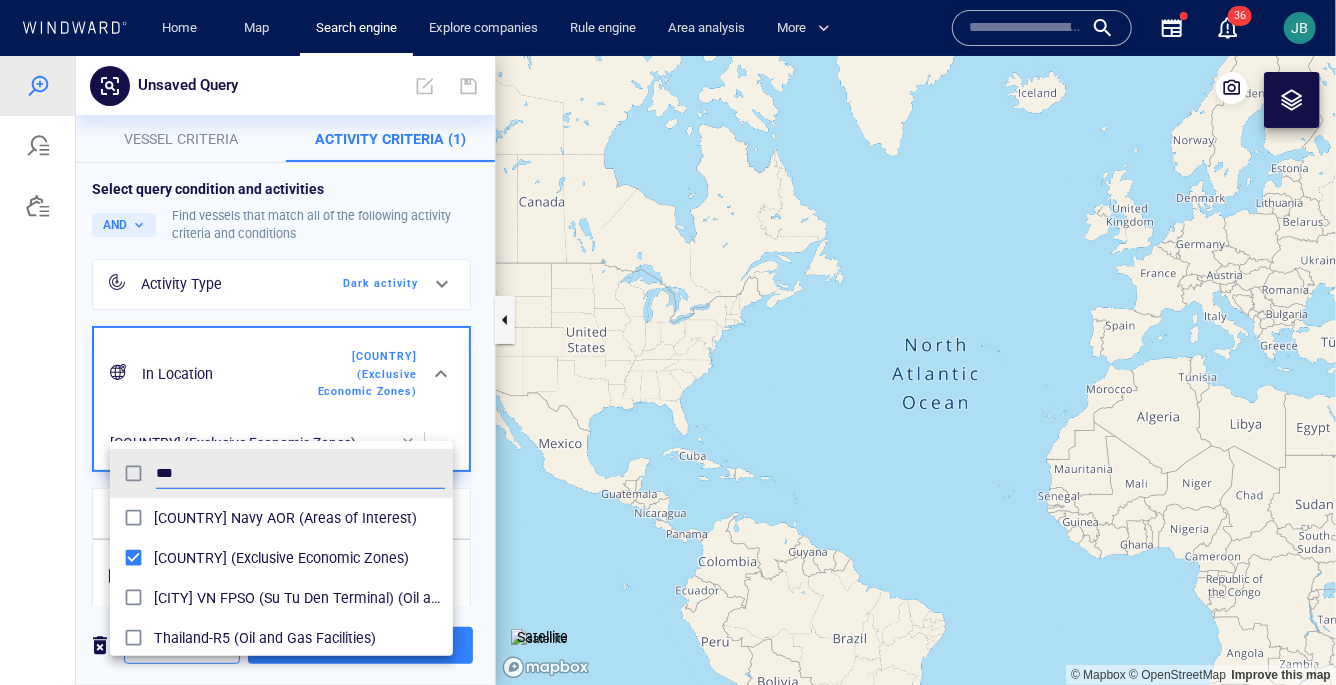 click at bounding box center (668, 369) 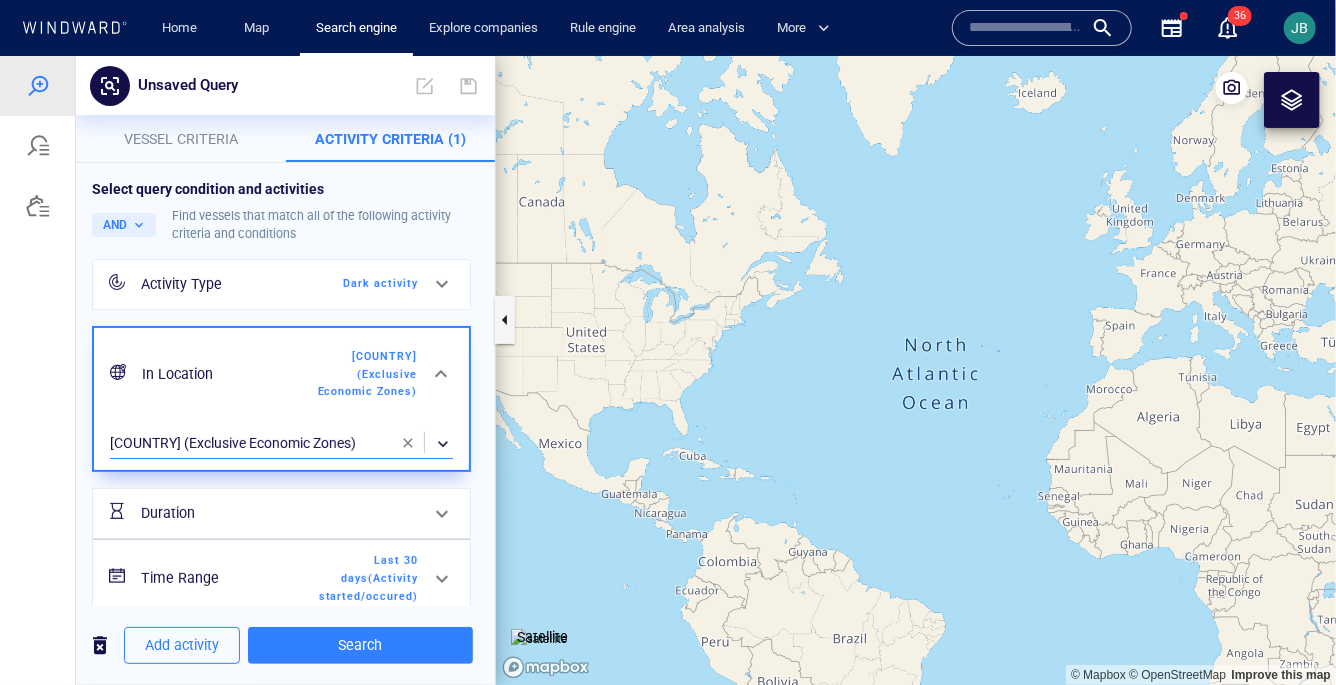 drag, startPoint x: 176, startPoint y: 123, endPoint x: 193, endPoint y: 101, distance: 27.802877 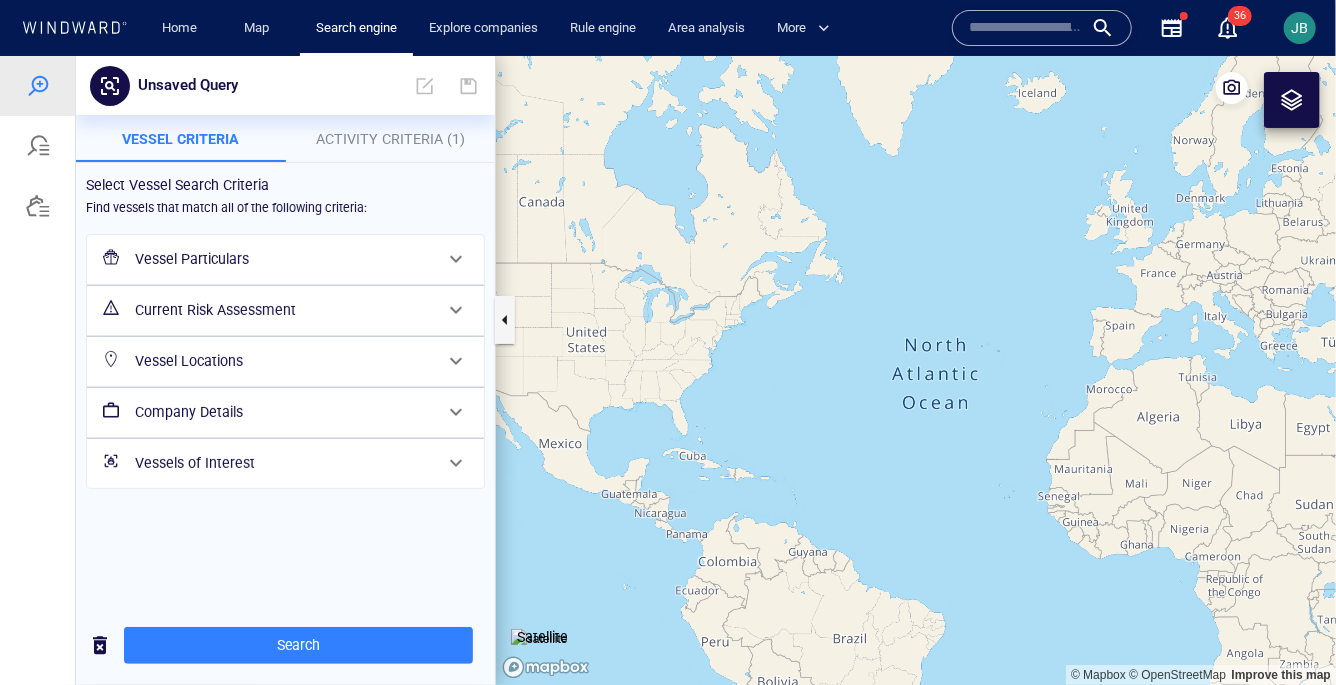 click on "Vessel Particulars" at bounding box center [283, 258] 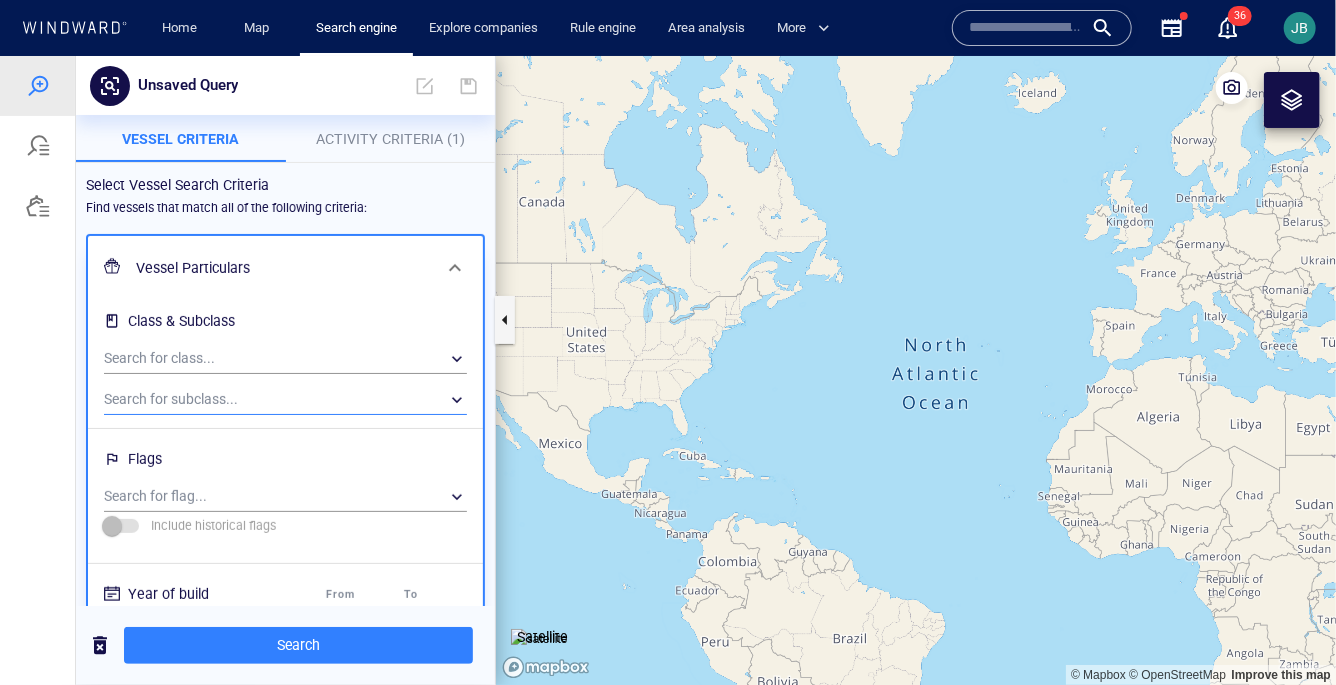 click on "​" at bounding box center [285, 399] 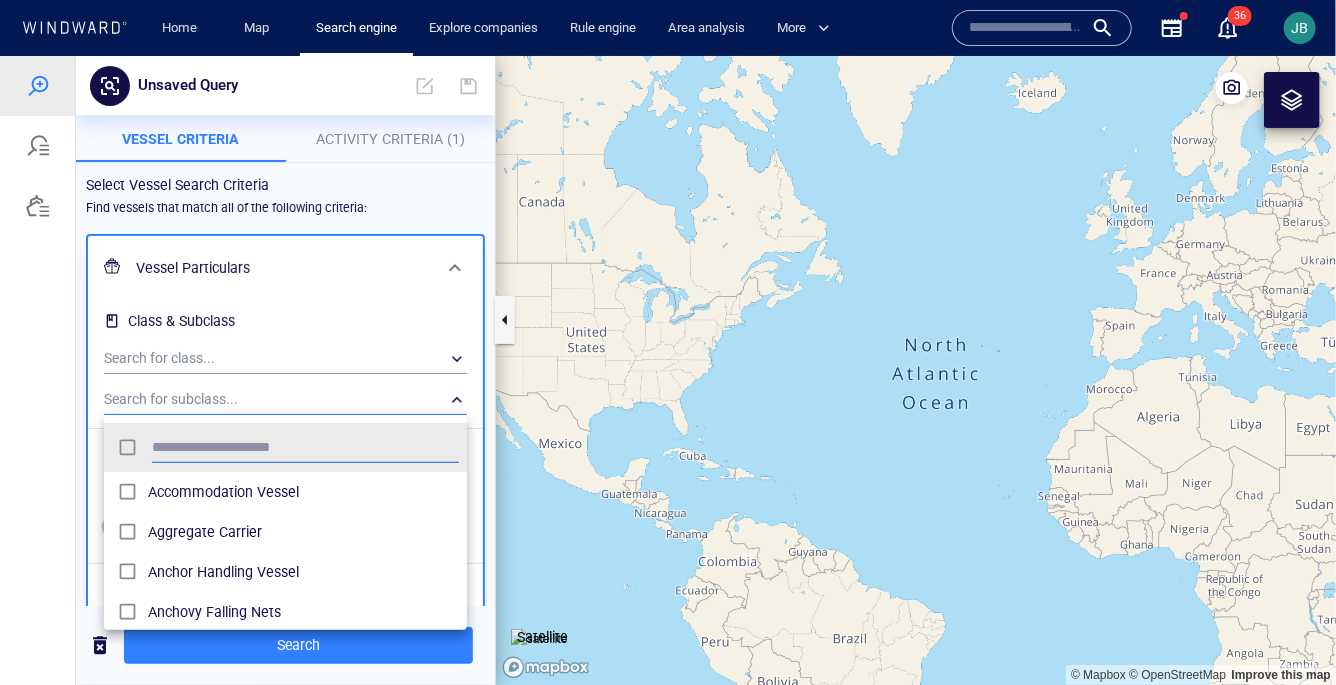 scroll, scrollTop: 0, scrollLeft: 0, axis: both 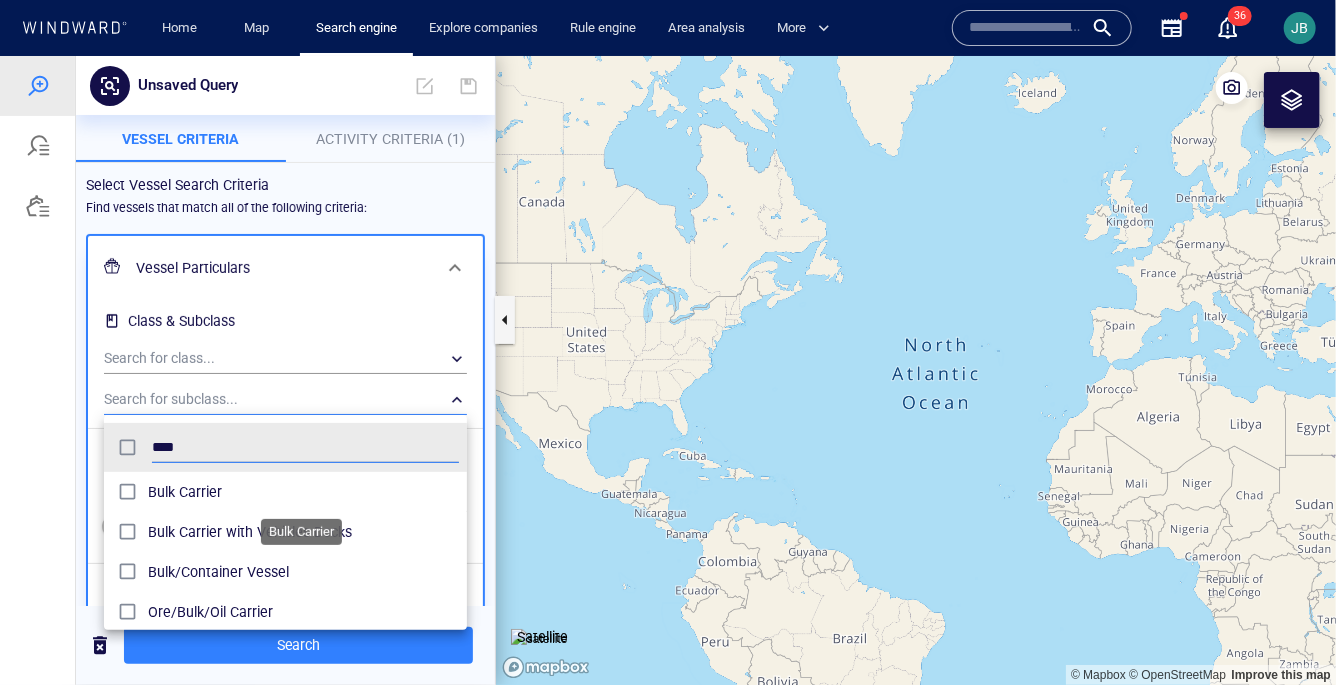 type on "****" 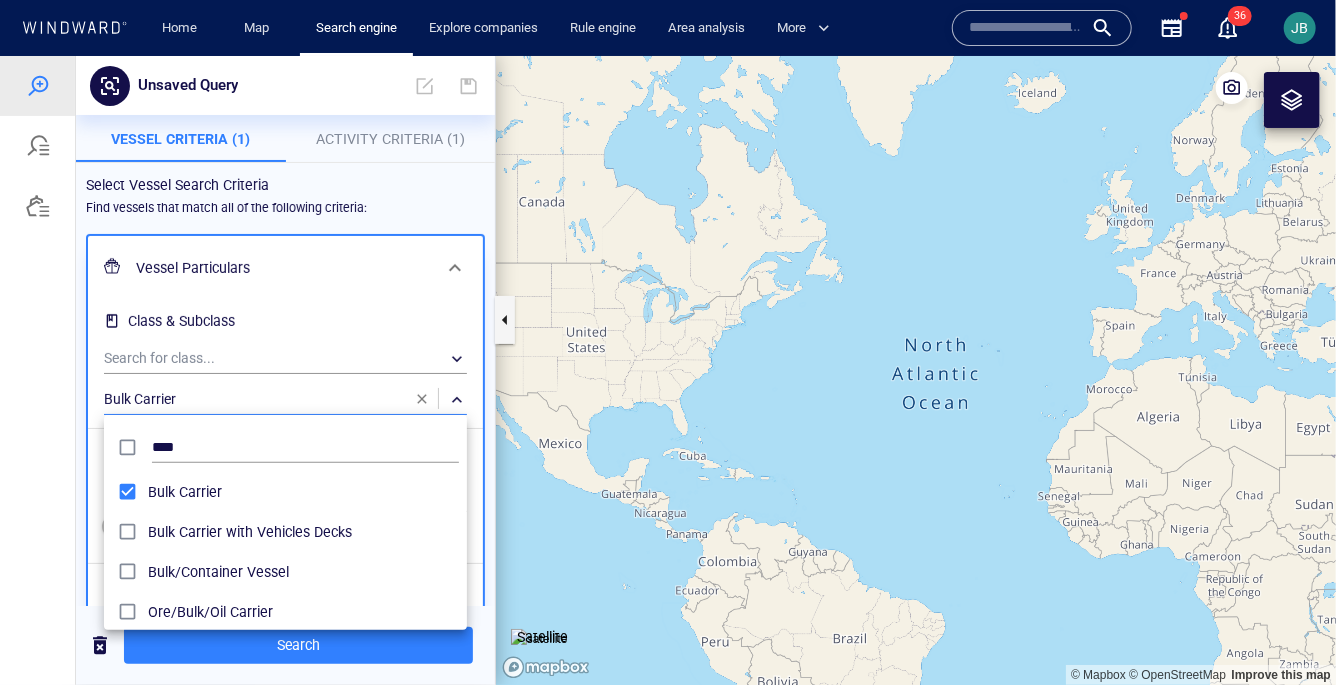 click at bounding box center [668, 369] 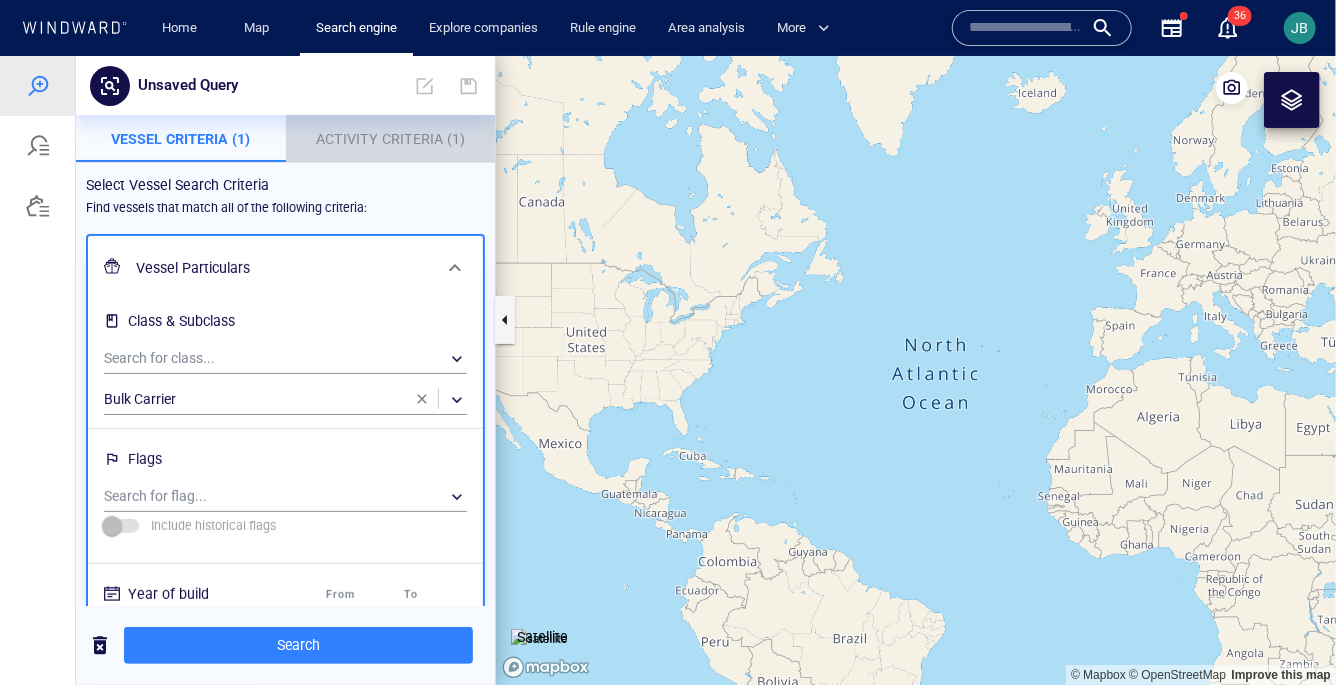 click on "Activity Criteria (1)" at bounding box center [391, 138] 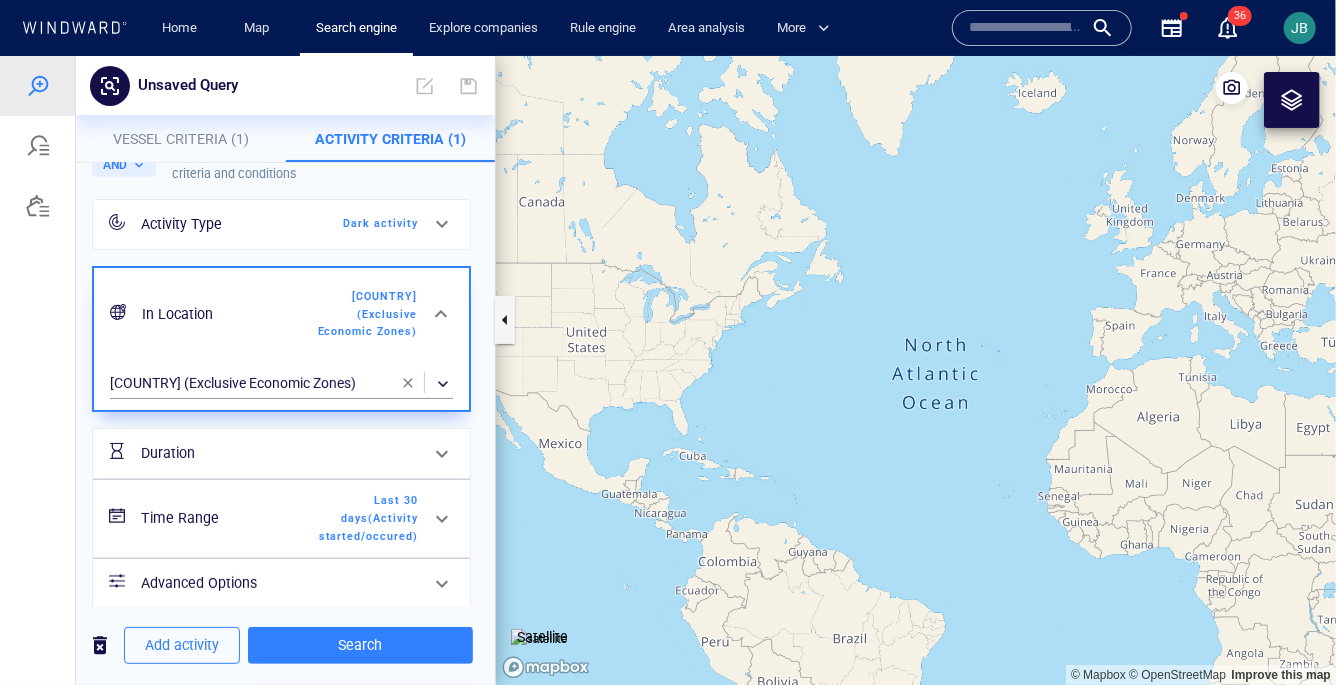 scroll, scrollTop: 0, scrollLeft: 0, axis: both 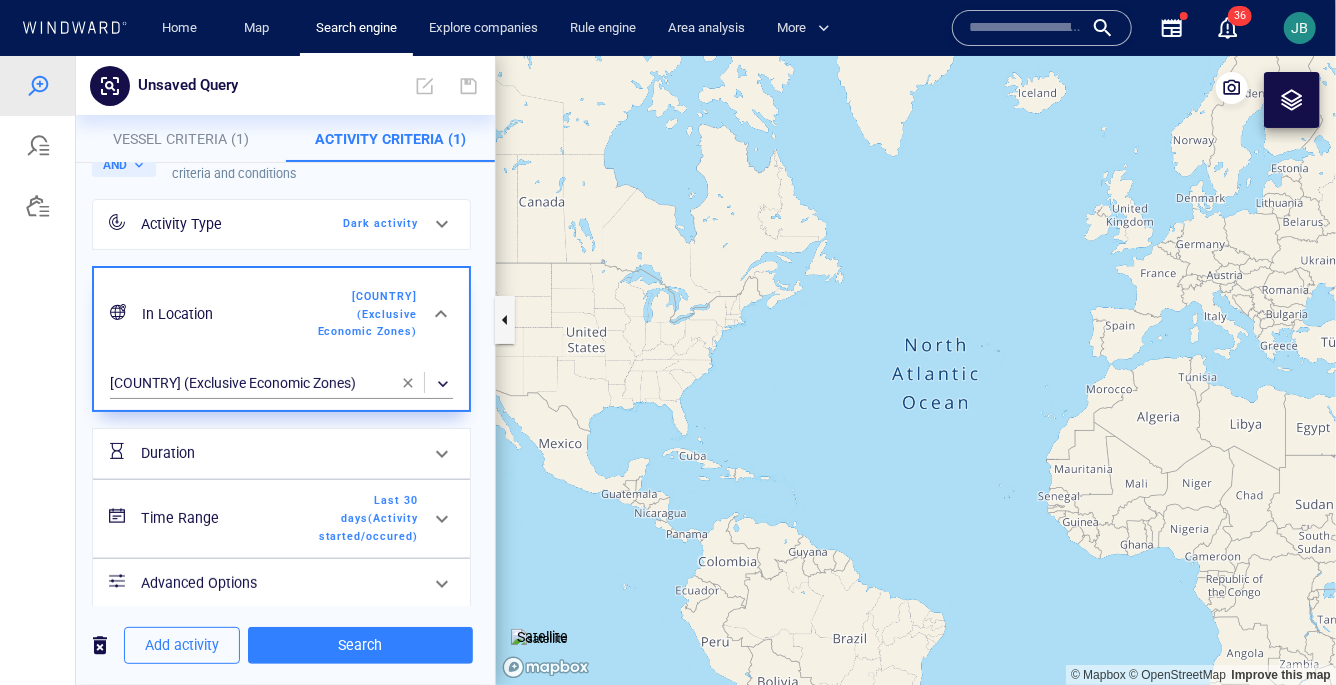 click on "Last 30 days  ( Activity started/occured )" at bounding box center [360, 517] 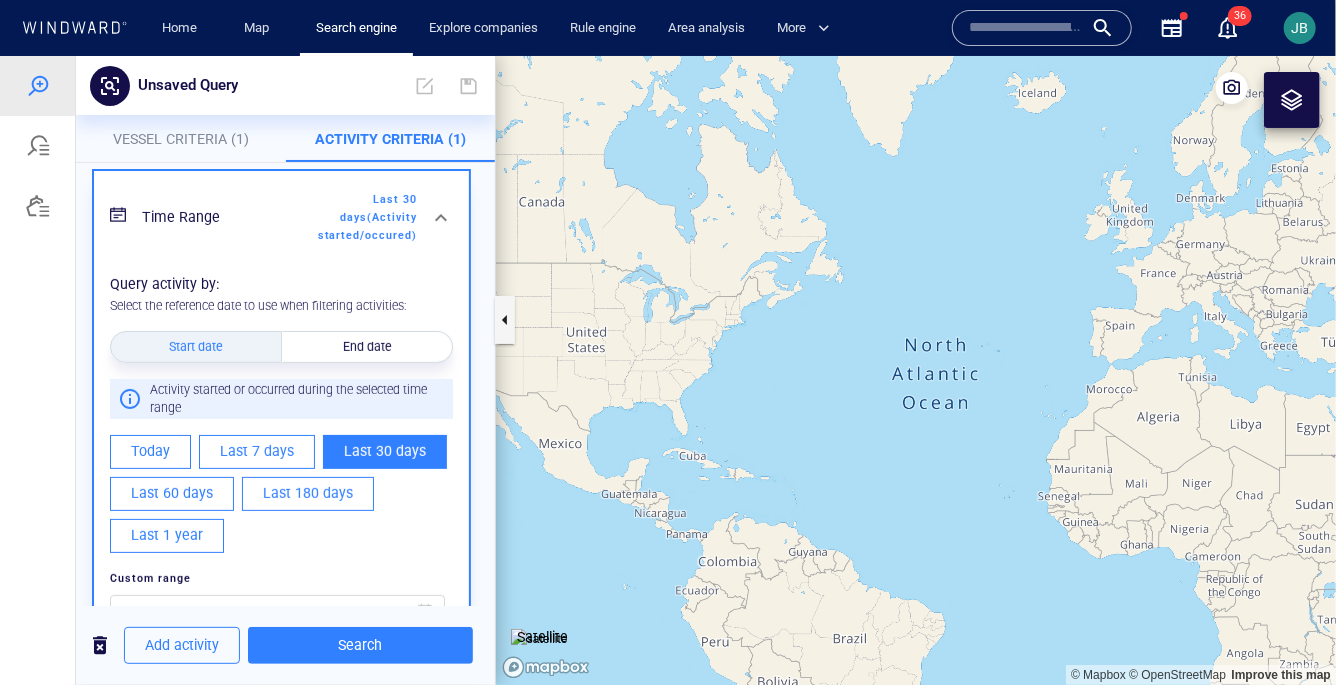scroll, scrollTop: 390, scrollLeft: 0, axis: vertical 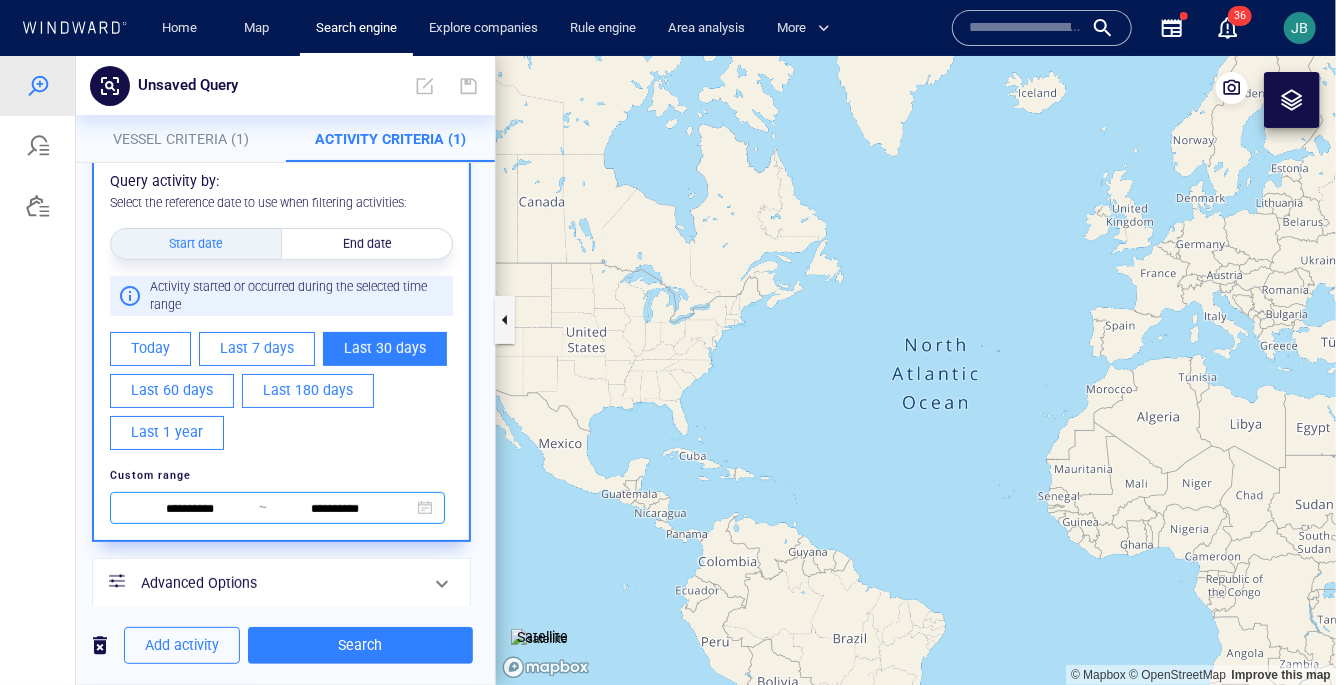 click on "**********" at bounding box center [190, 509] 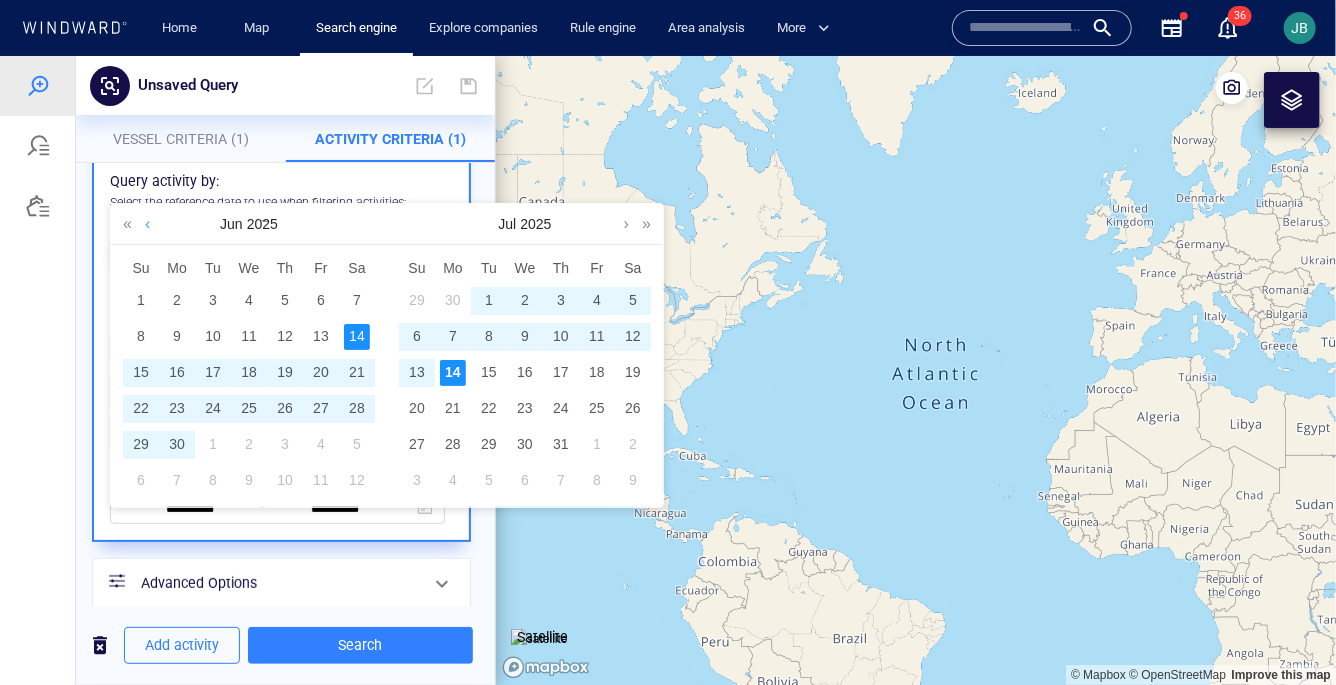 click at bounding box center [147, 223] 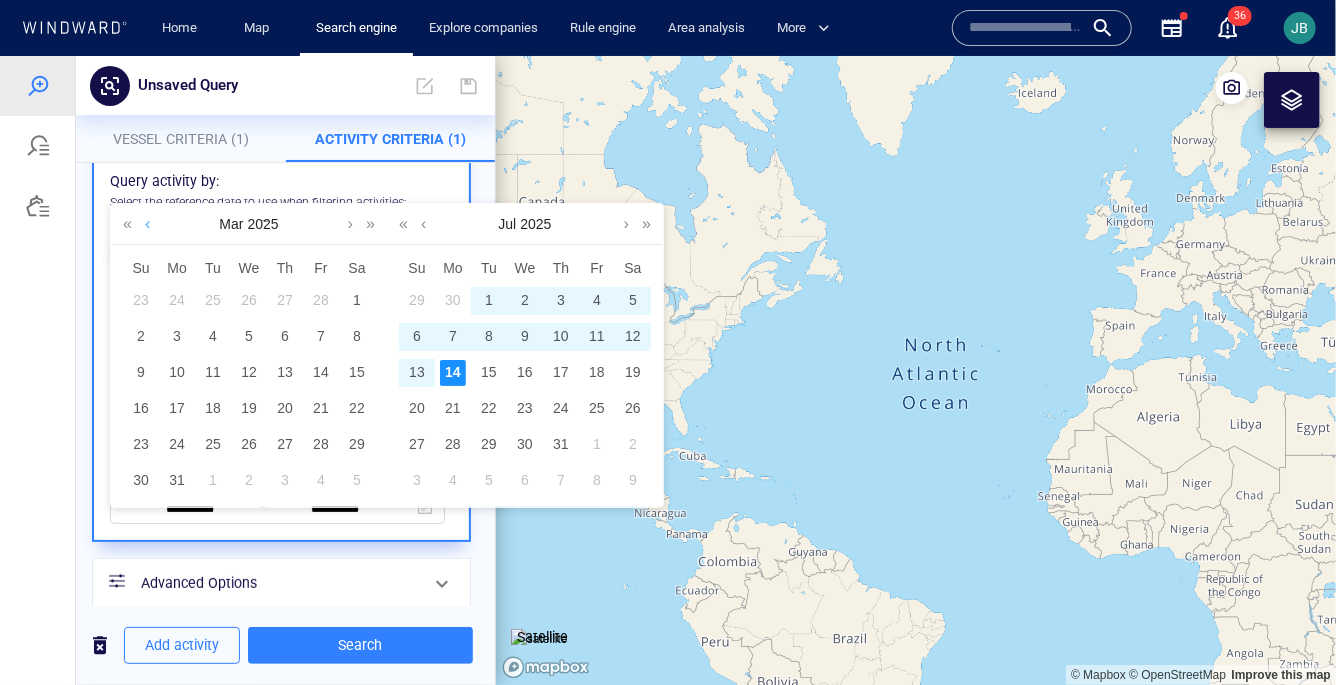 click at bounding box center (147, 223) 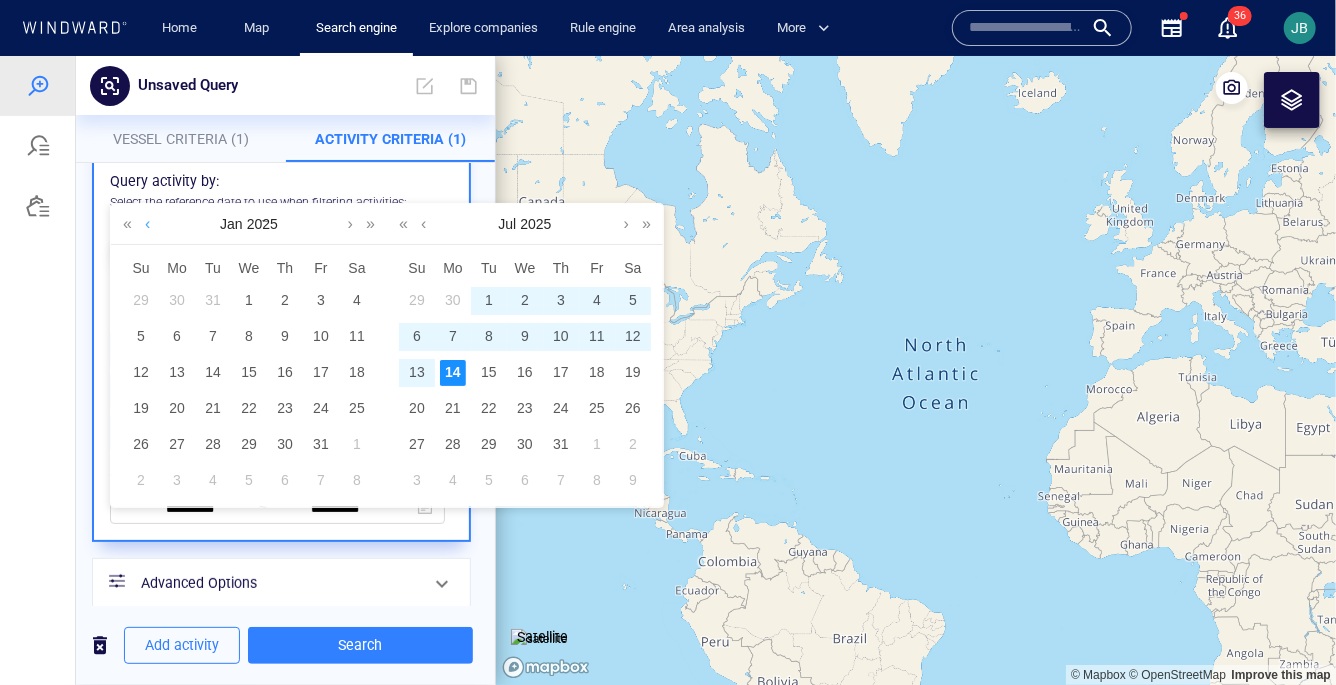 click at bounding box center [147, 223] 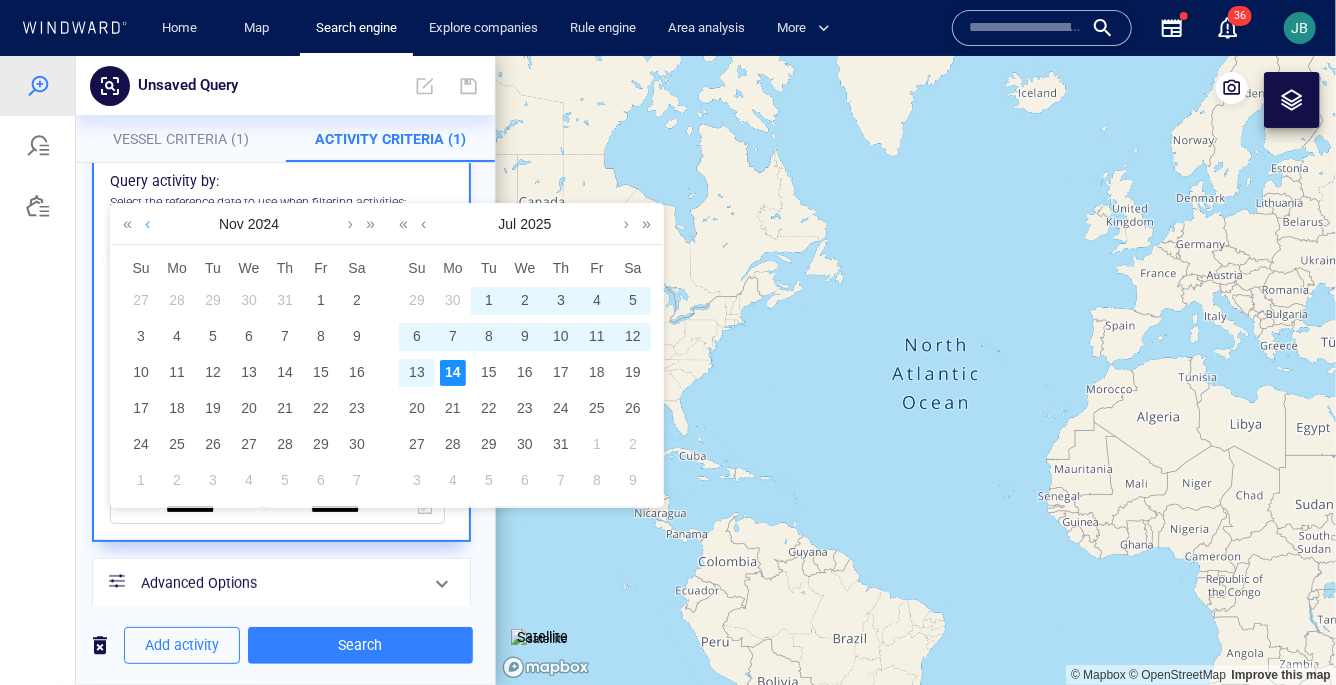 click at bounding box center [147, 223] 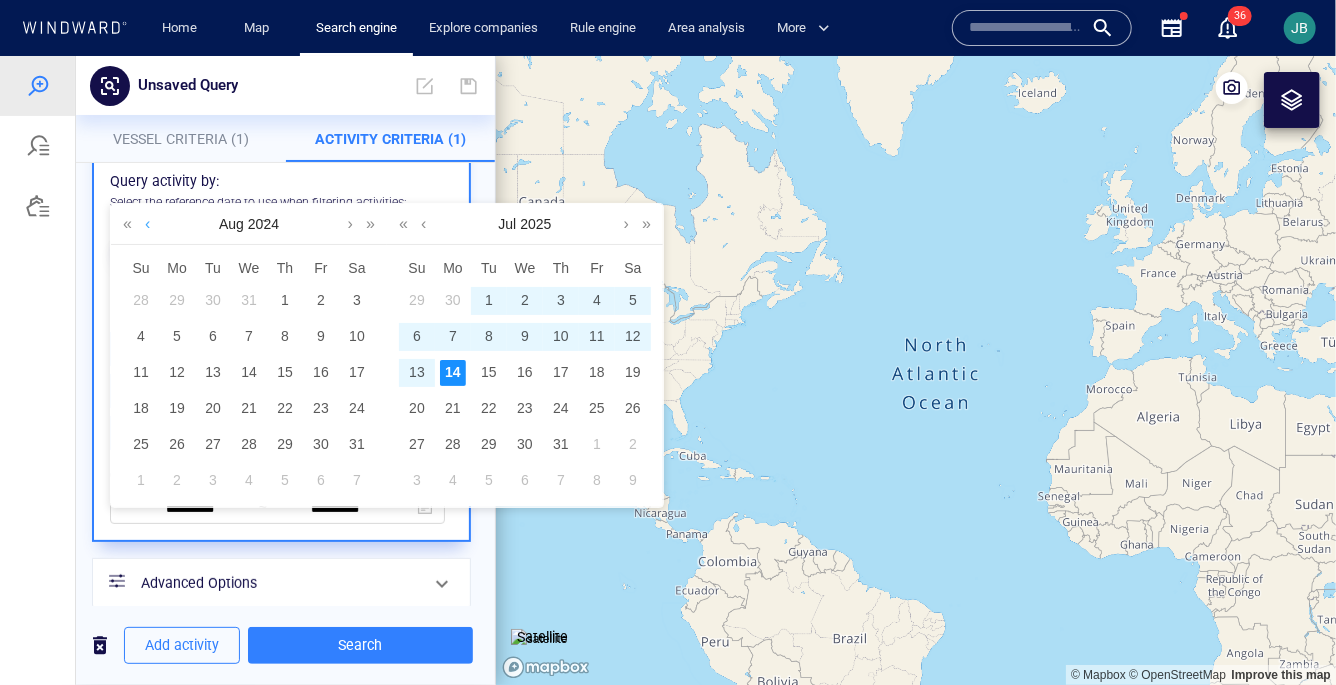 click at bounding box center (147, 223) 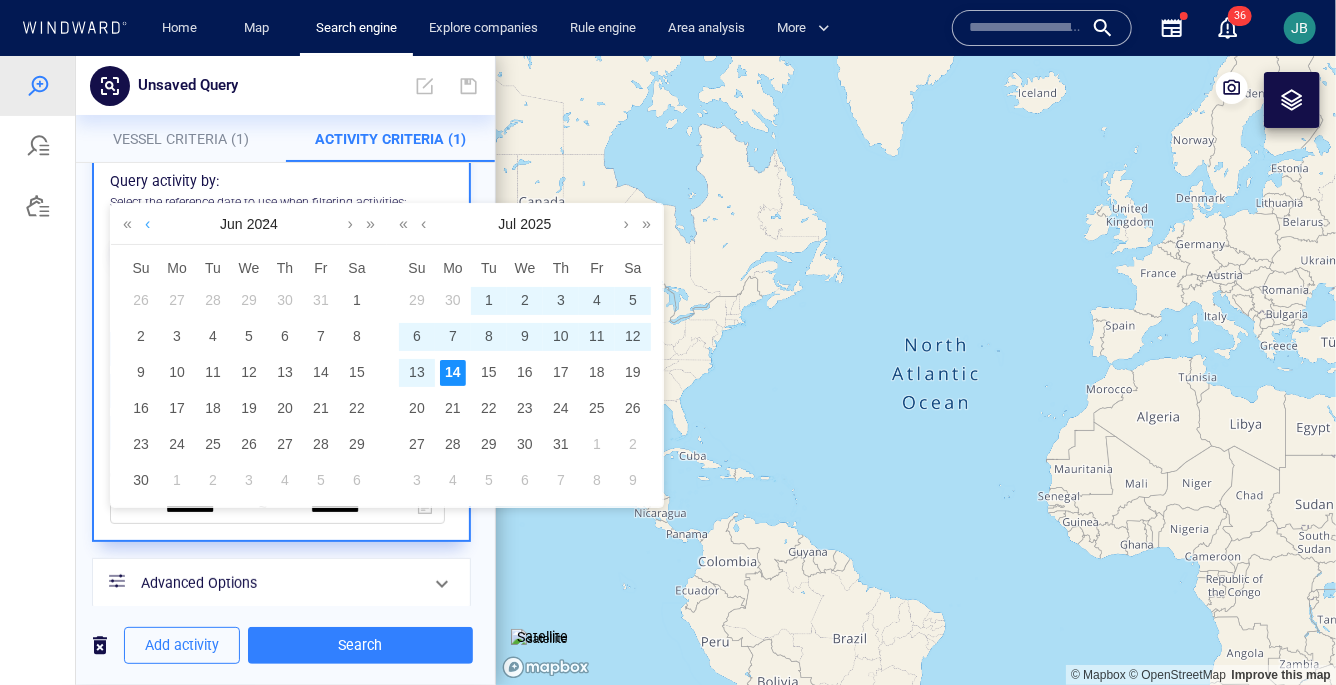 click at bounding box center (147, 223) 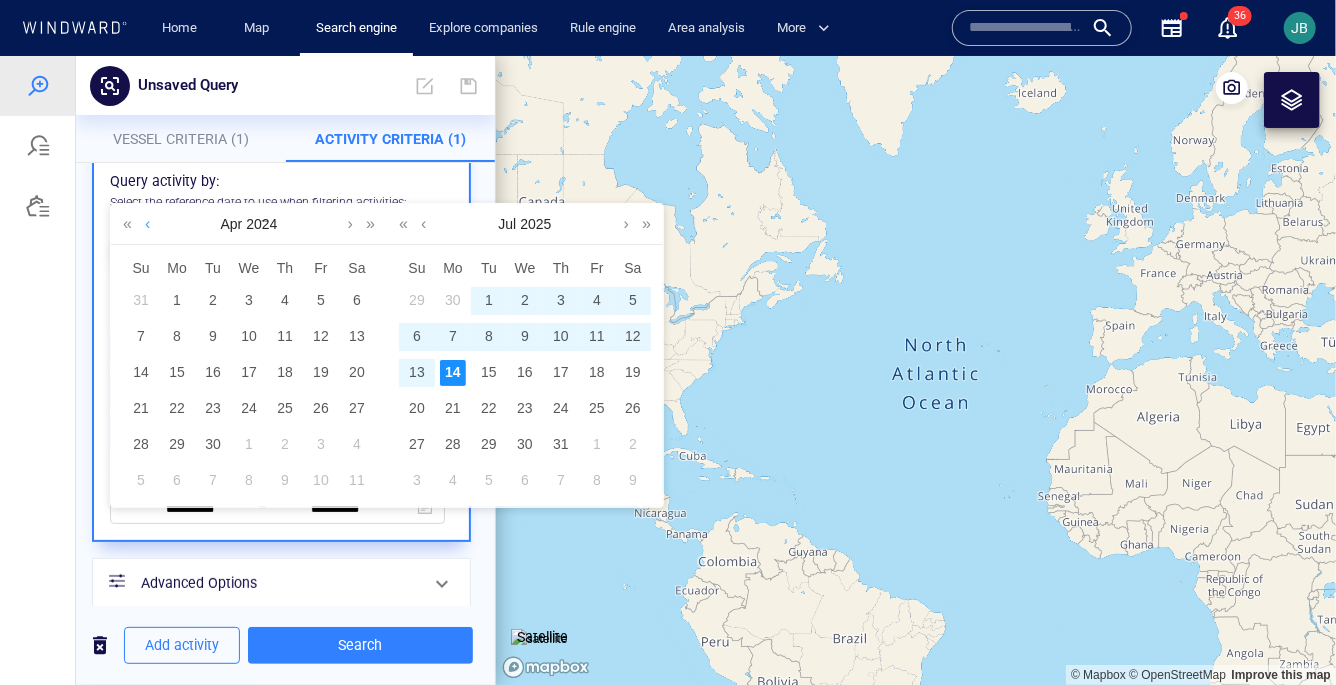 click at bounding box center (147, 223) 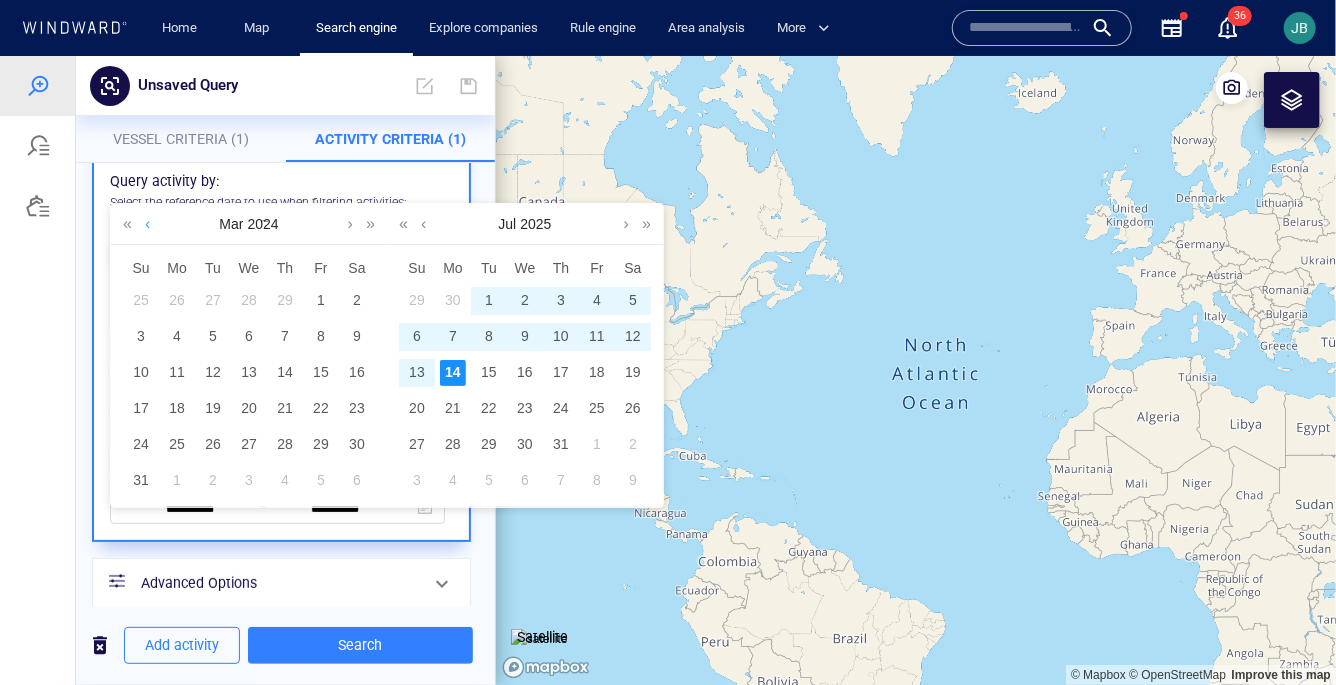 click at bounding box center (147, 223) 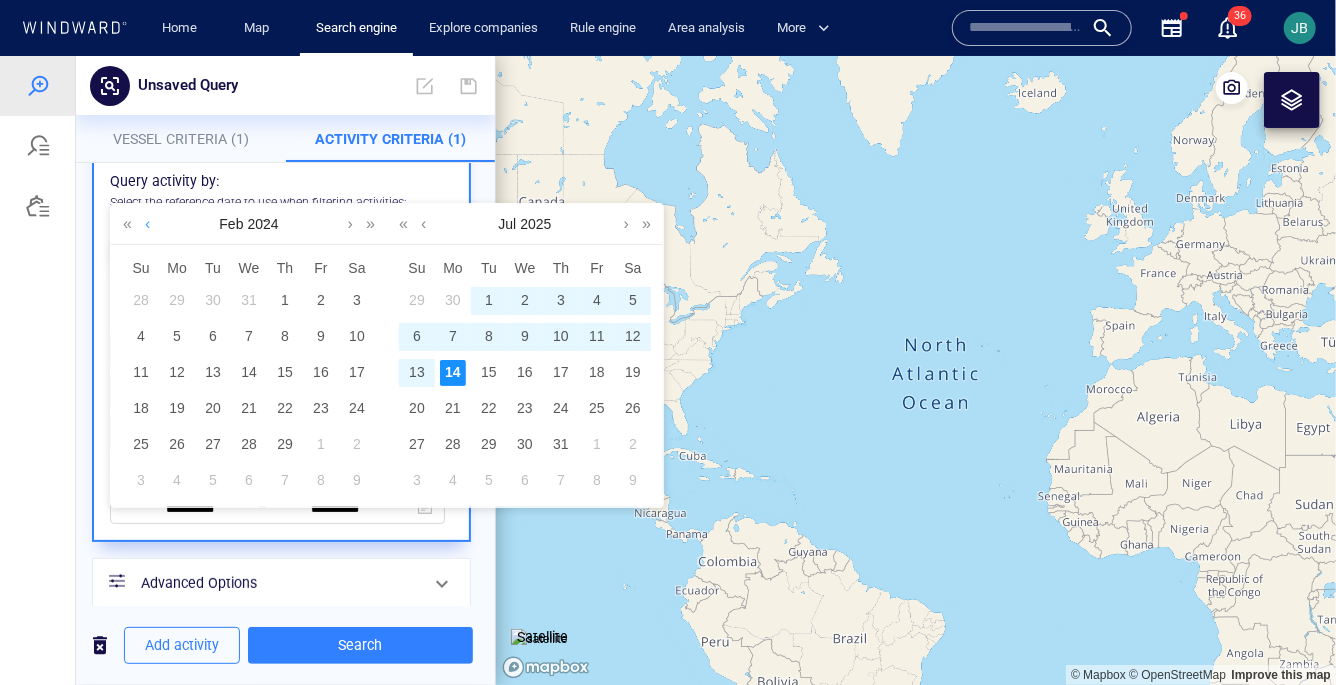 click at bounding box center [147, 223] 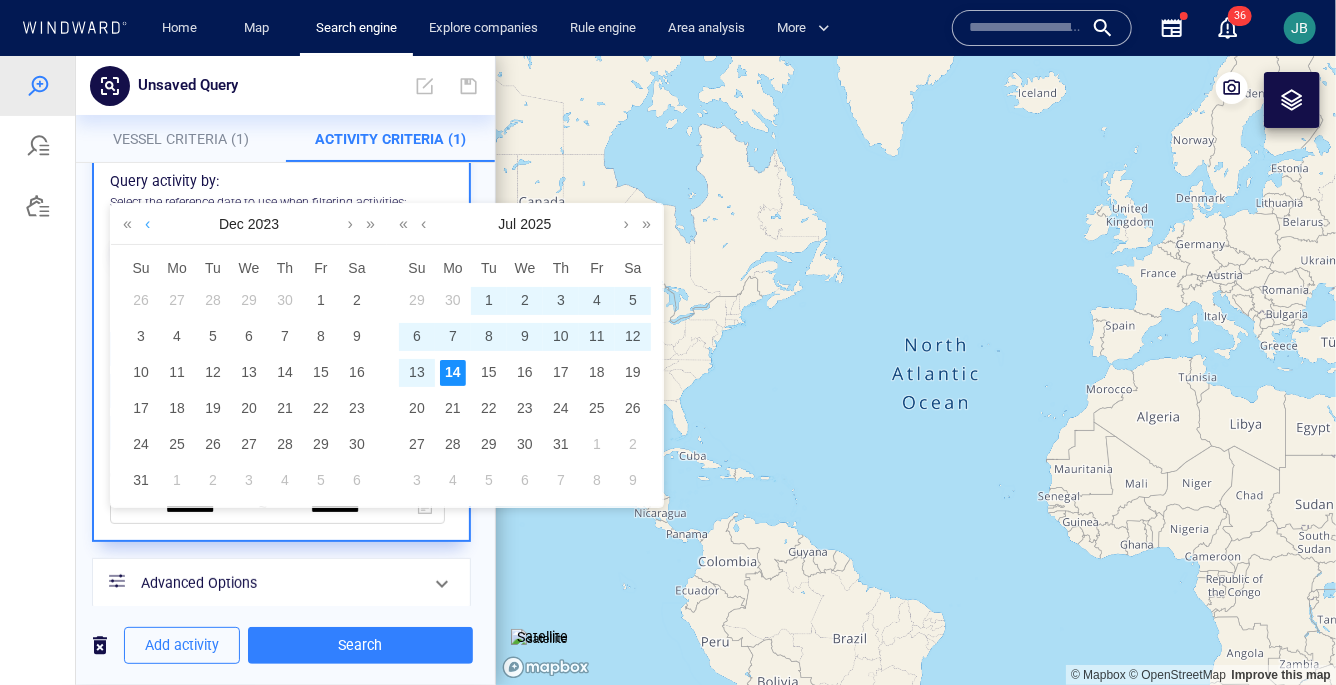 click at bounding box center (147, 223) 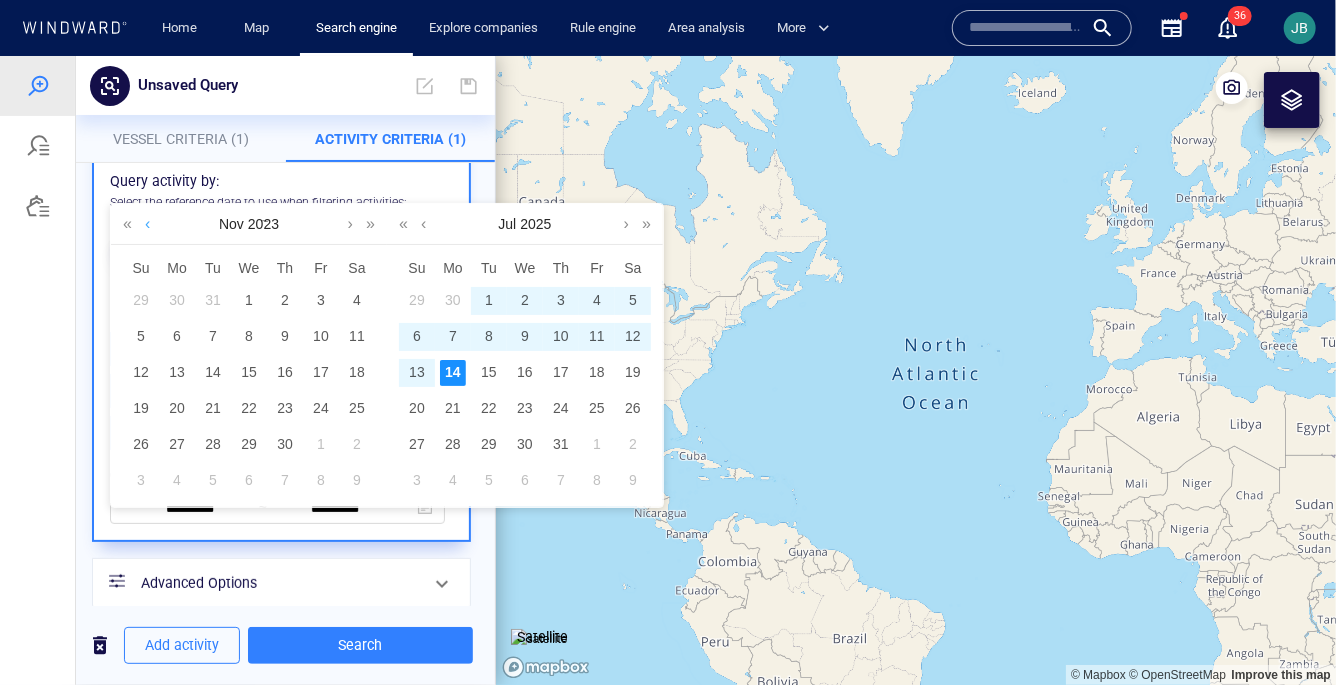 click at bounding box center (147, 223) 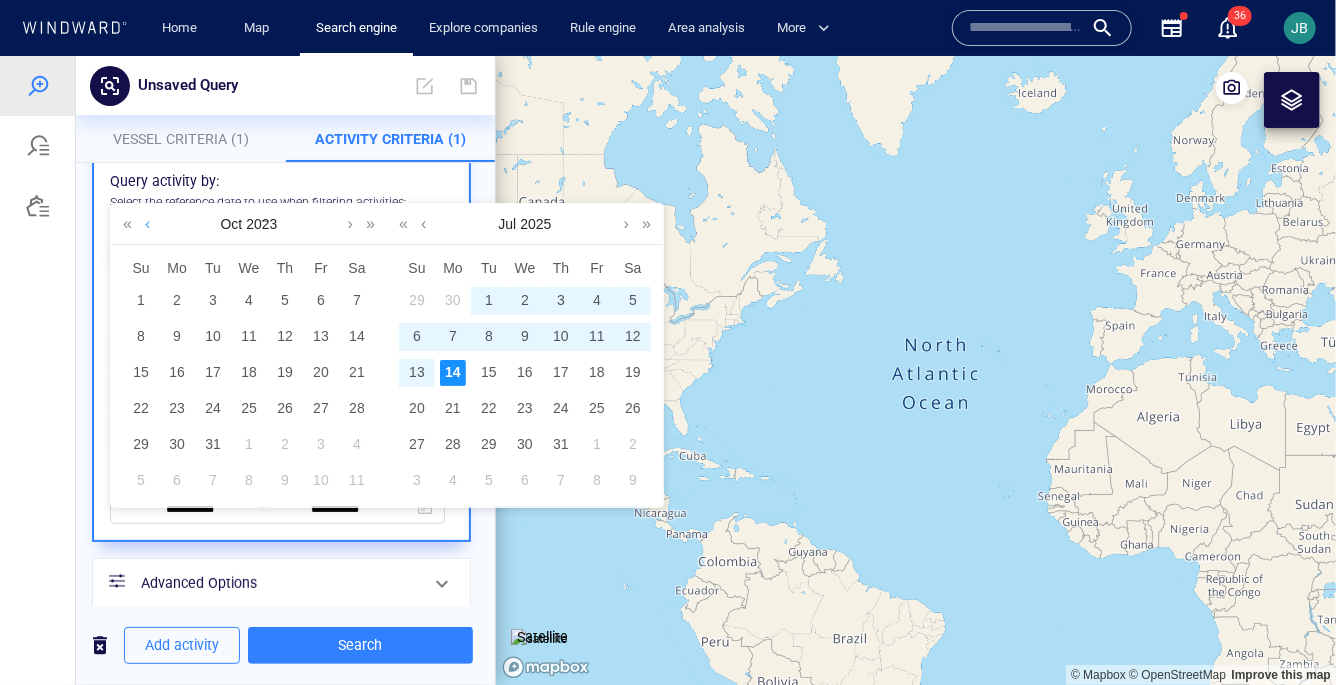 click at bounding box center (147, 223) 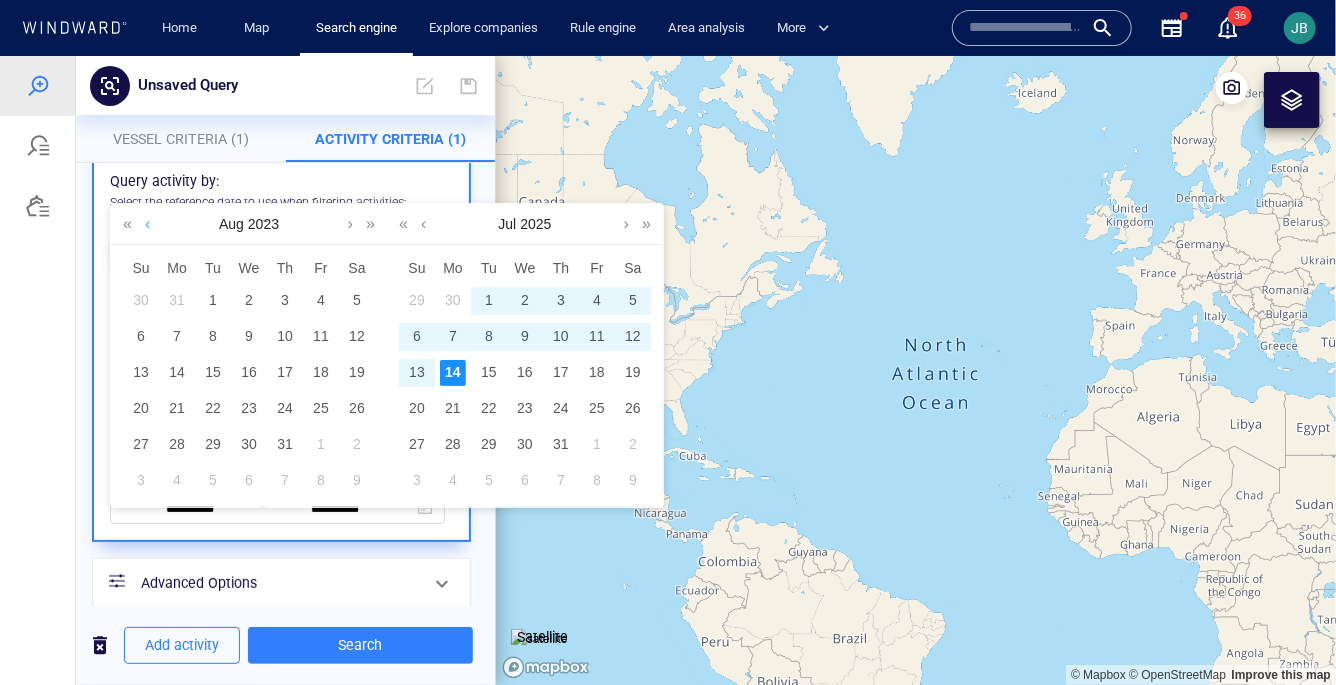 click at bounding box center (147, 223) 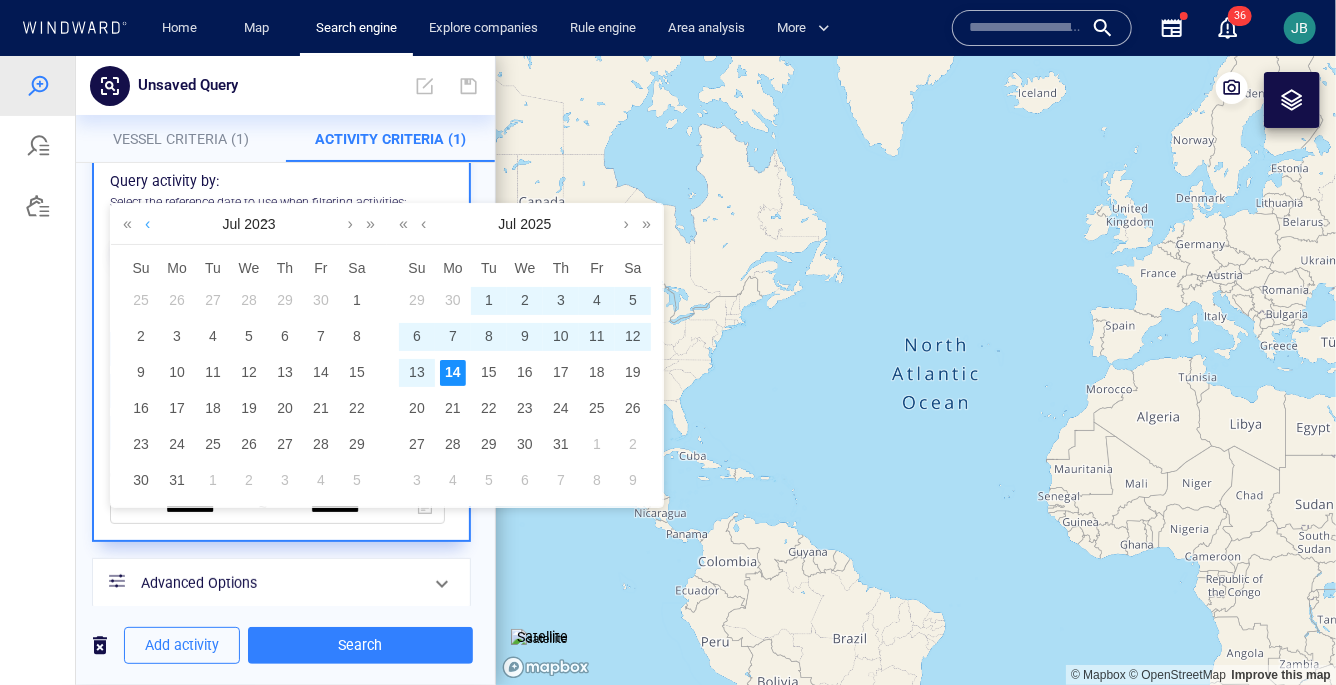 click at bounding box center (147, 223) 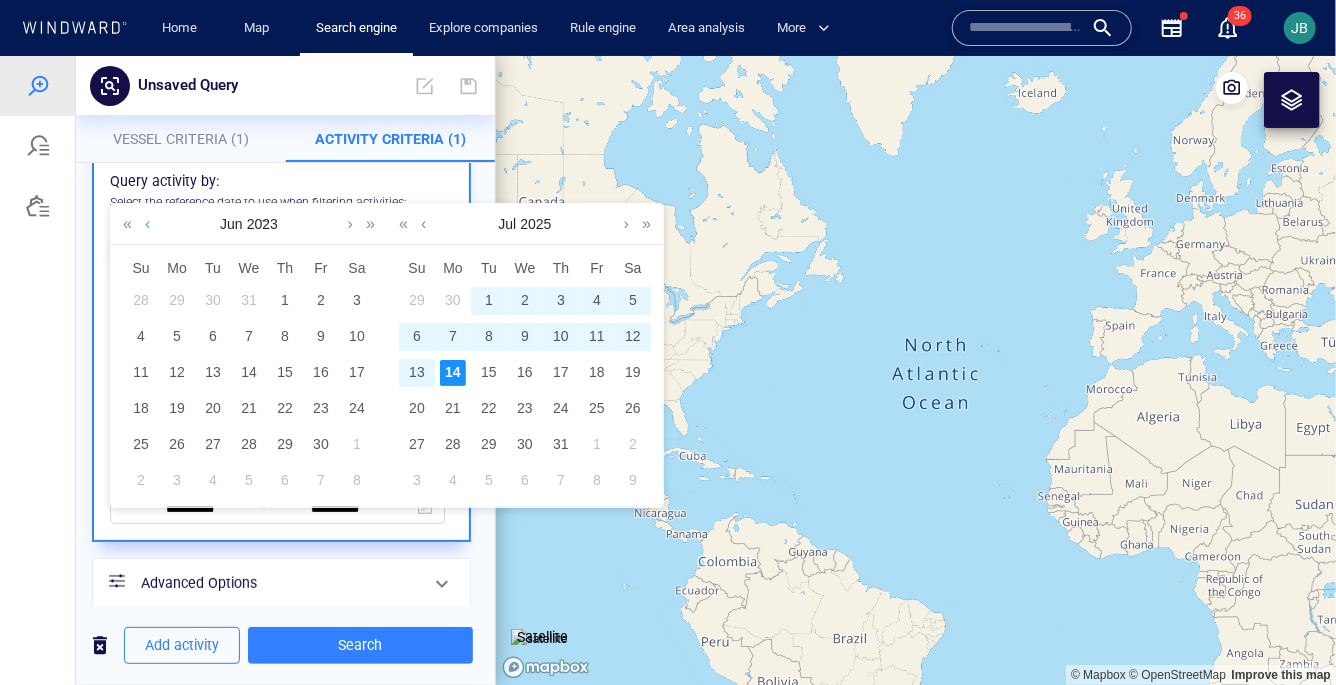 click at bounding box center (147, 223) 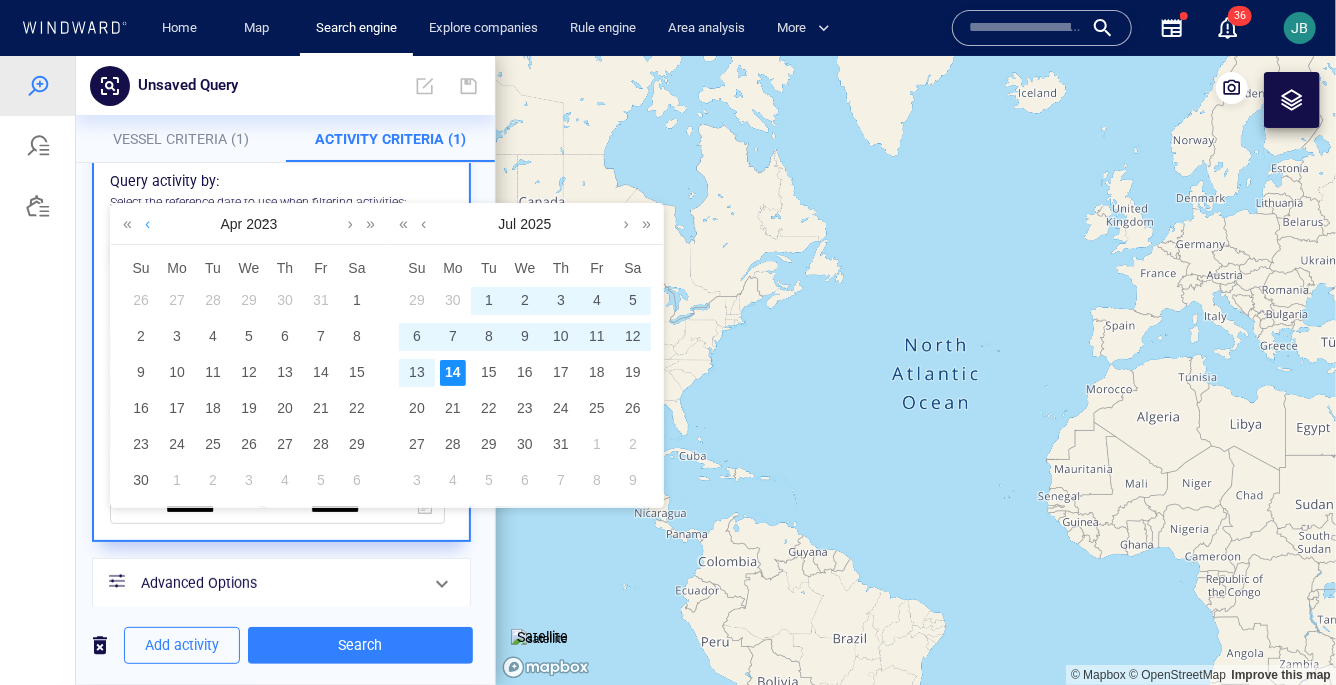 click at bounding box center (147, 223) 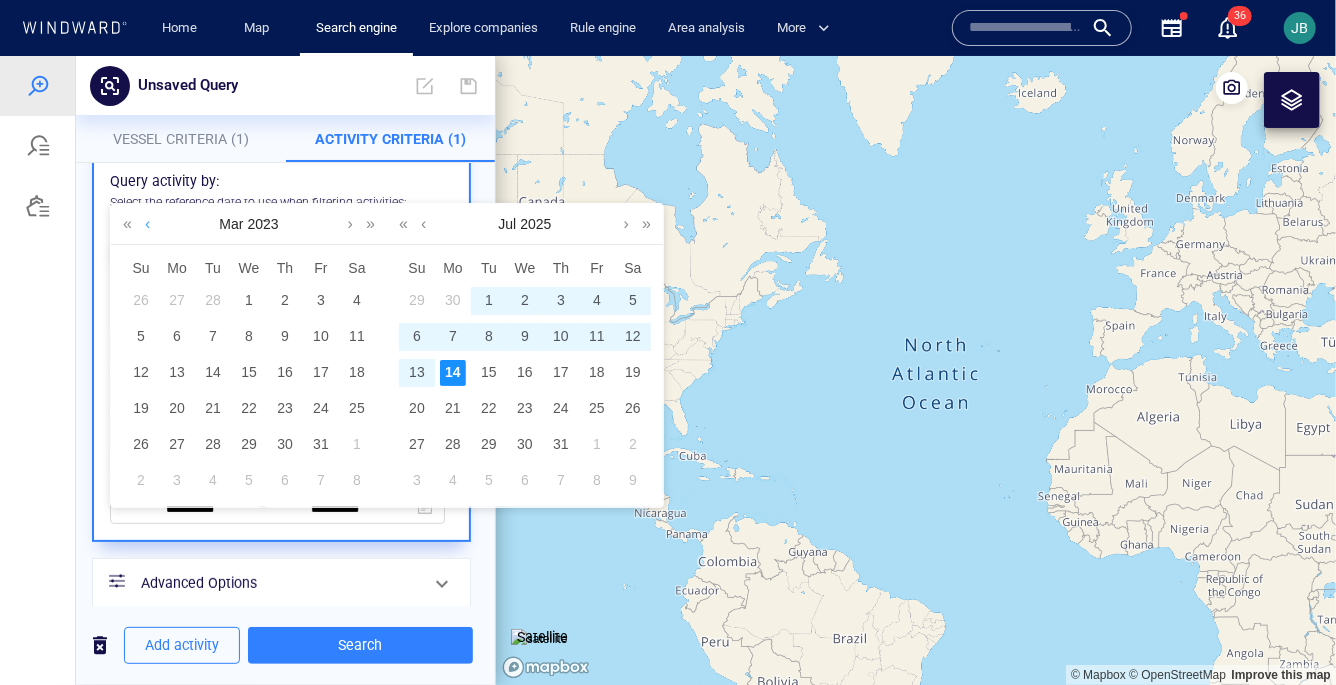 click at bounding box center (147, 223) 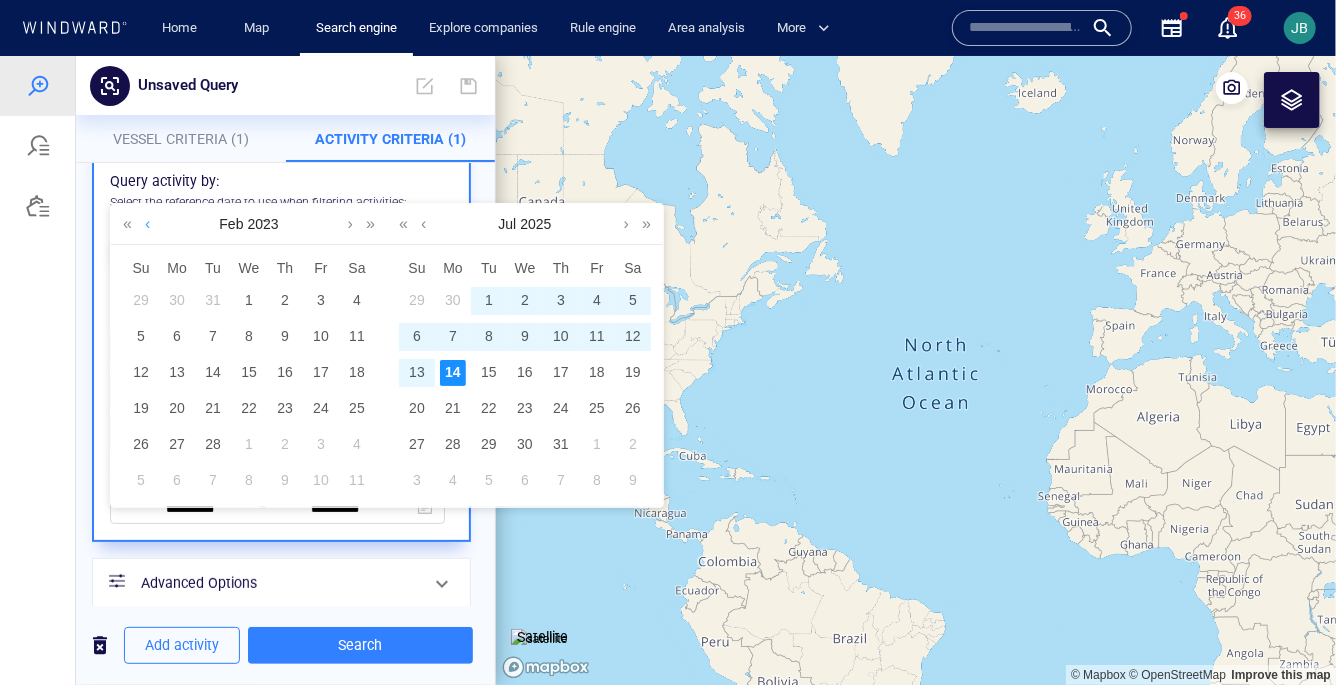 click at bounding box center [147, 223] 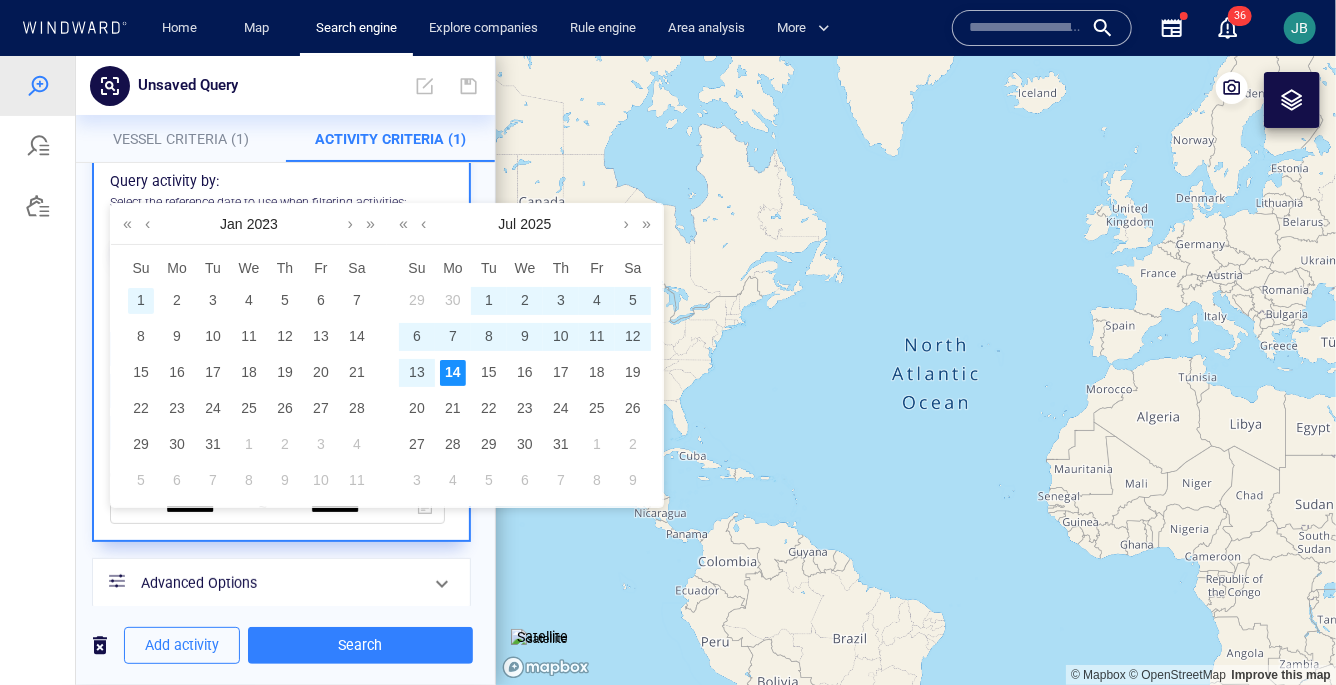 click on "1" at bounding box center [141, 300] 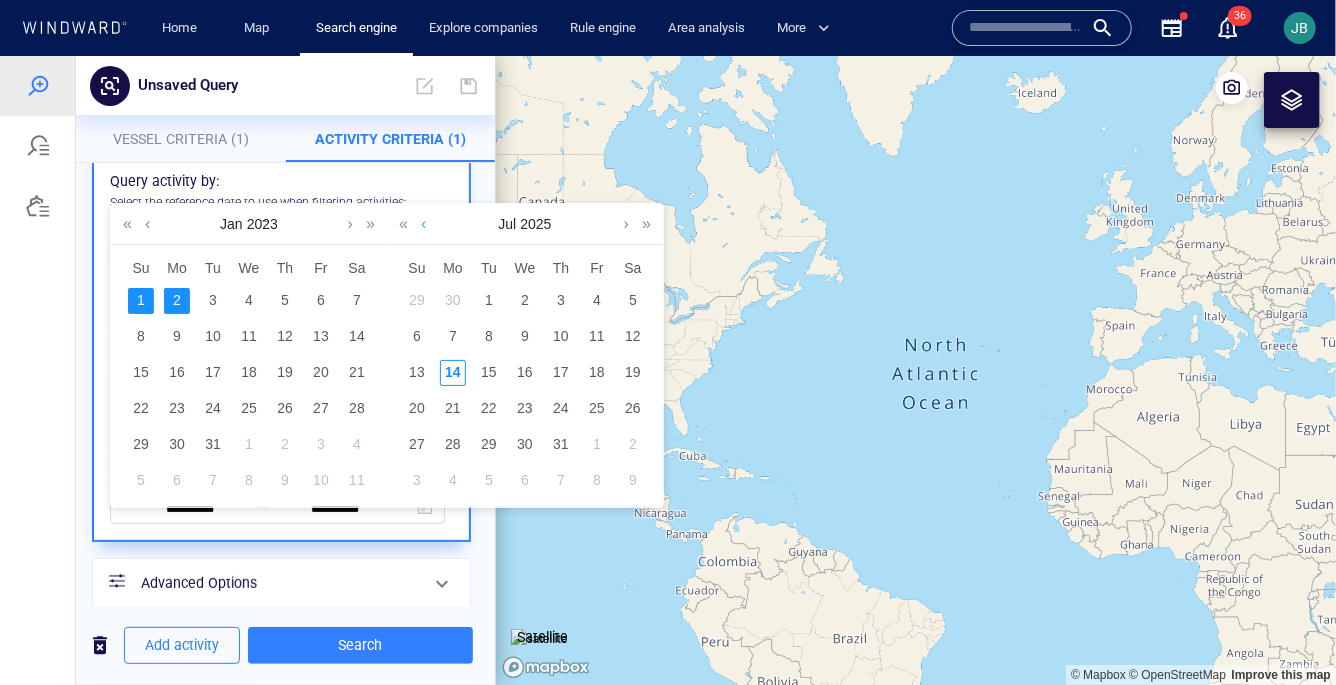 click at bounding box center (423, 223) 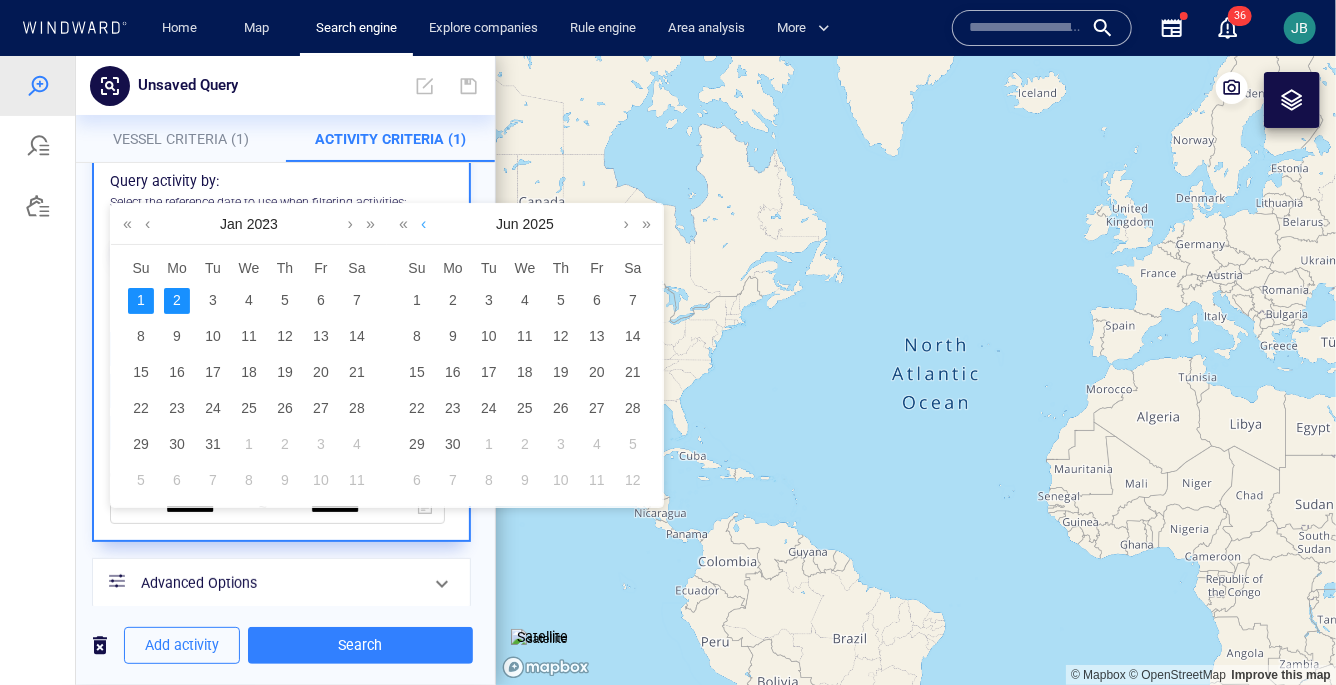 click at bounding box center (423, 223) 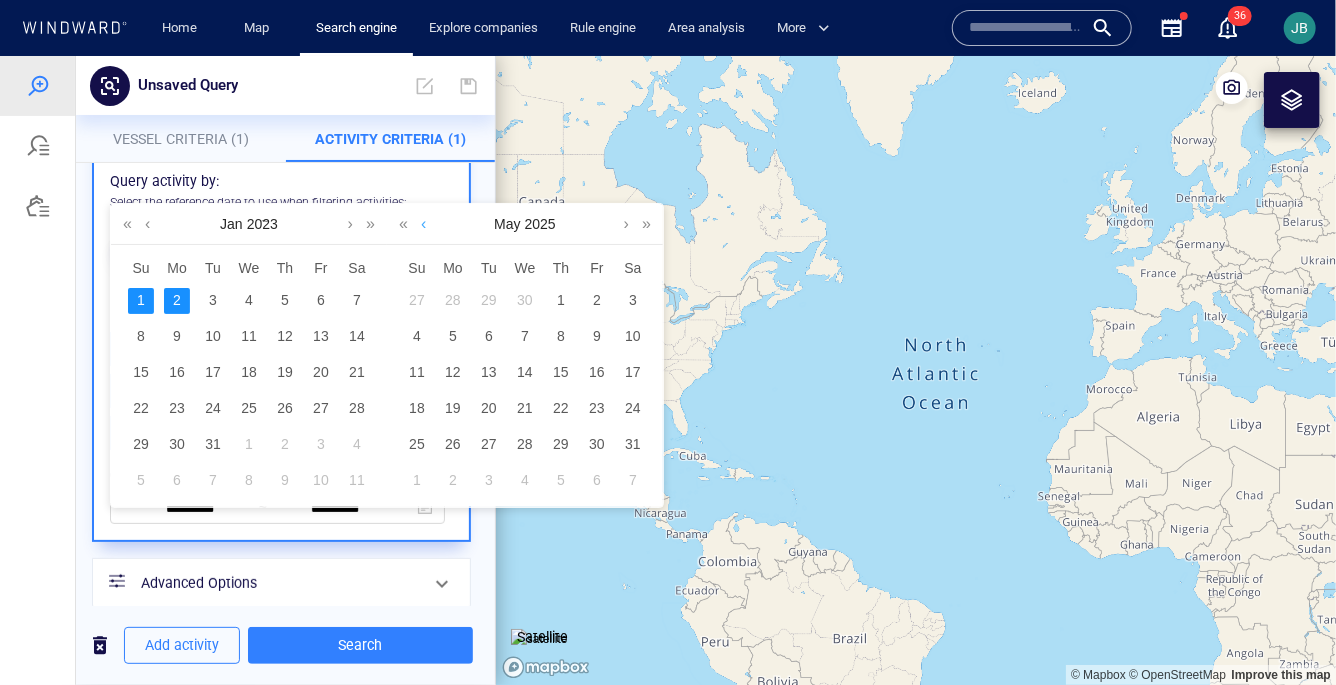 click at bounding box center (423, 223) 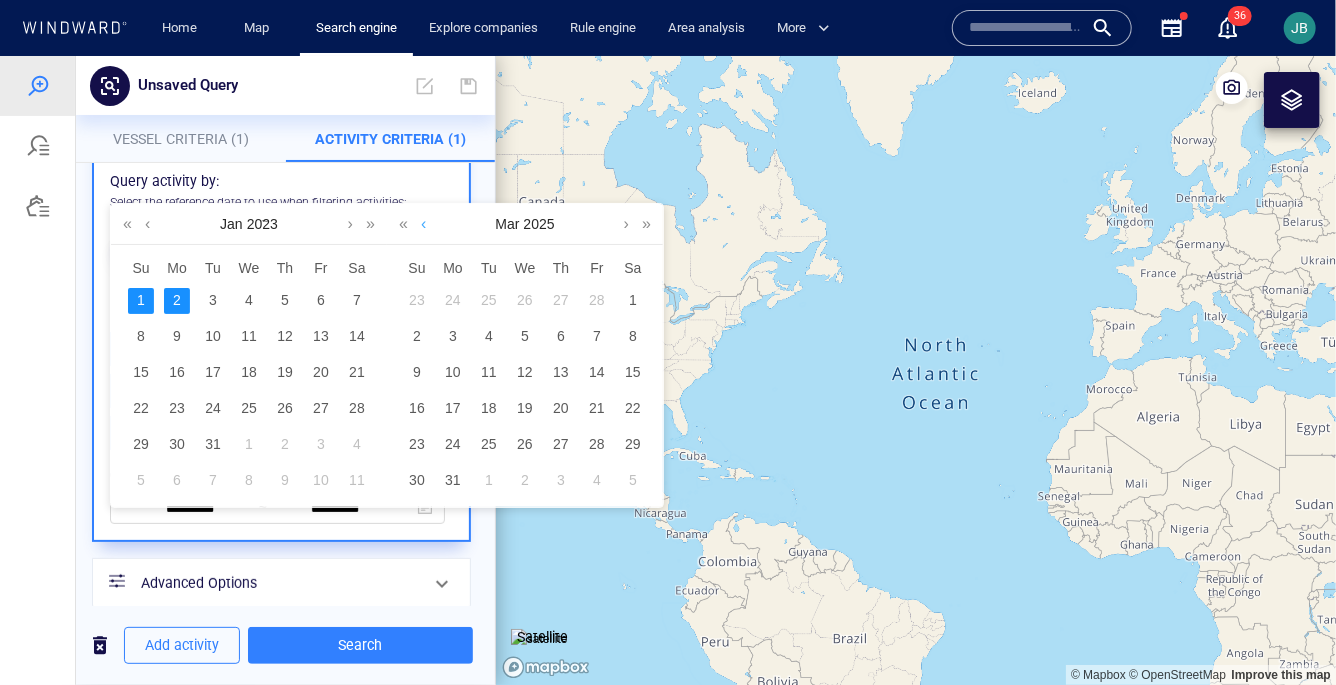 click at bounding box center (423, 223) 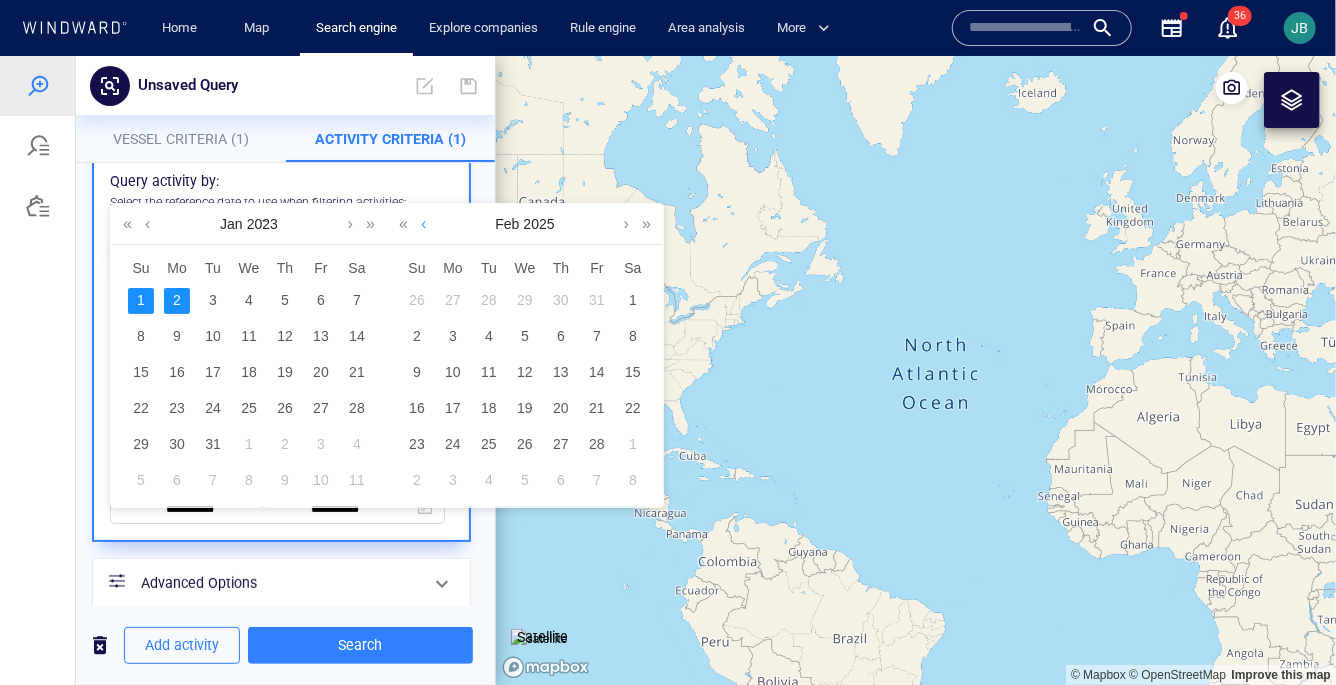 click at bounding box center (423, 223) 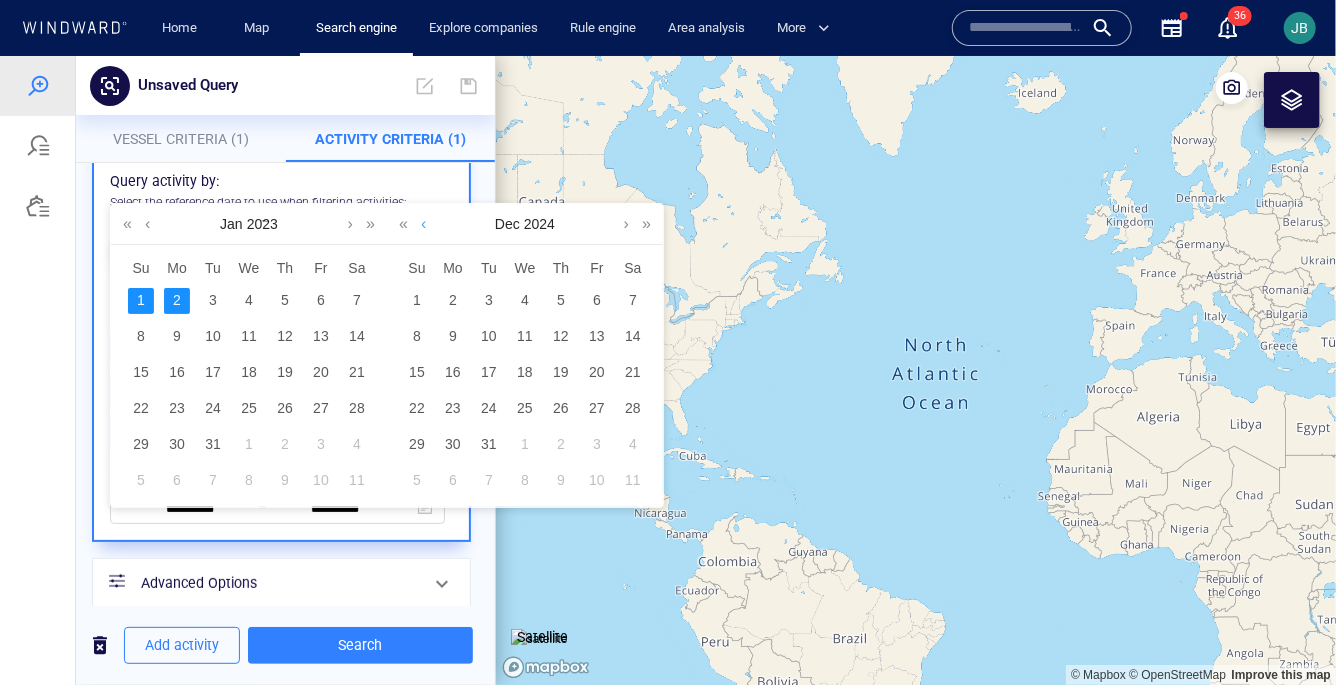 click at bounding box center [423, 223] 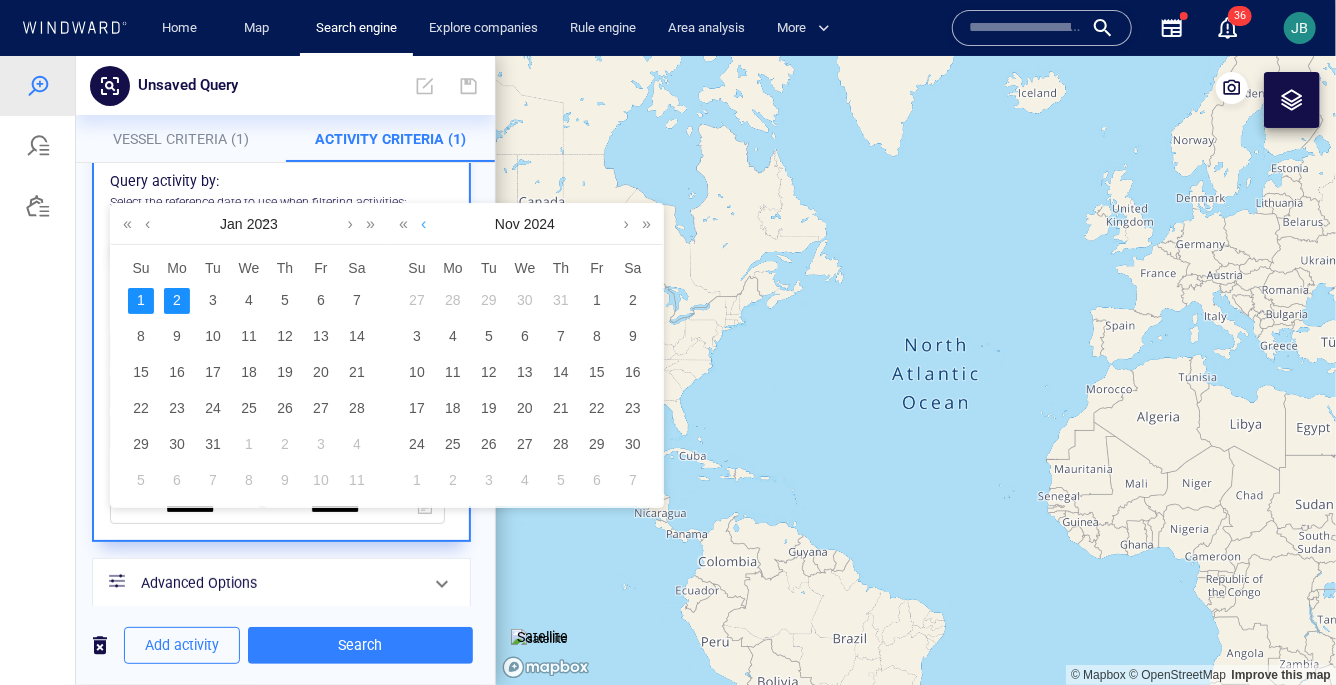 click at bounding box center (423, 223) 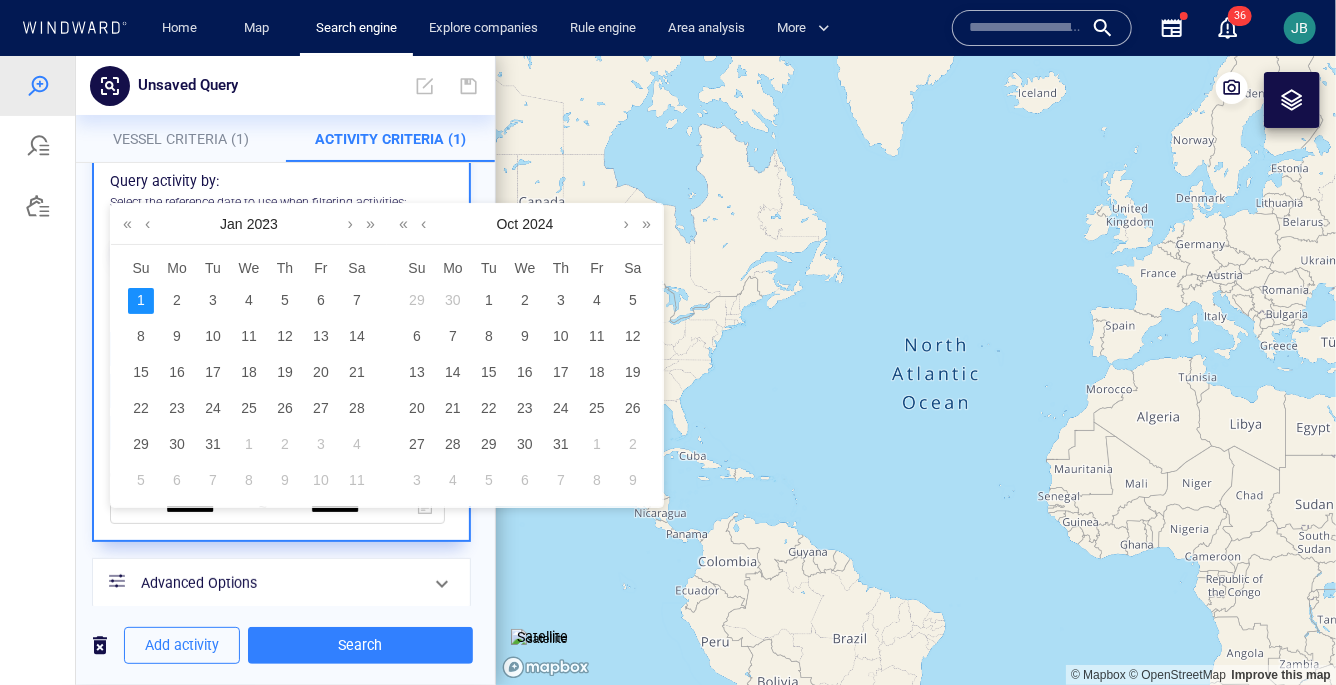 click on "1" at bounding box center [141, 300] 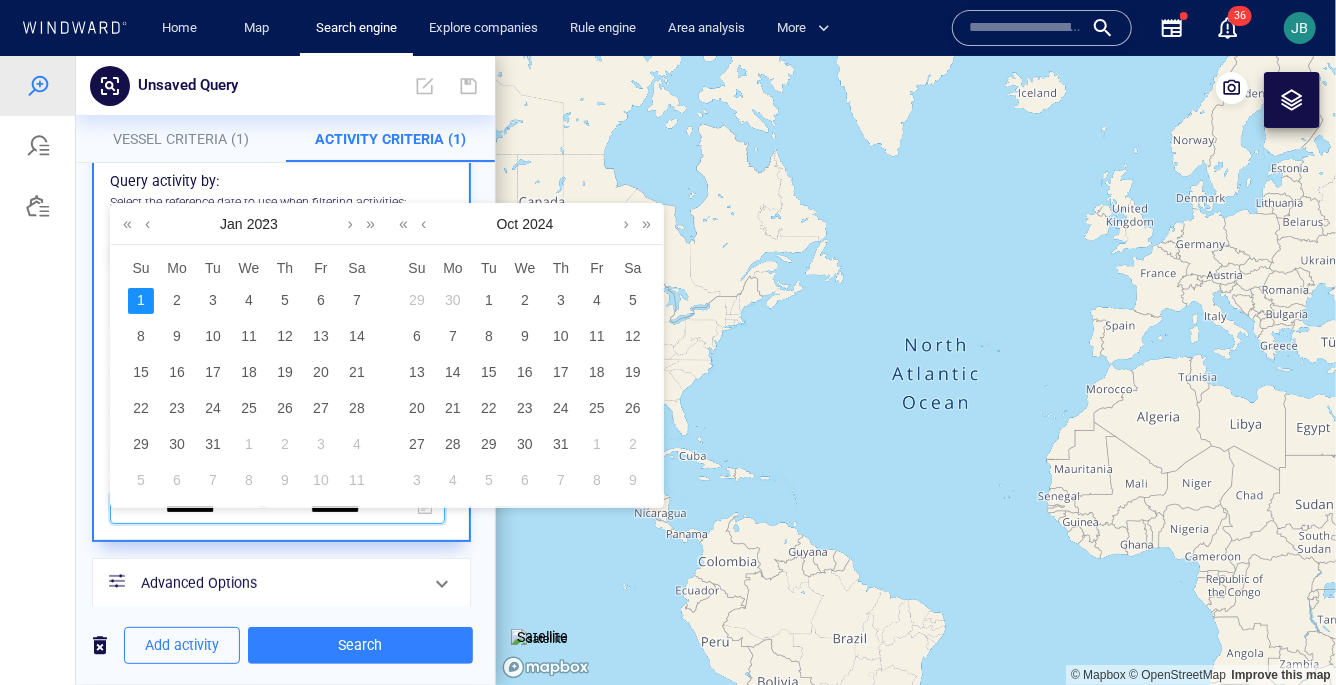 type on "**********" 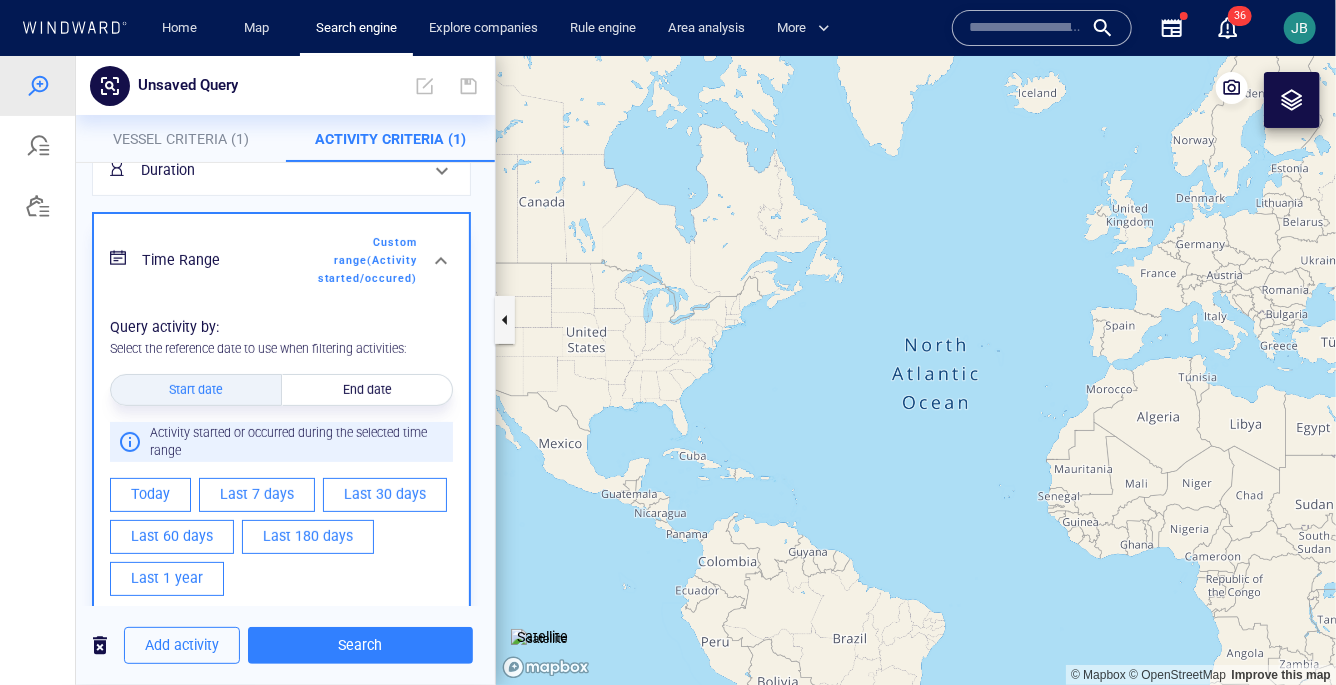 scroll, scrollTop: 390, scrollLeft: 0, axis: vertical 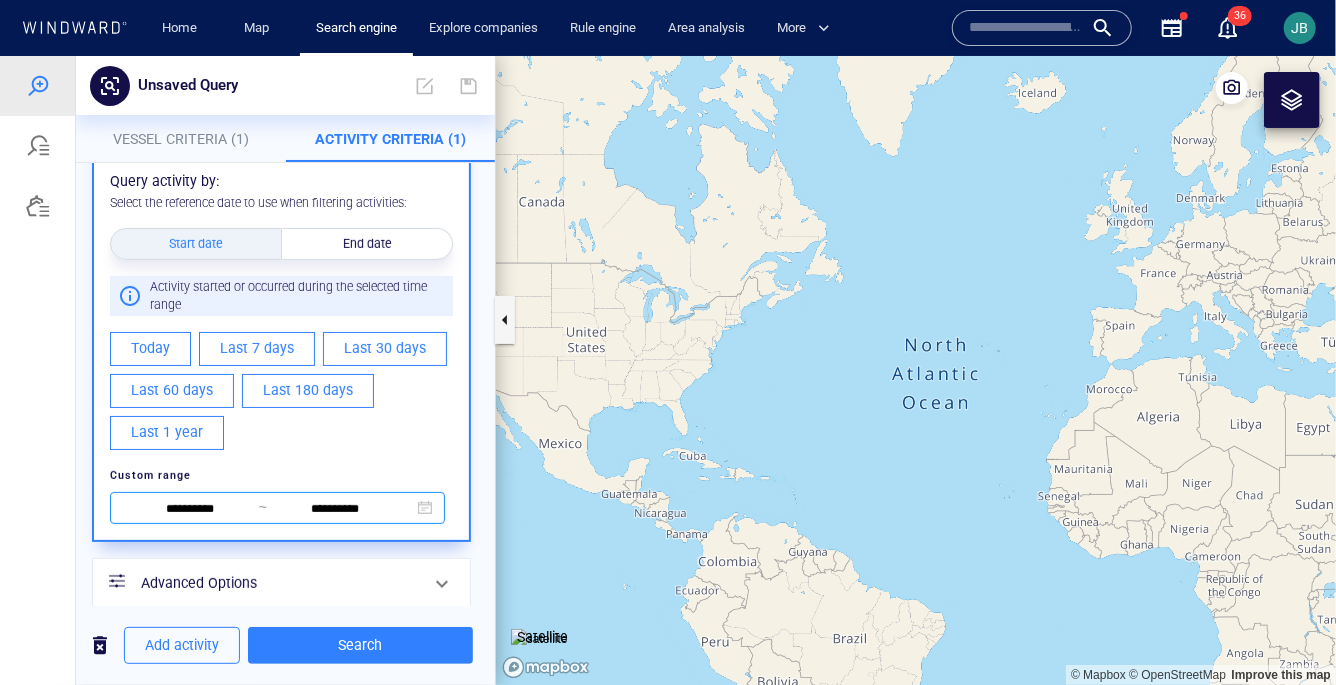 click on "**********" at bounding box center [335, 509] 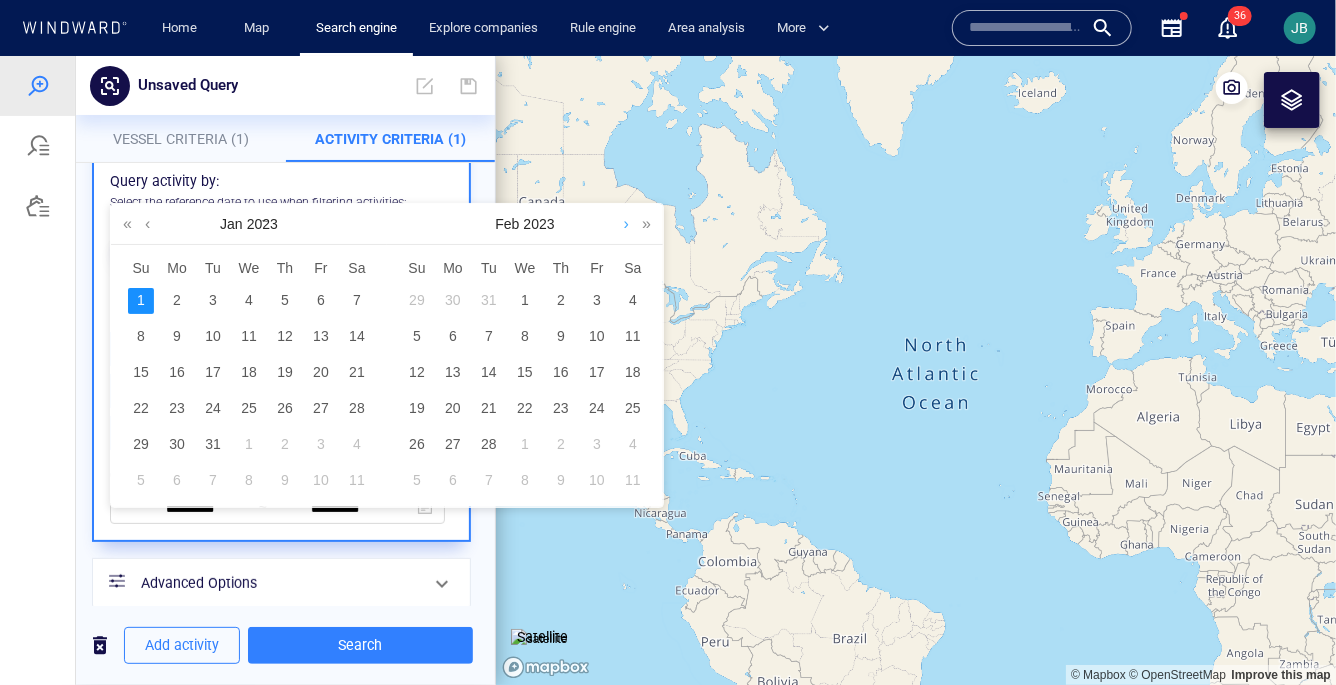 click at bounding box center (626, 223) 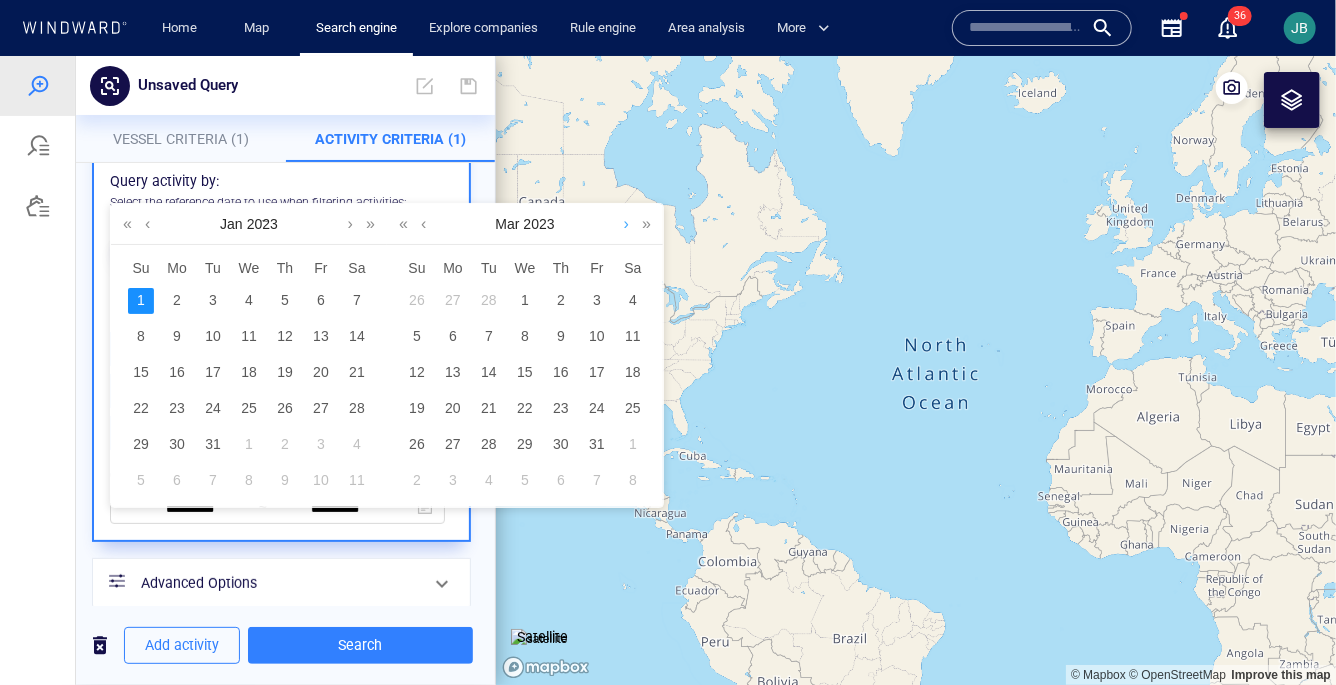 click at bounding box center (626, 223) 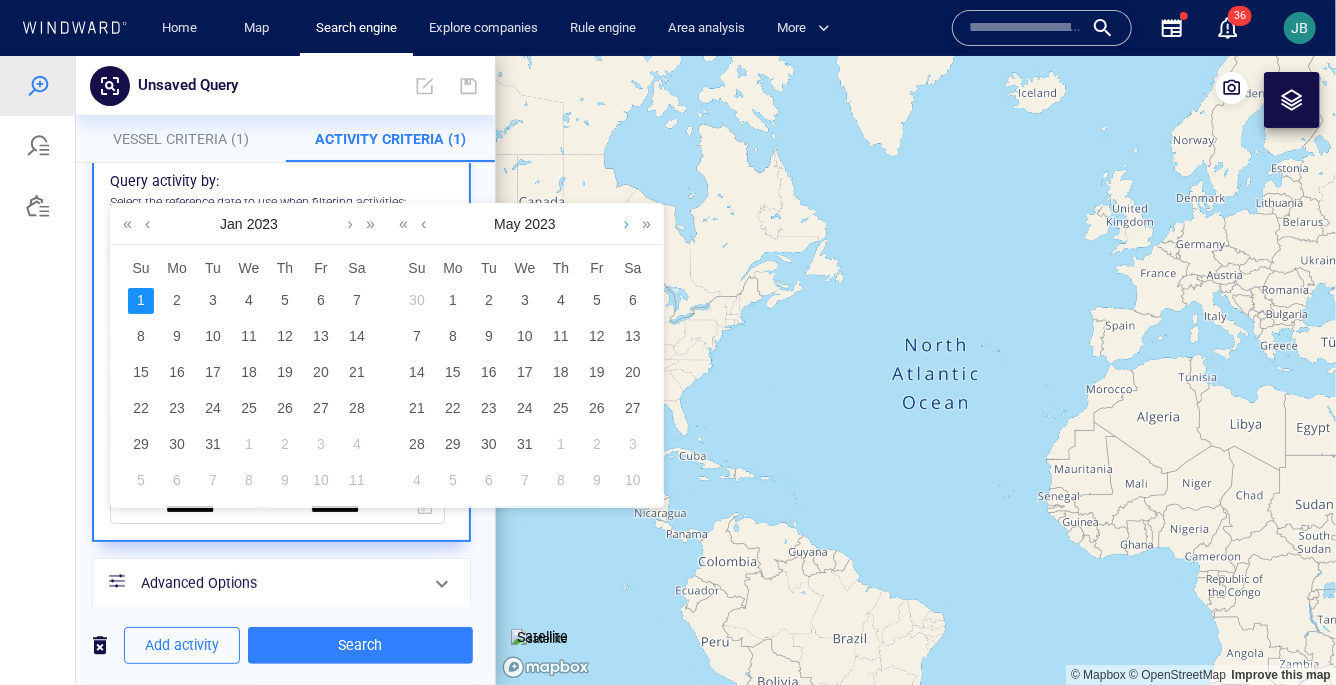 click at bounding box center [626, 223] 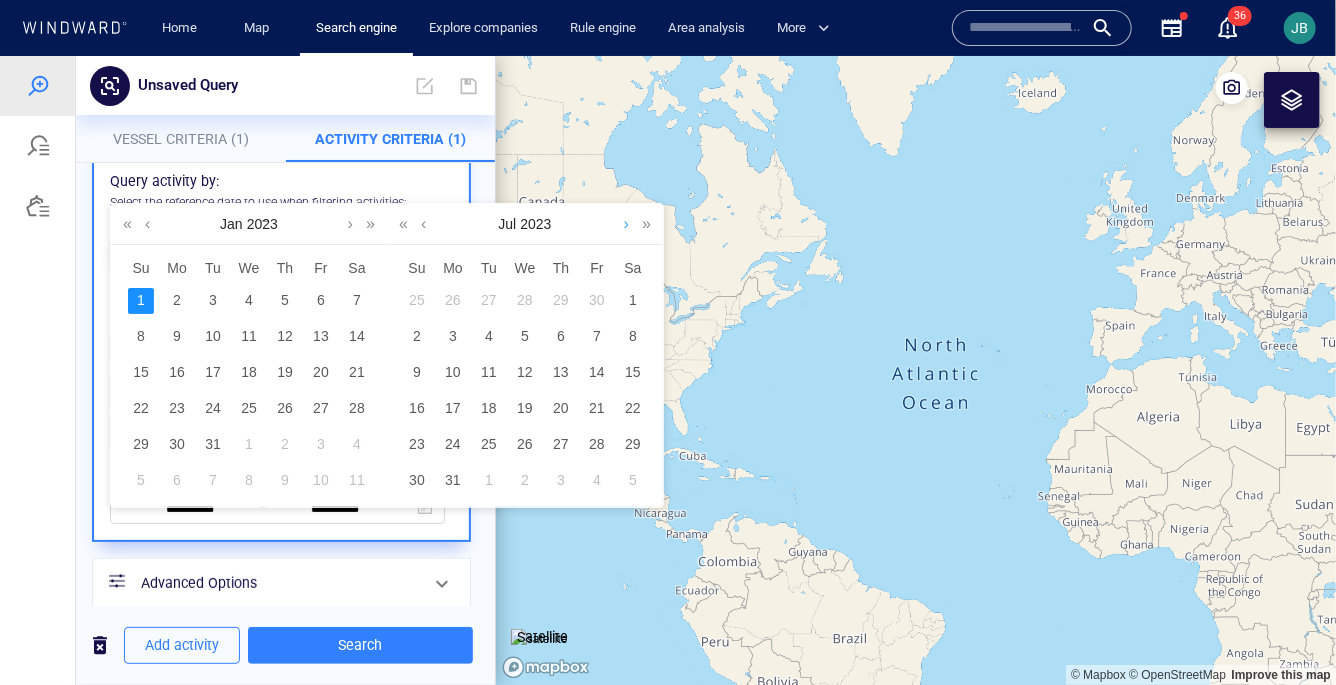 click at bounding box center [626, 223] 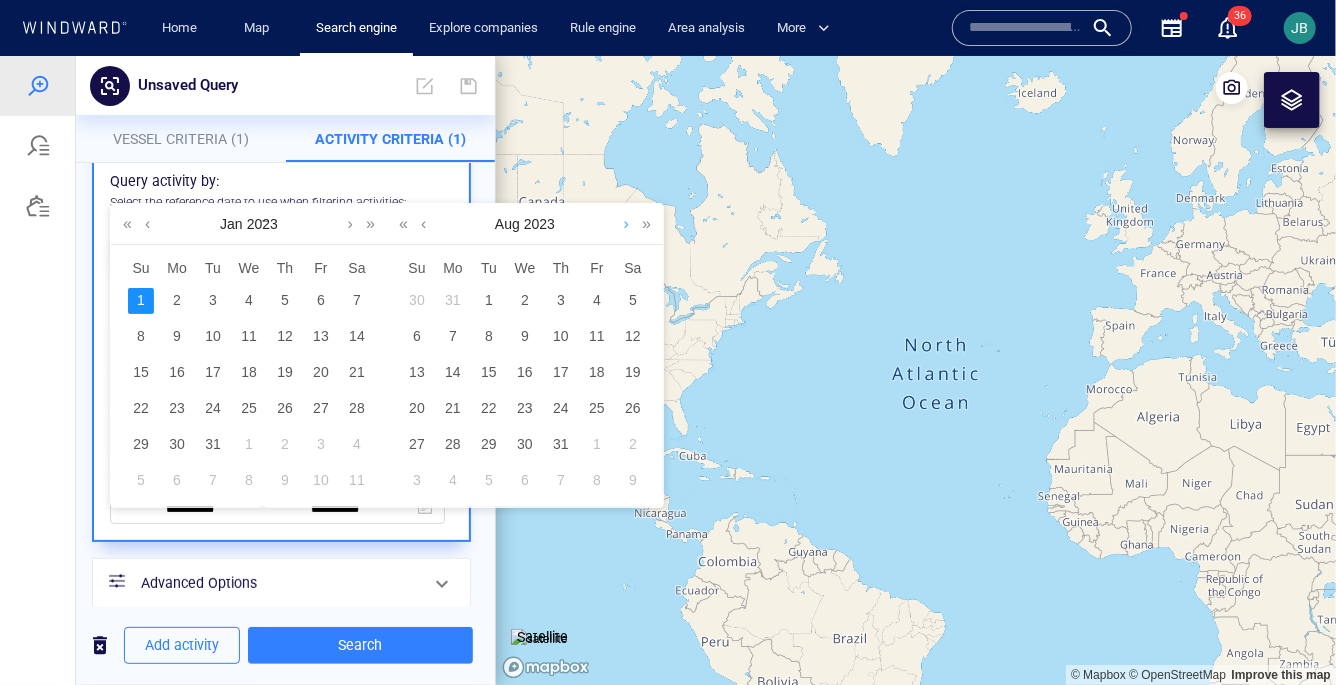 click at bounding box center [626, 223] 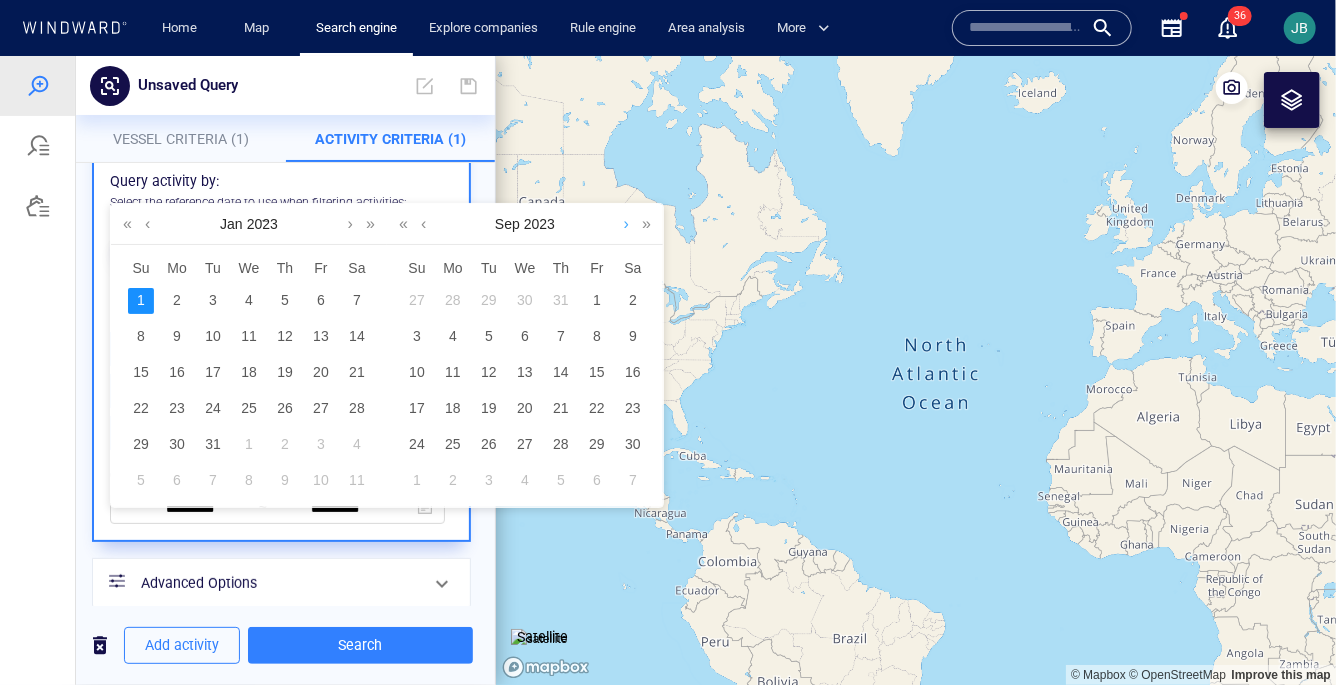 click at bounding box center (626, 223) 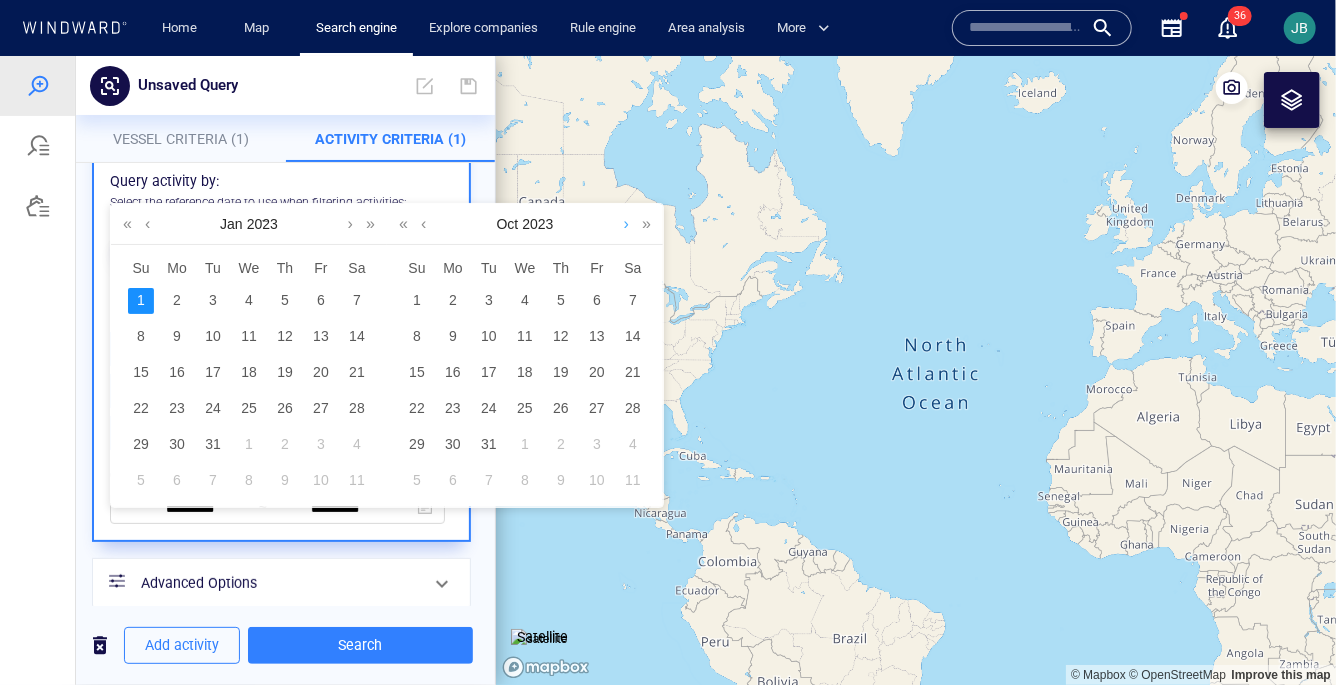 click at bounding box center [626, 223] 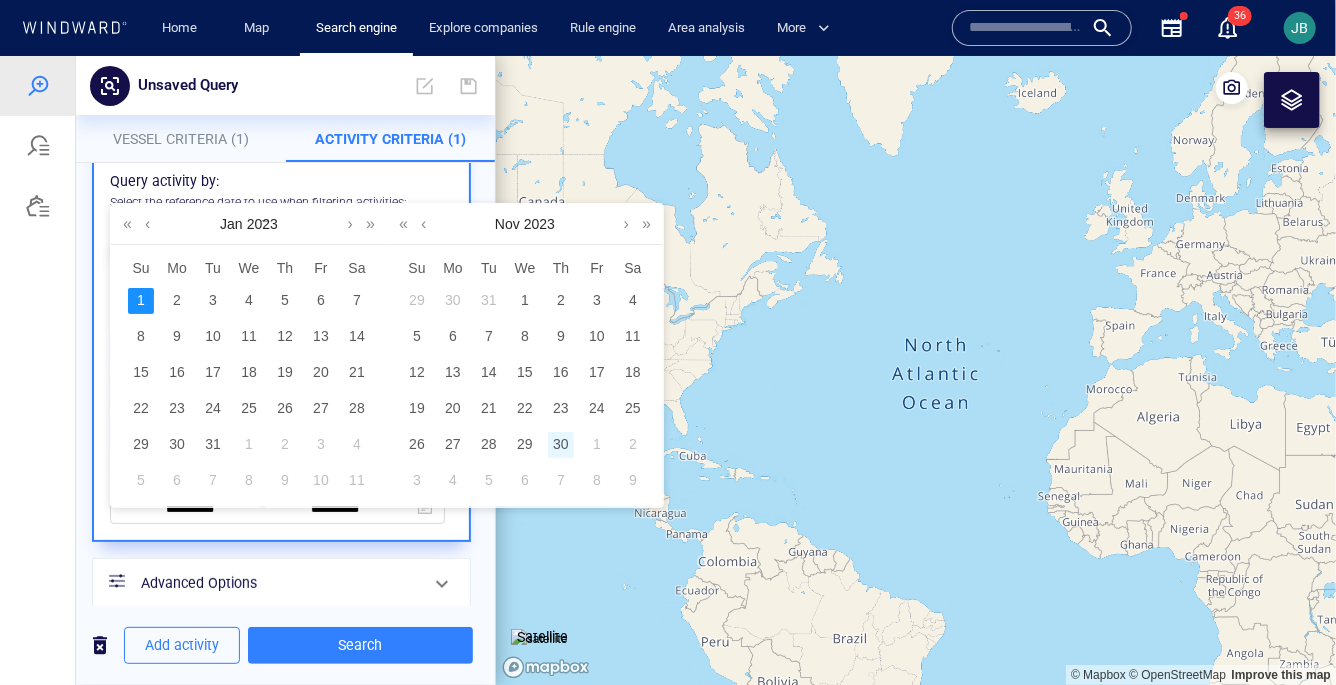 click on "30" at bounding box center (561, 444) 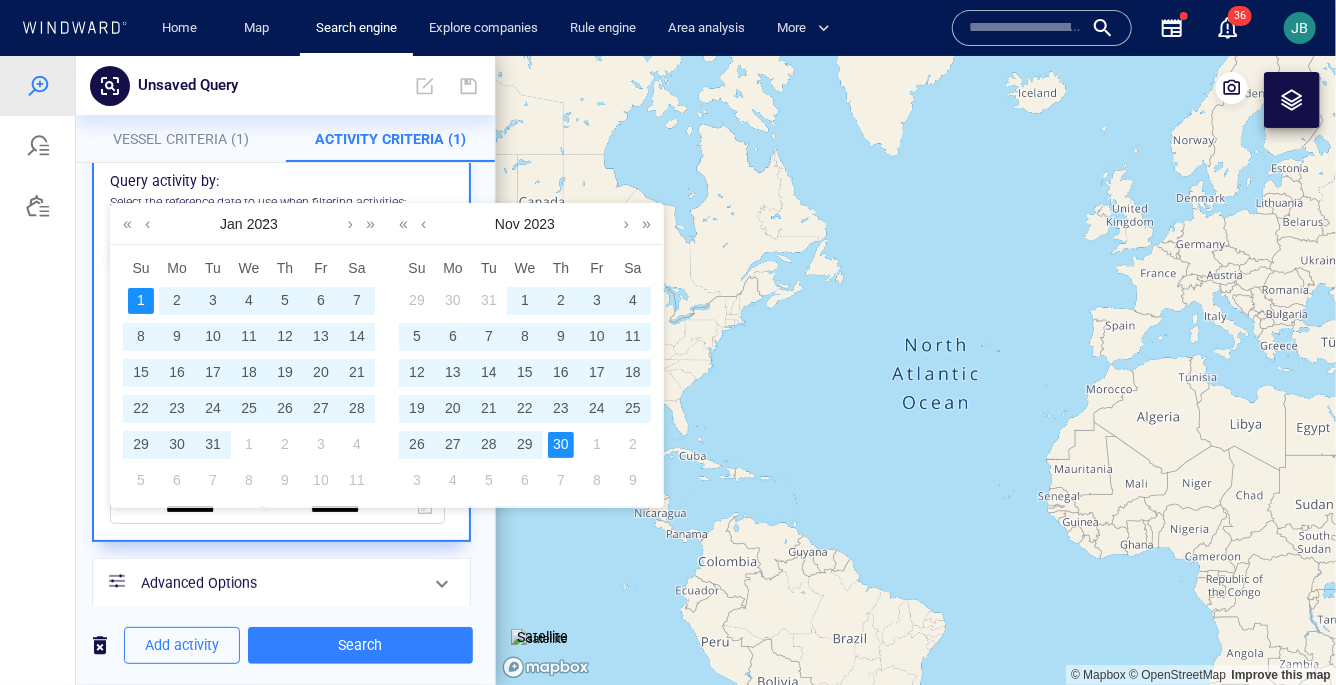 click on "1" at bounding box center (141, 300) 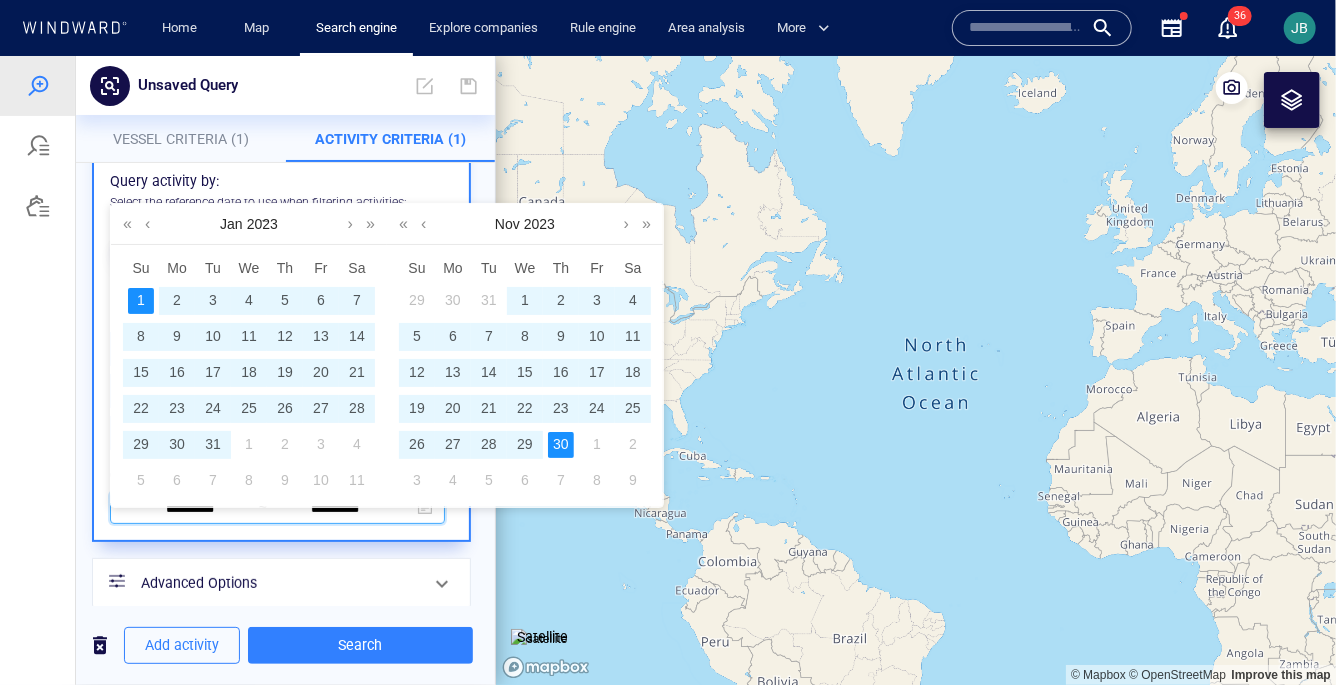 type on "**********" 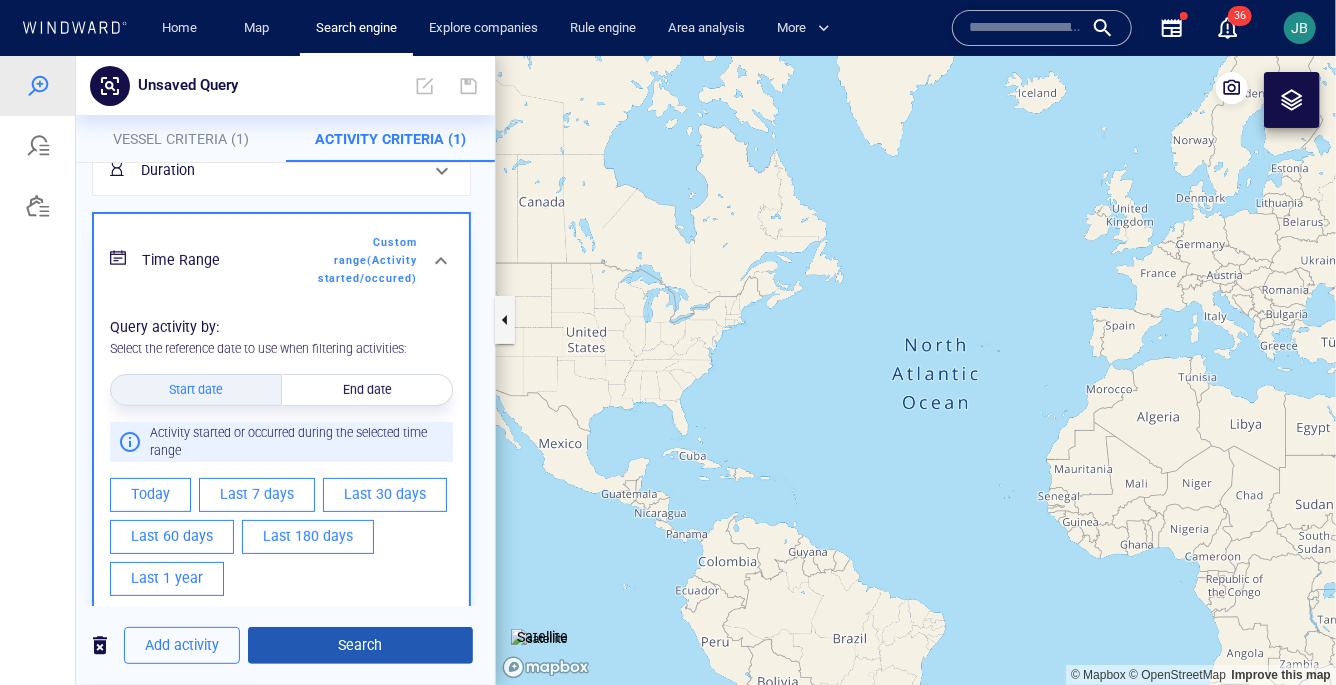 click on "Search" at bounding box center (360, 644) 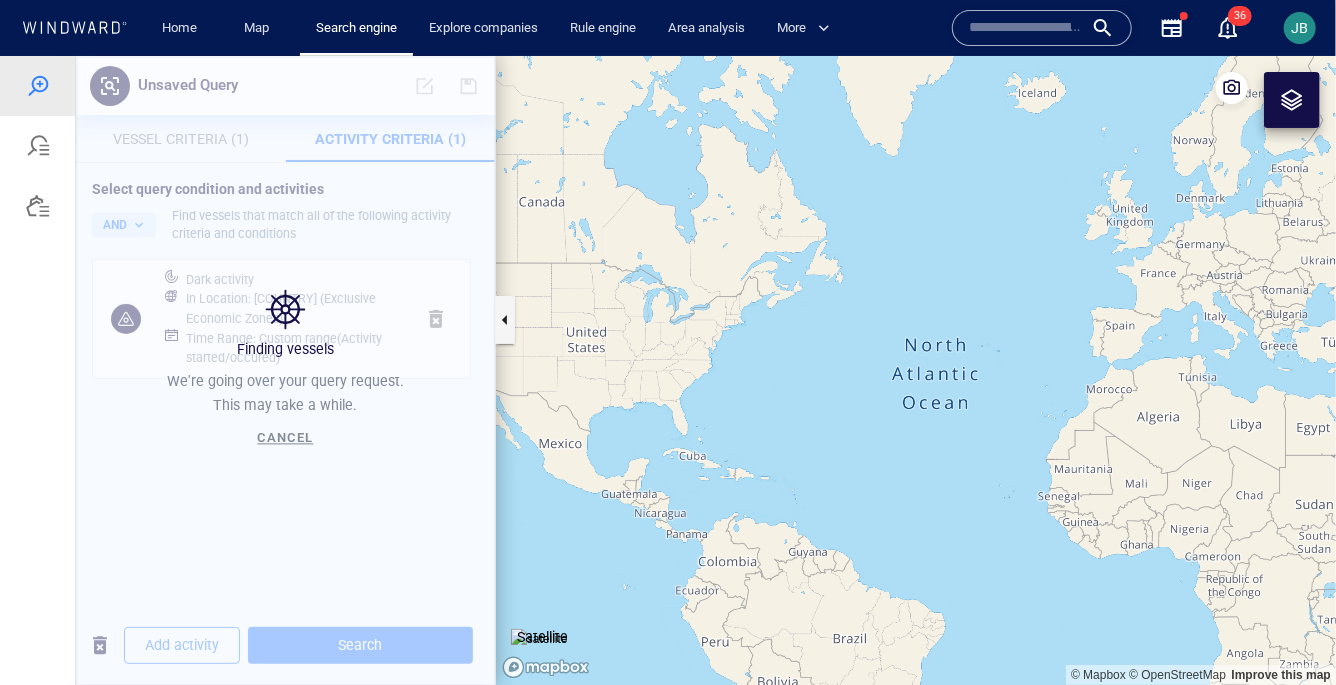 scroll, scrollTop: 0, scrollLeft: 0, axis: both 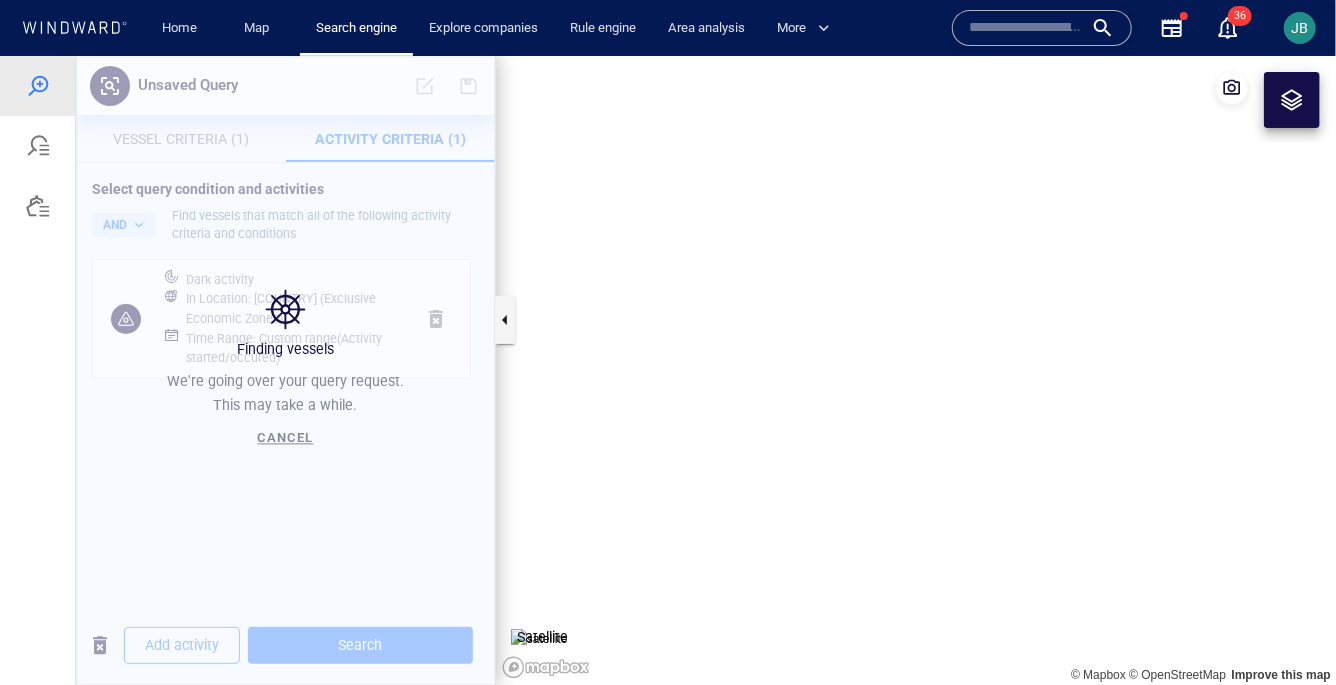 click at bounding box center [916, 370] 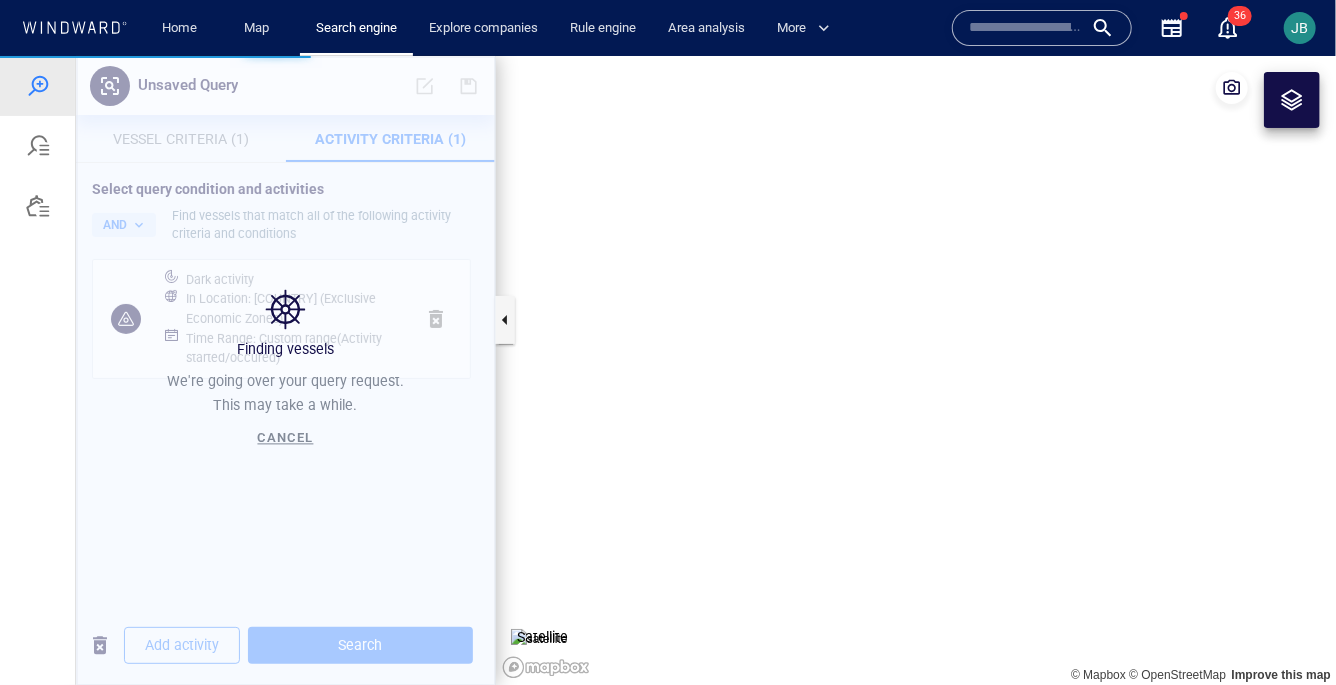 drag, startPoint x: 919, startPoint y: 408, endPoint x: 970, endPoint y: 408, distance: 51 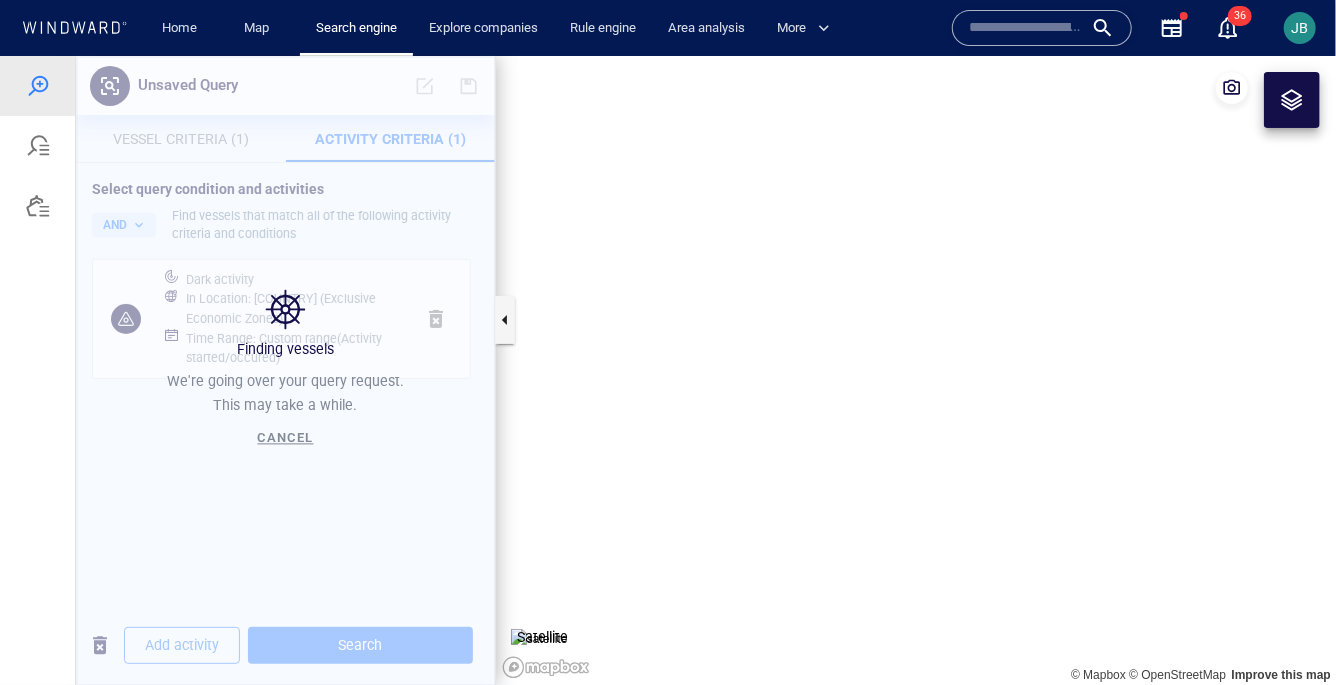 drag, startPoint x: 1155, startPoint y: 199, endPoint x: 1091, endPoint y: 566, distance: 372.53857 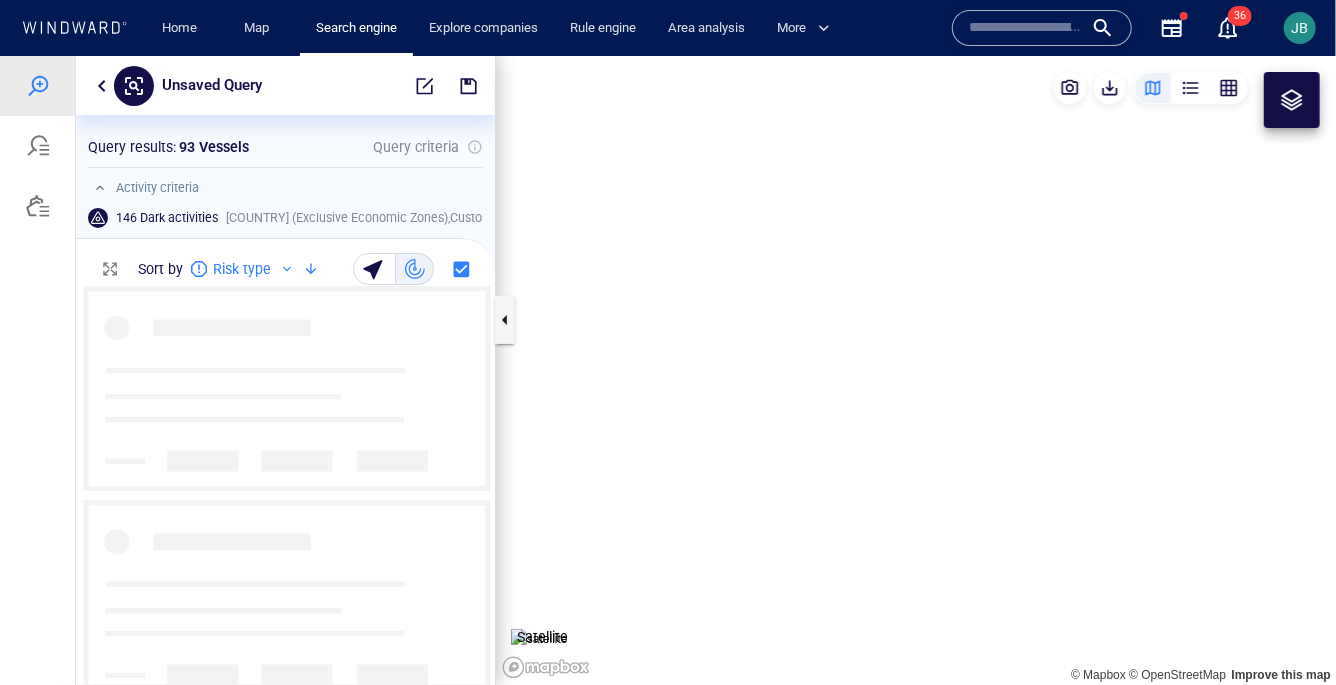 scroll, scrollTop: 0, scrollLeft: 0, axis: both 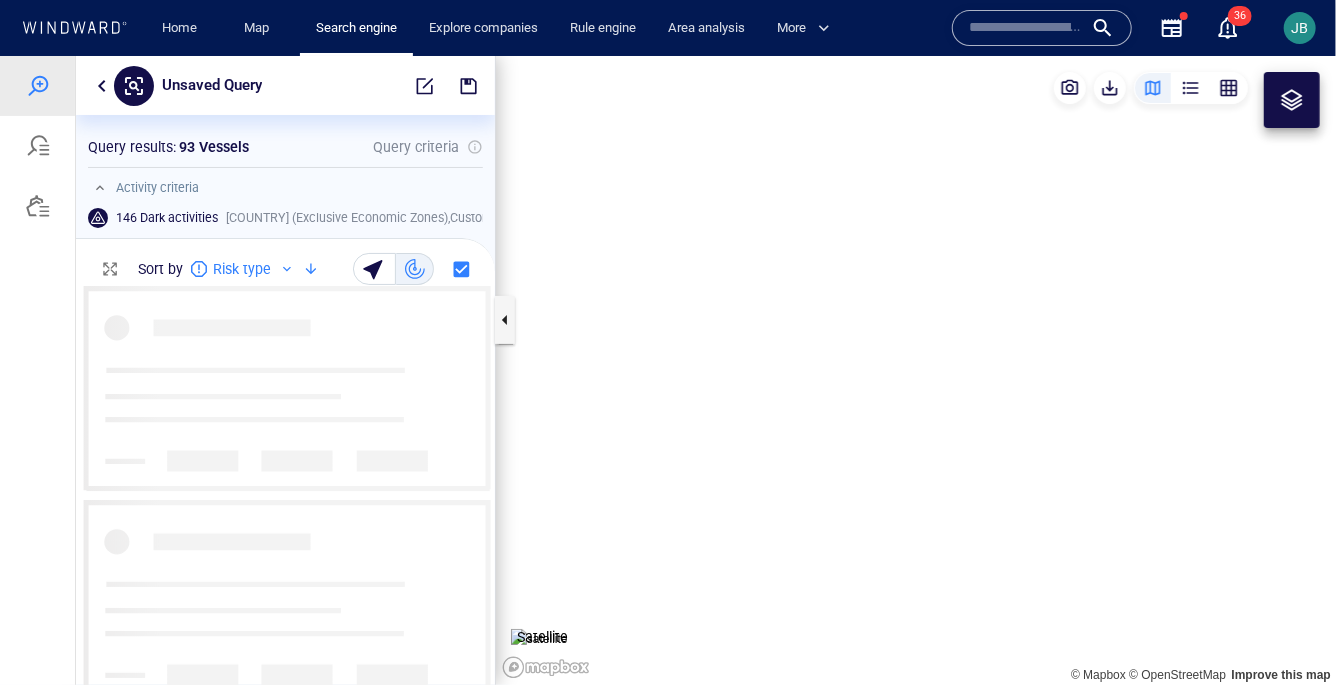 drag, startPoint x: 909, startPoint y: 554, endPoint x: 908, endPoint y: 170, distance: 384.0013 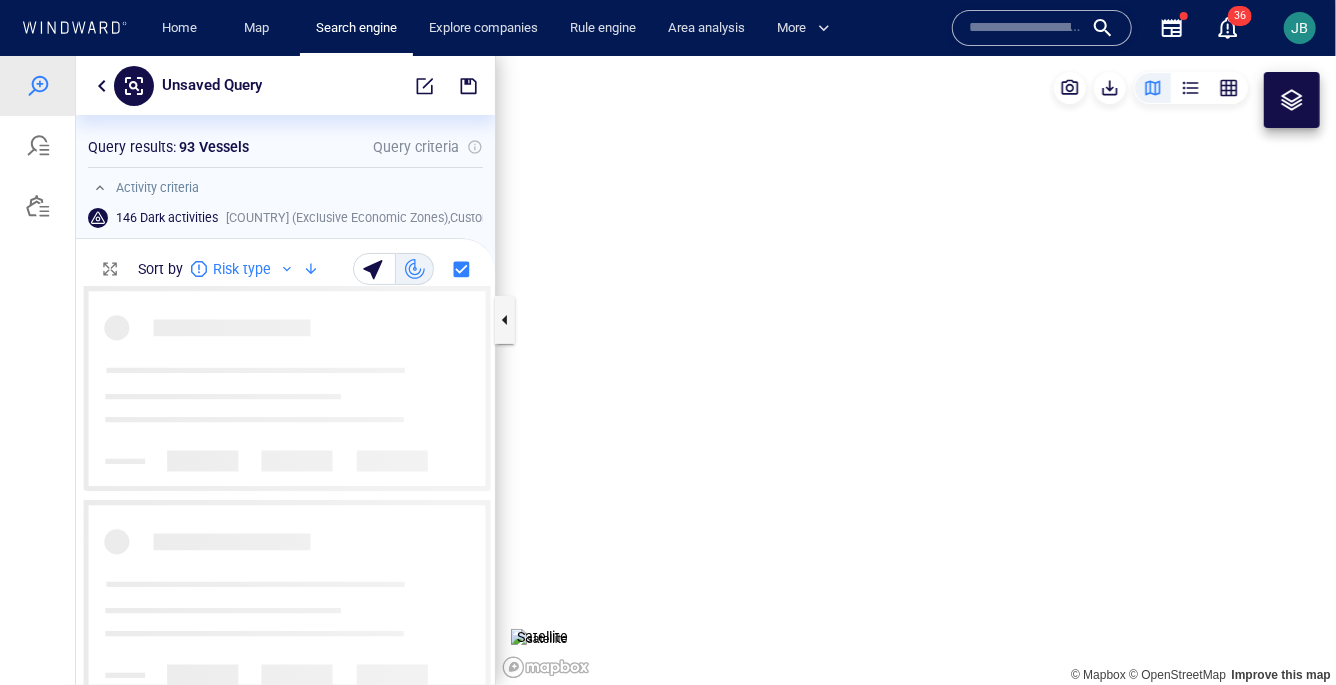 click at bounding box center (916, 370) 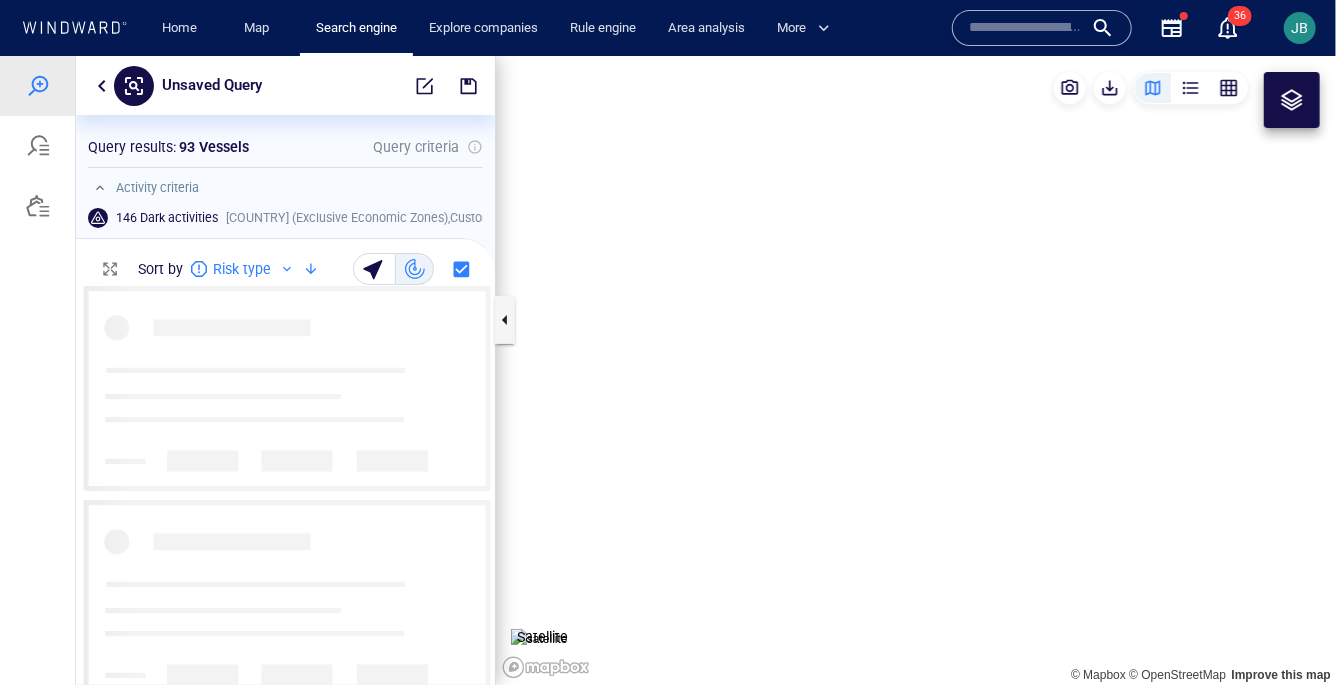 click at bounding box center (916, 370) 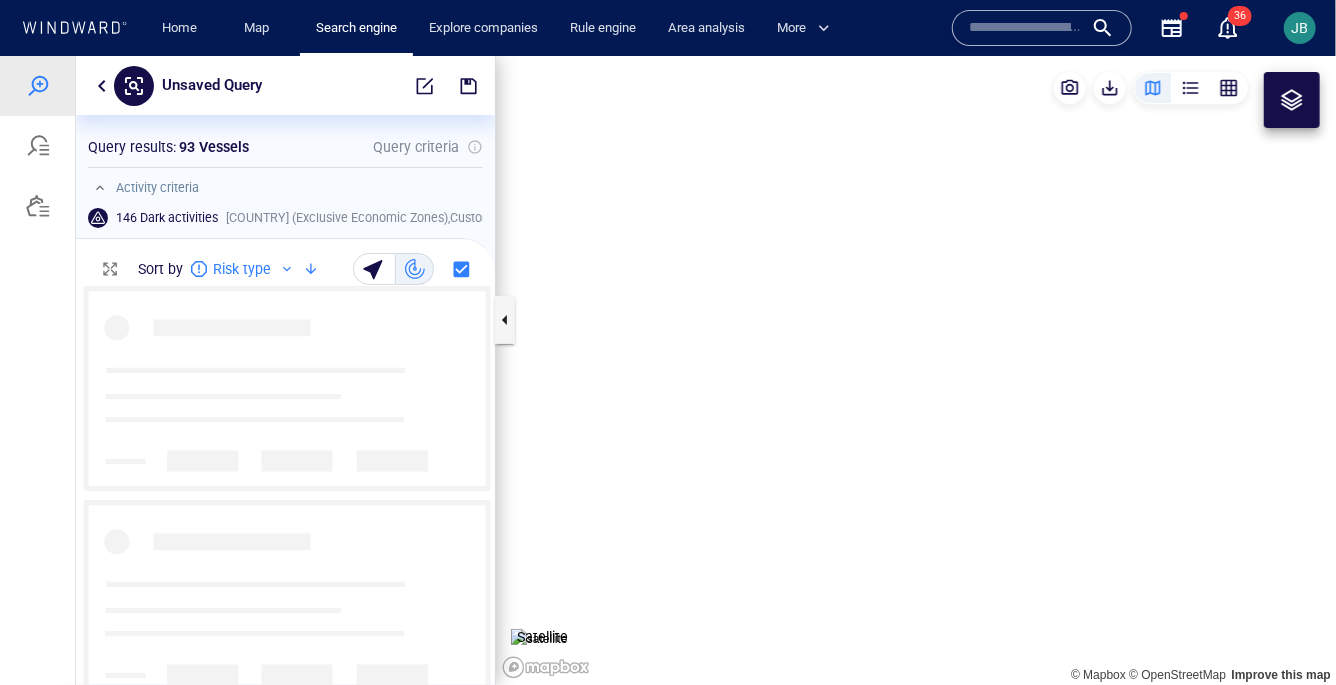 click at bounding box center (916, 370) 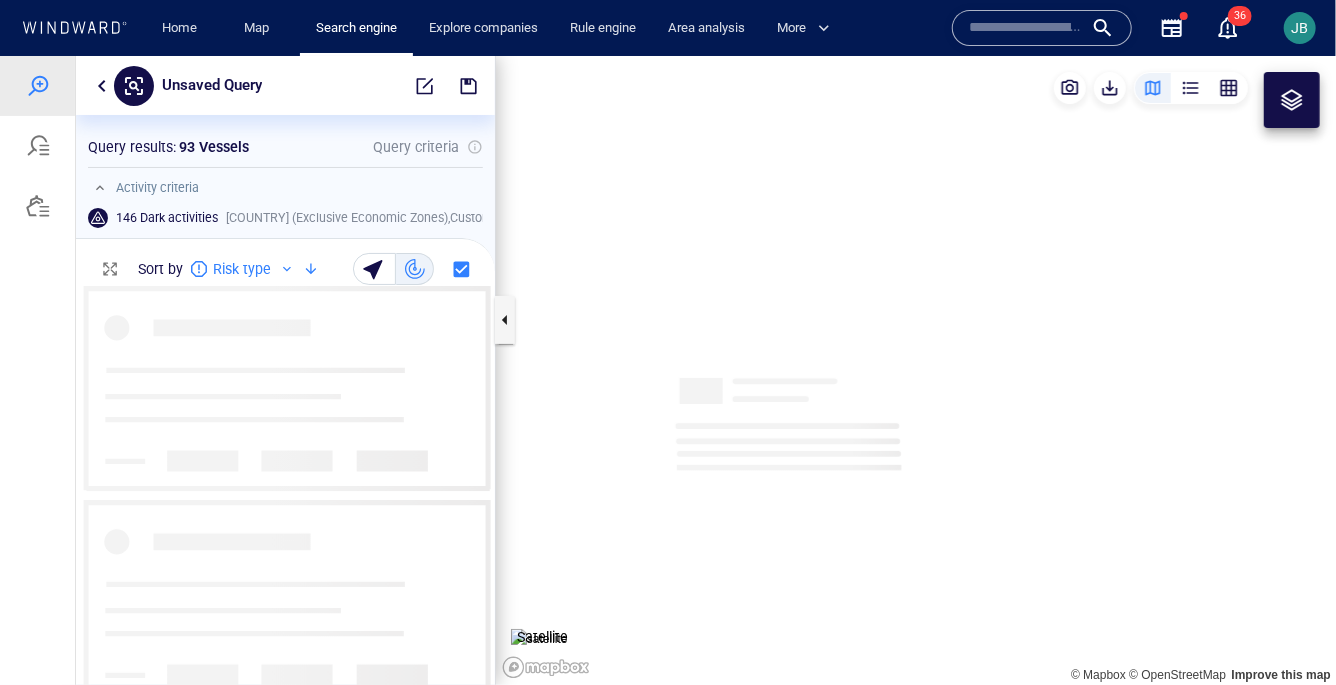 drag, startPoint x: 950, startPoint y: 412, endPoint x: 1000, endPoint y: 251, distance: 168.5853 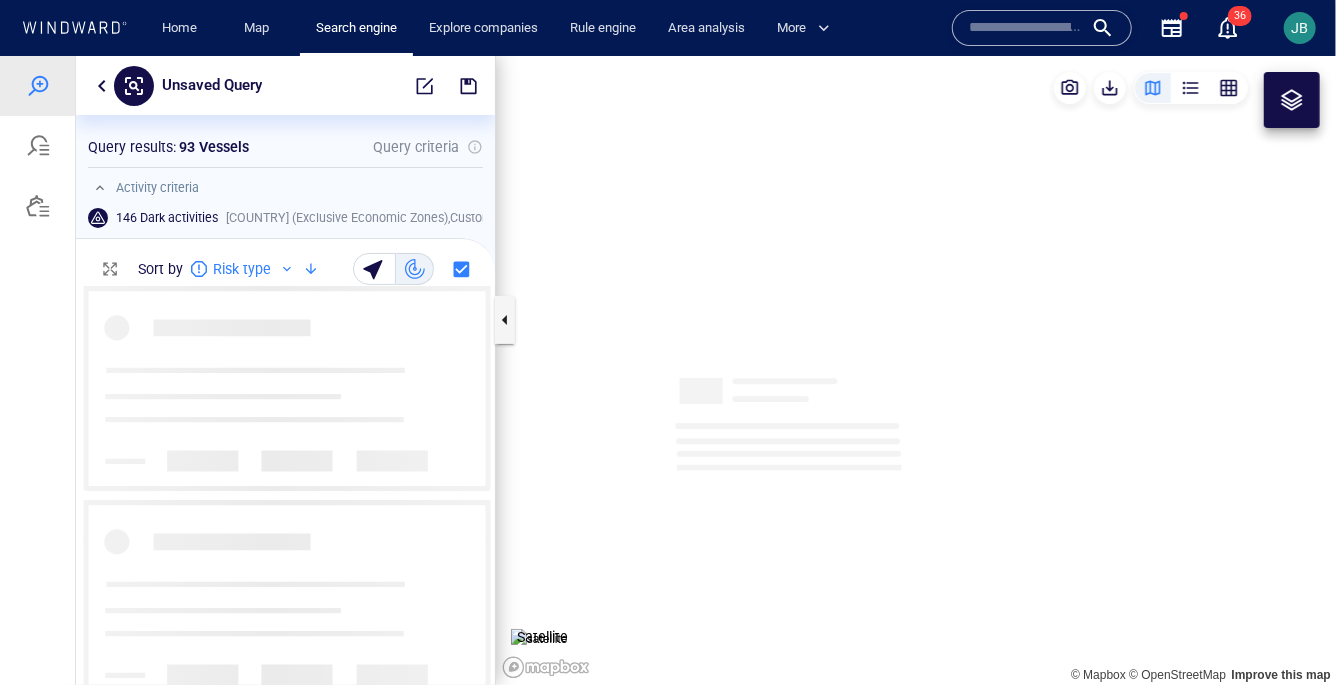 click at bounding box center [916, 370] 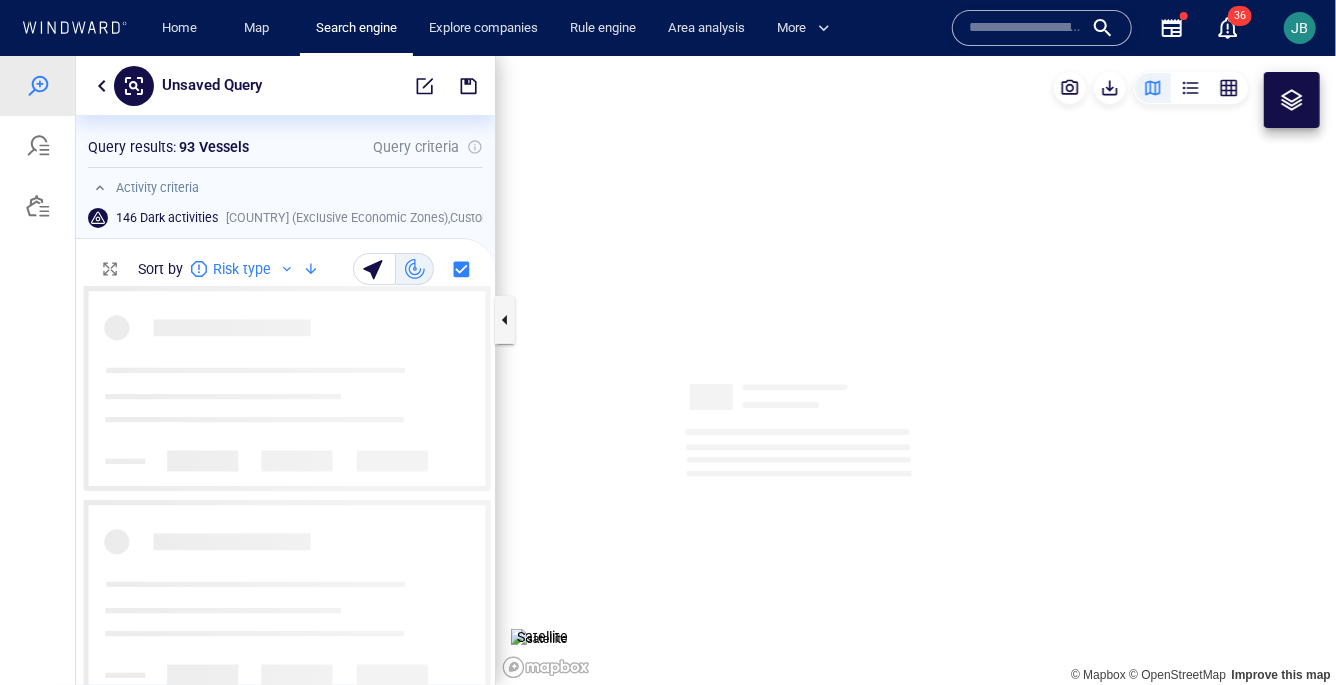 click on "Query results : 93 Vessels Query criteria" at bounding box center [285, 146] 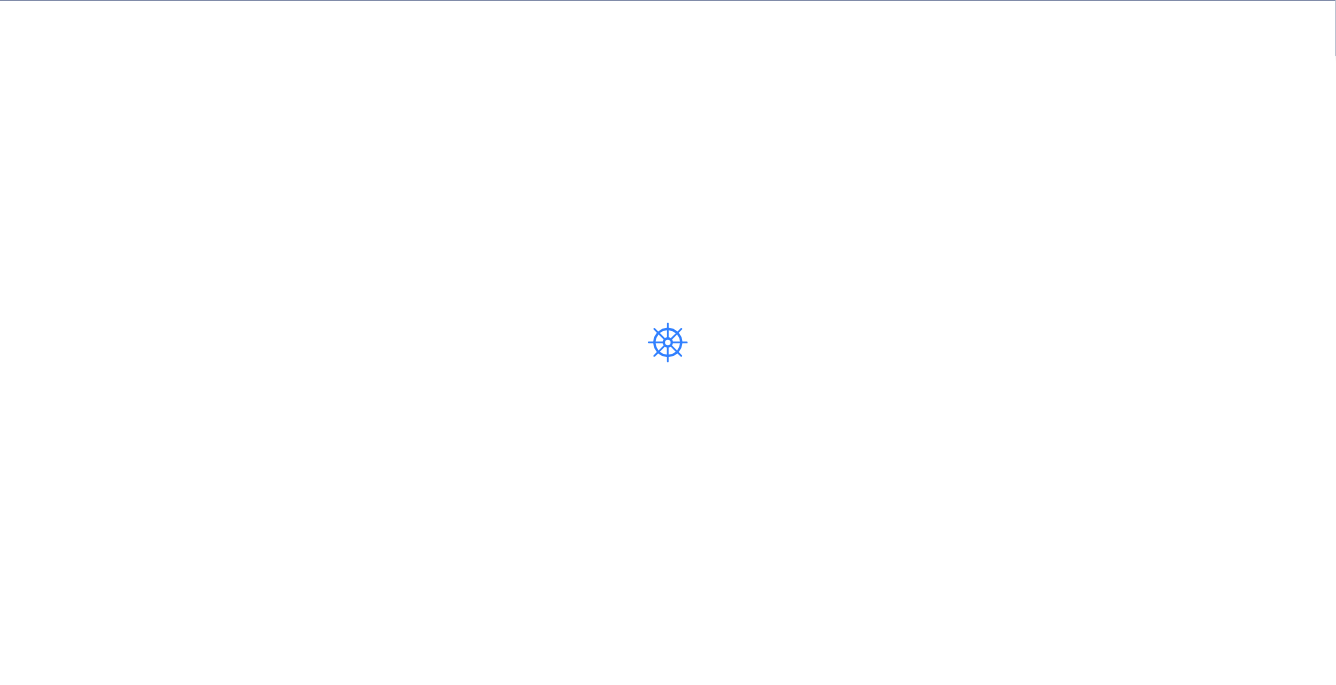 scroll, scrollTop: 0, scrollLeft: 0, axis: both 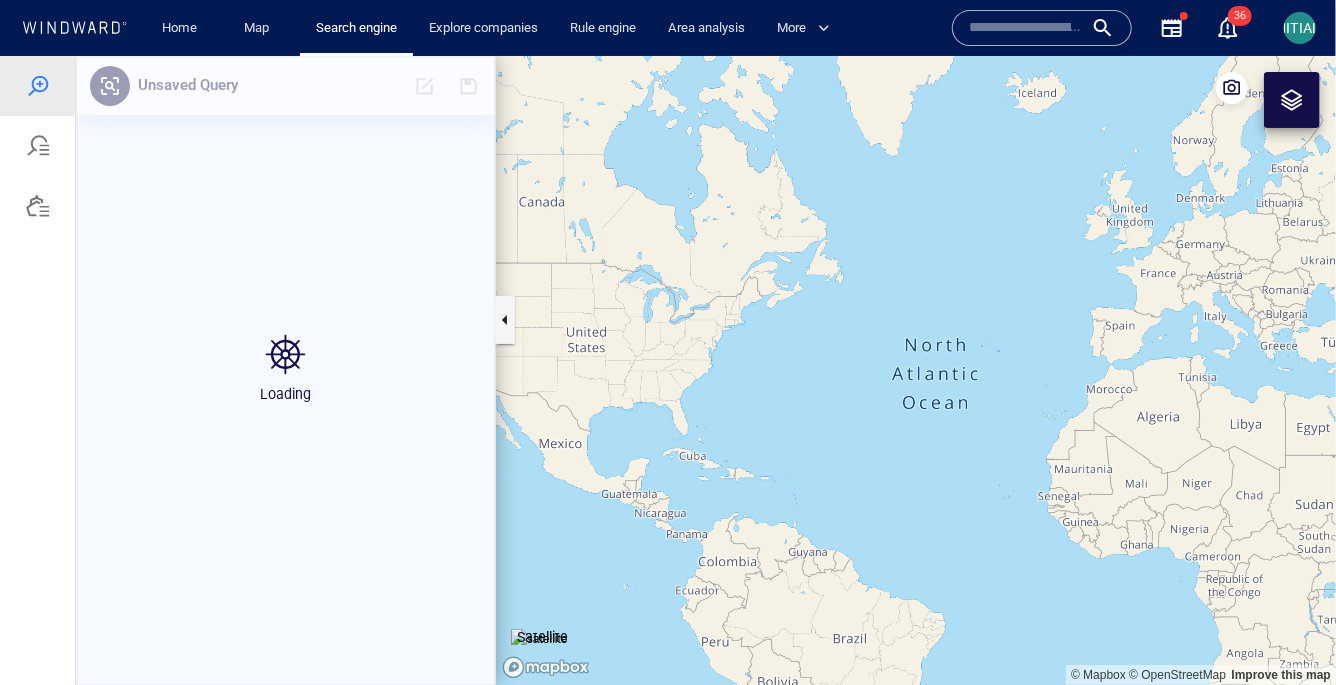drag, startPoint x: 1025, startPoint y: 482, endPoint x: 493, endPoint y: 419, distance: 535.7173 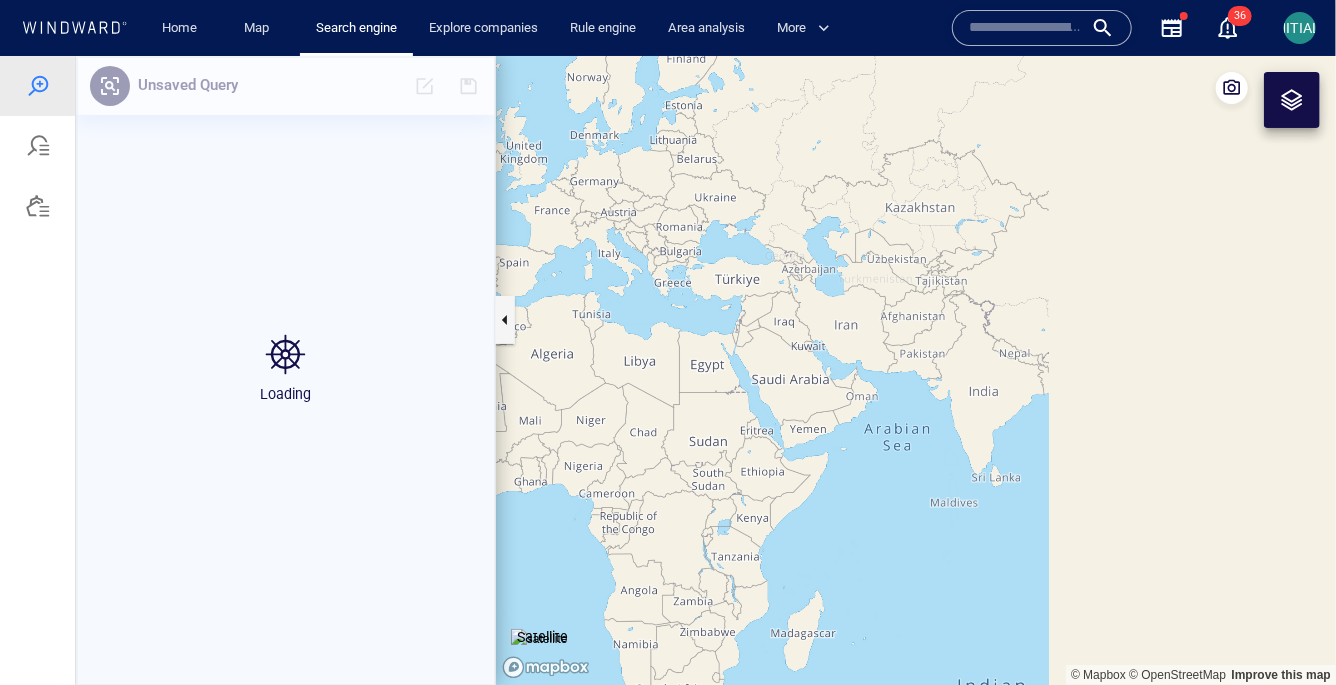 drag, startPoint x: 983, startPoint y: 470, endPoint x: 733, endPoint y: 457, distance: 250.33777 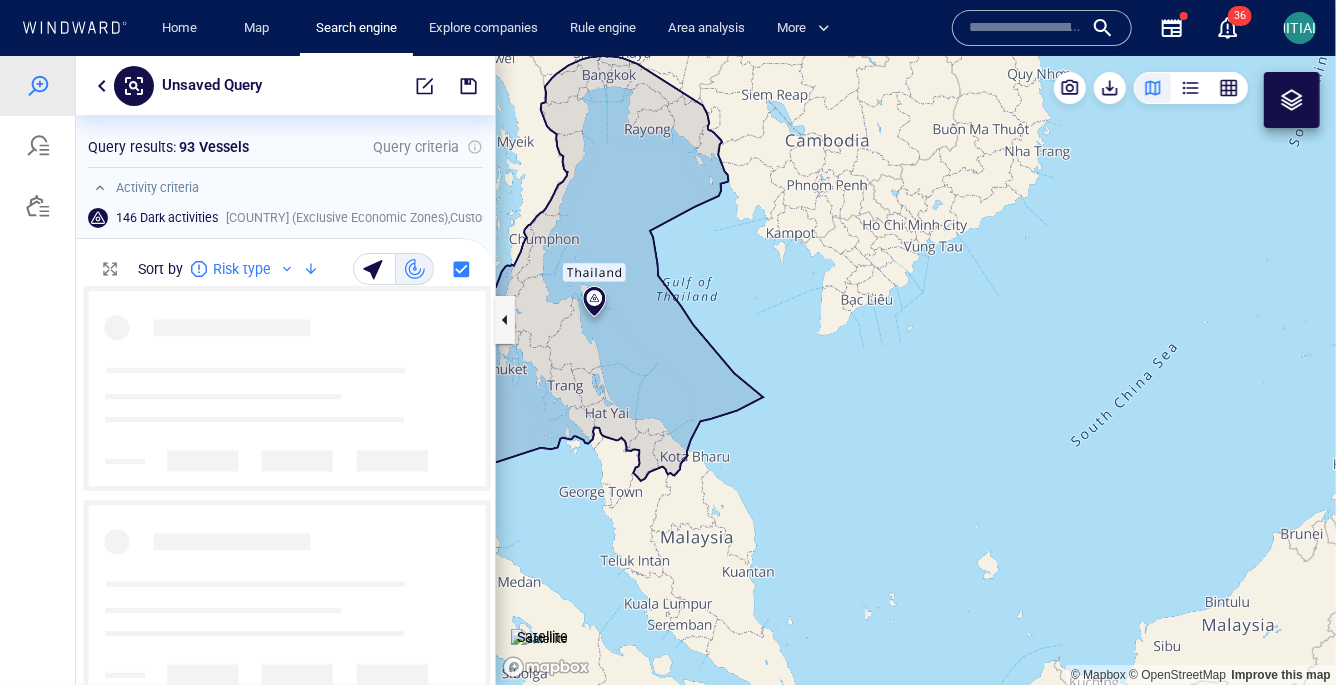 scroll, scrollTop: 399, scrollLeft: 419, axis: both 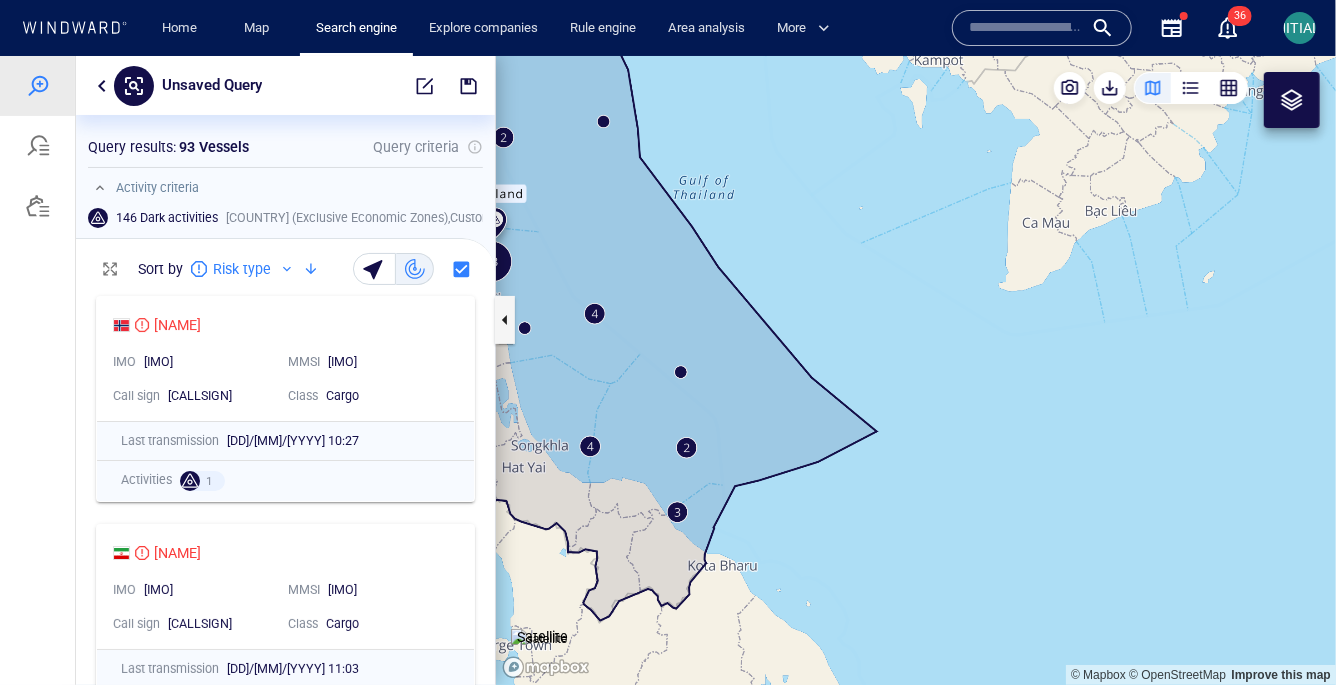 click at bounding box center [916, 370] 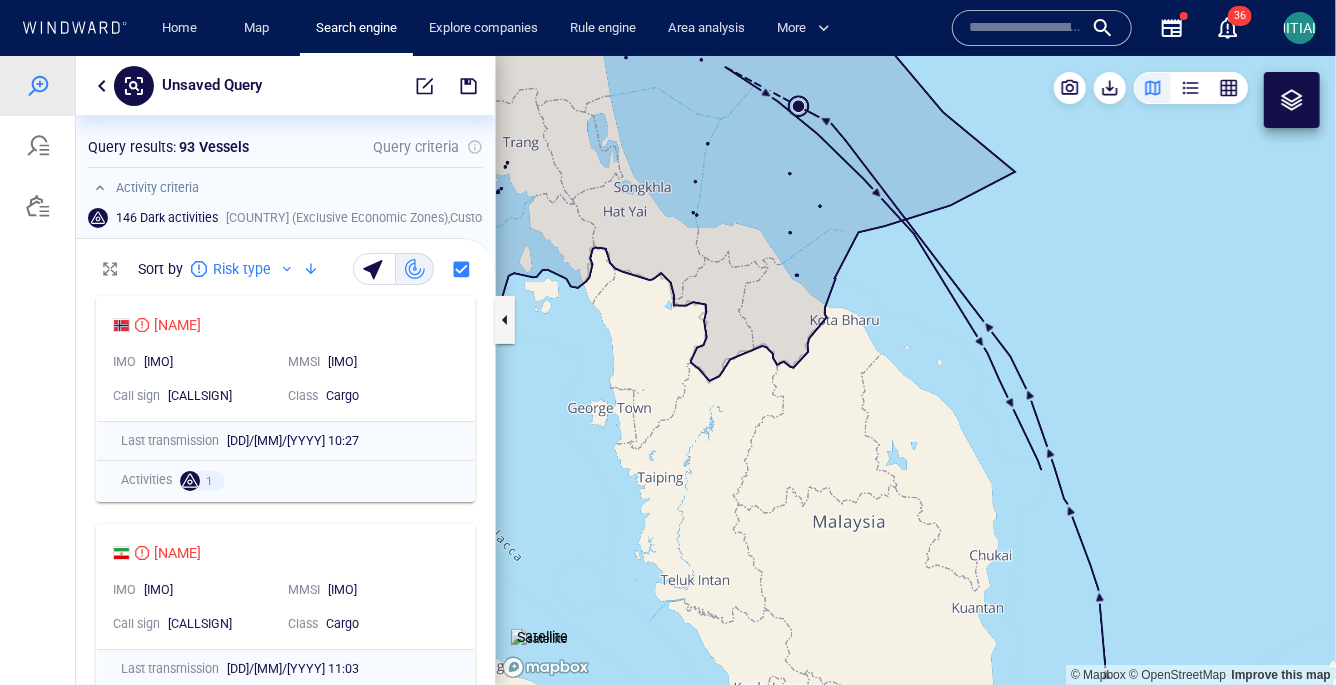 click at bounding box center (916, 370) 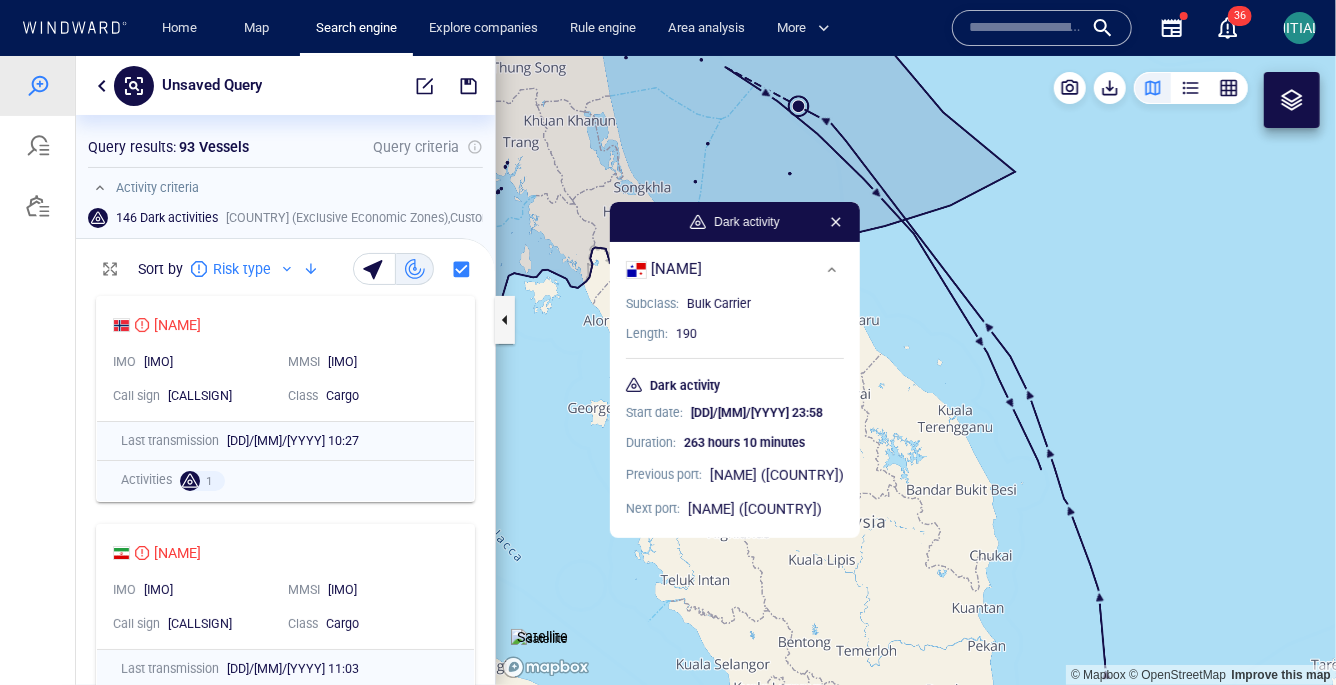 drag, startPoint x: 972, startPoint y: 119, endPoint x: 905, endPoint y: 209, distance: 112.200714 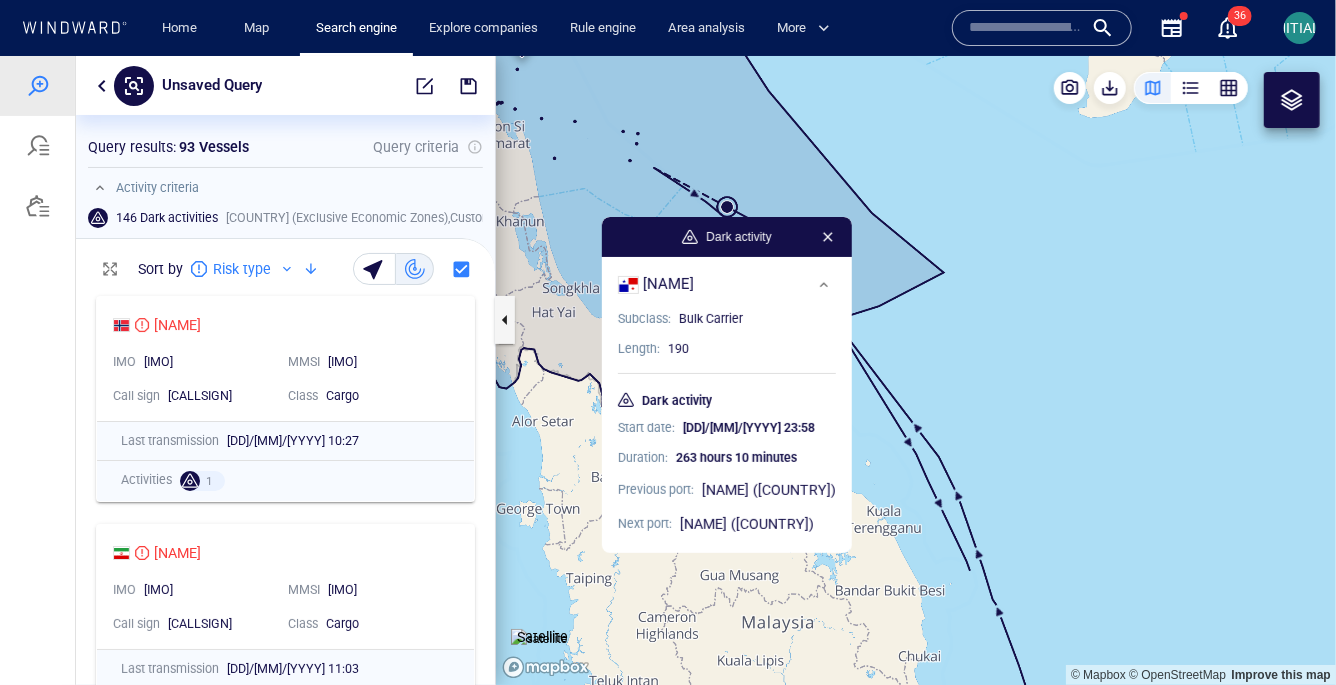 click at bounding box center [916, 370] 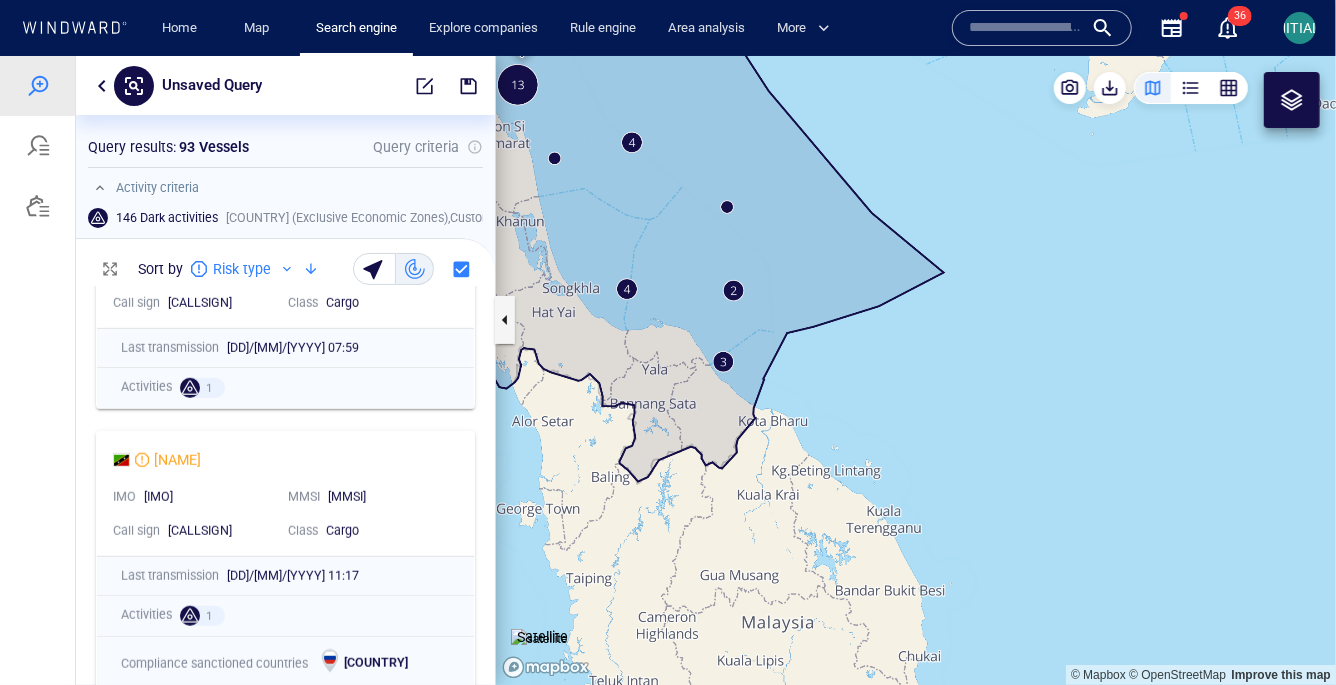 scroll, scrollTop: 394, scrollLeft: 0, axis: vertical 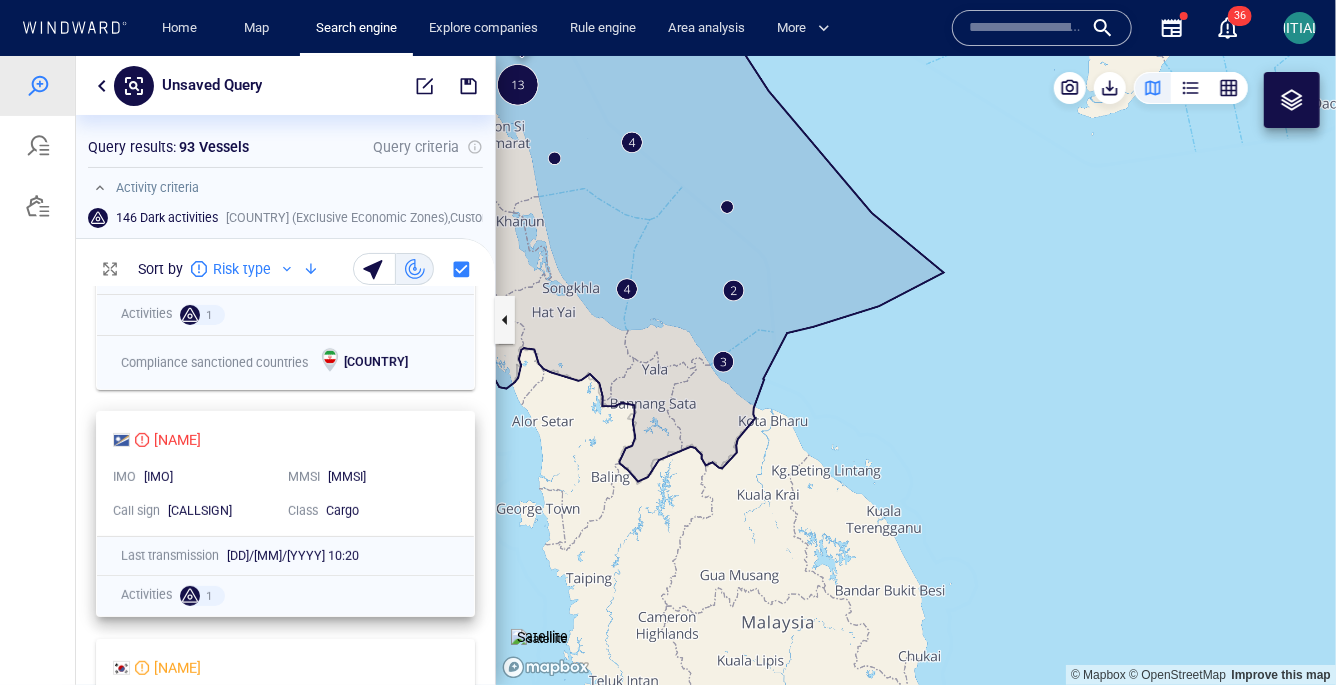 click on "[NAME] IMO [IMO] MMSI [MMSI] Call sign [CALLSIGN] Class Cargo" at bounding box center (285, 473) 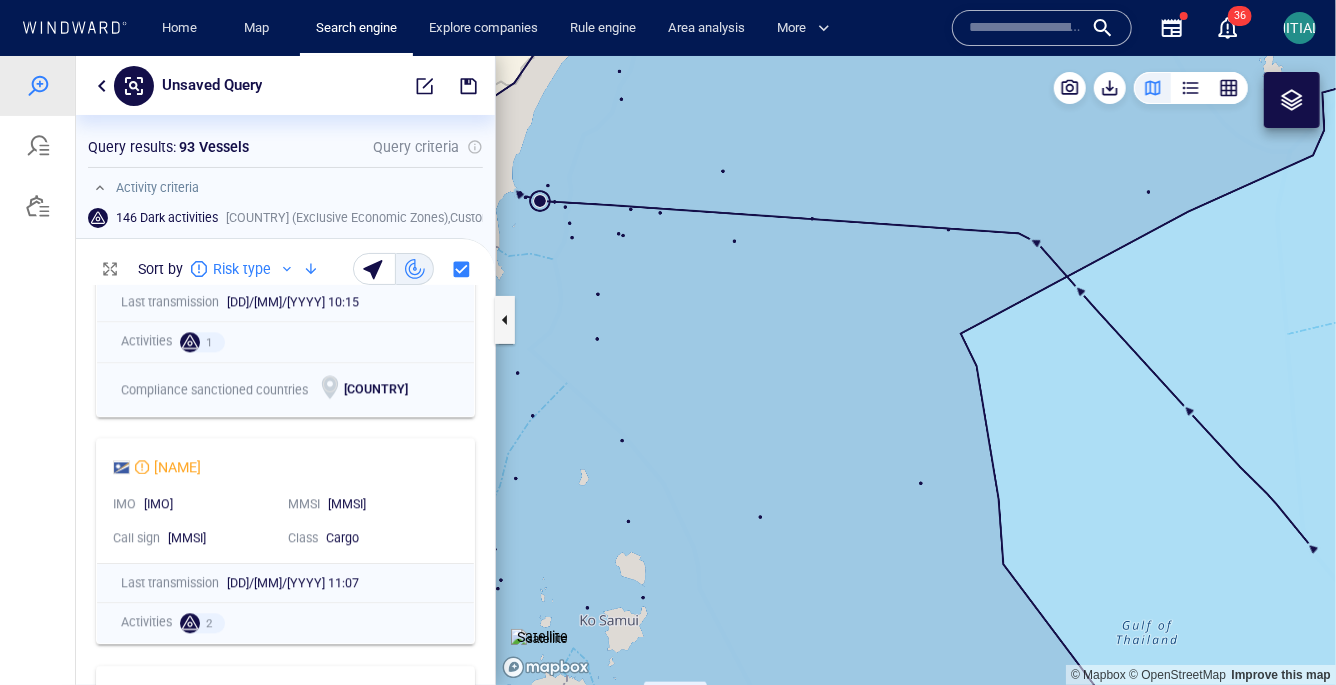 scroll, scrollTop: 3034, scrollLeft: 0, axis: vertical 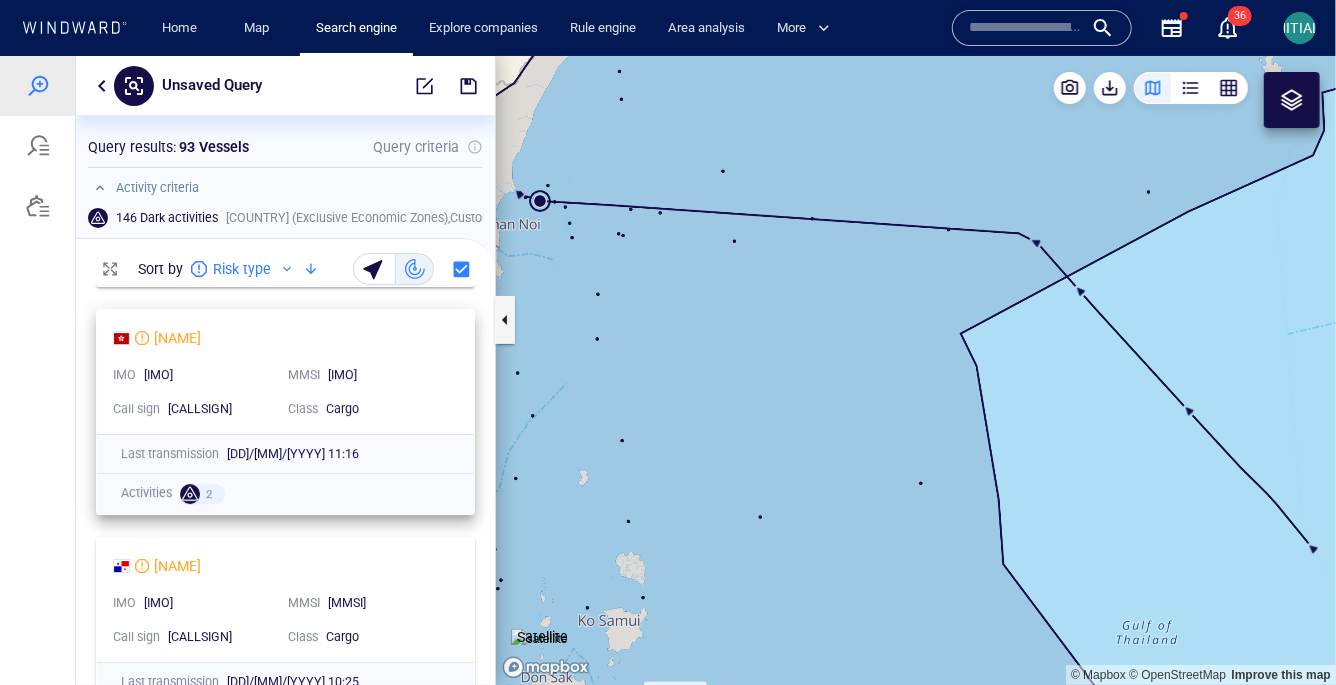 click on "[IMO]" at bounding box center [387, 375] 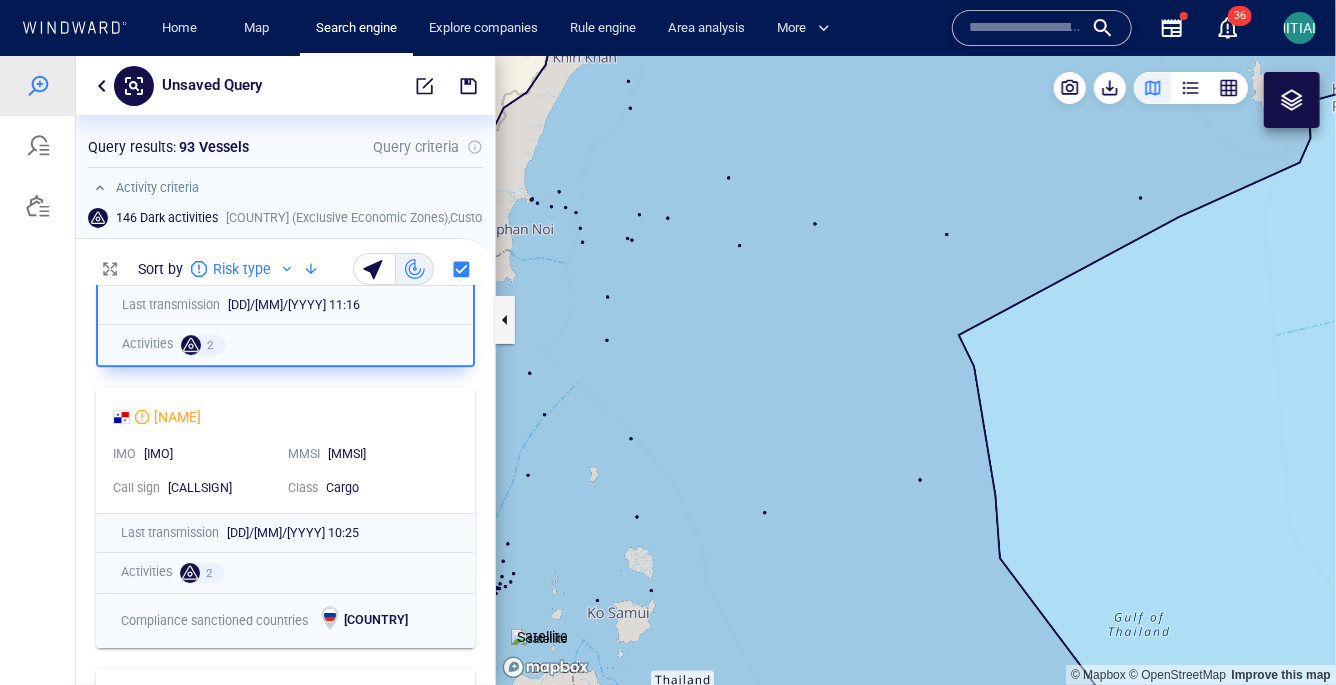 scroll, scrollTop: 3197, scrollLeft: 0, axis: vertical 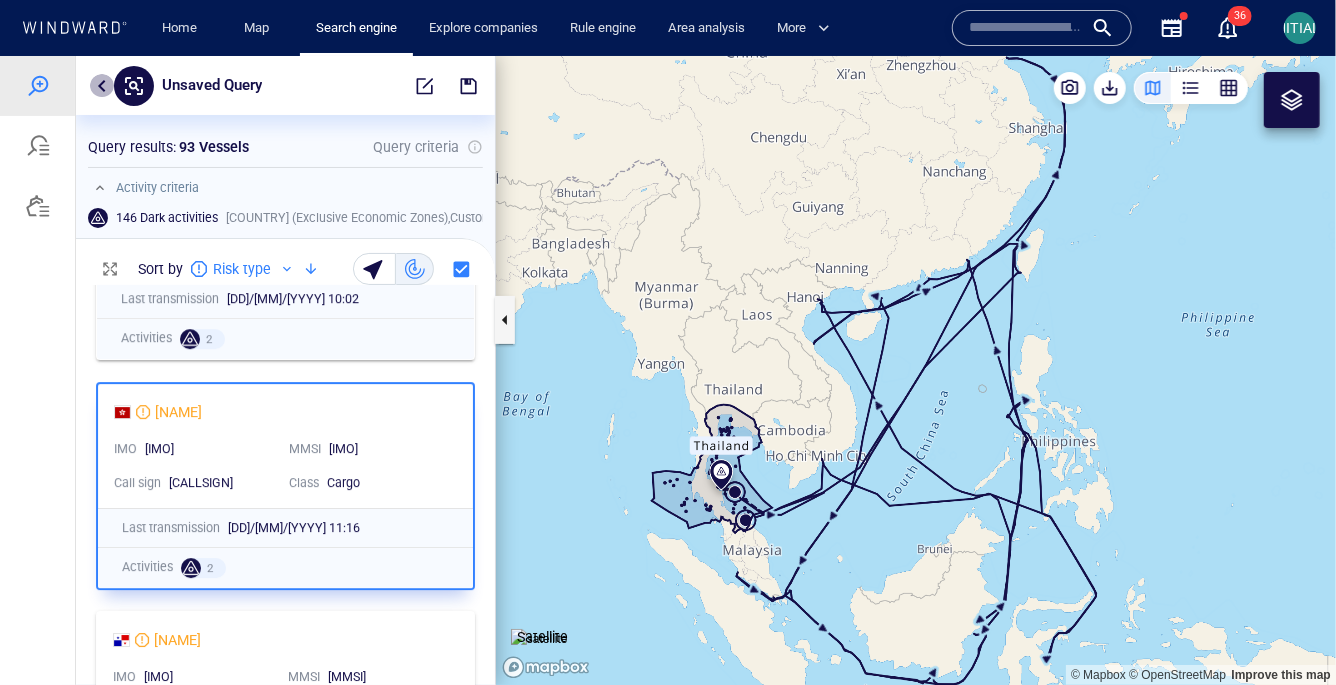click at bounding box center (102, 85) 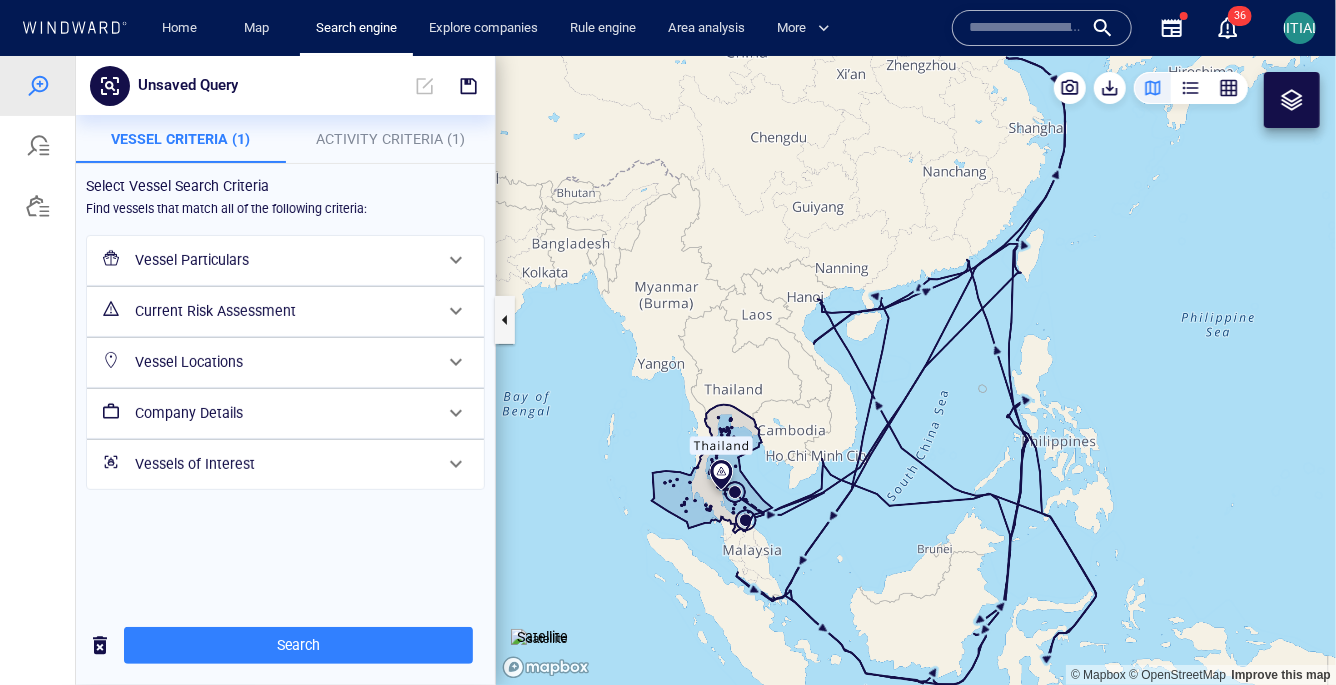 click on "Activity Criteria (1)" at bounding box center [390, 138] 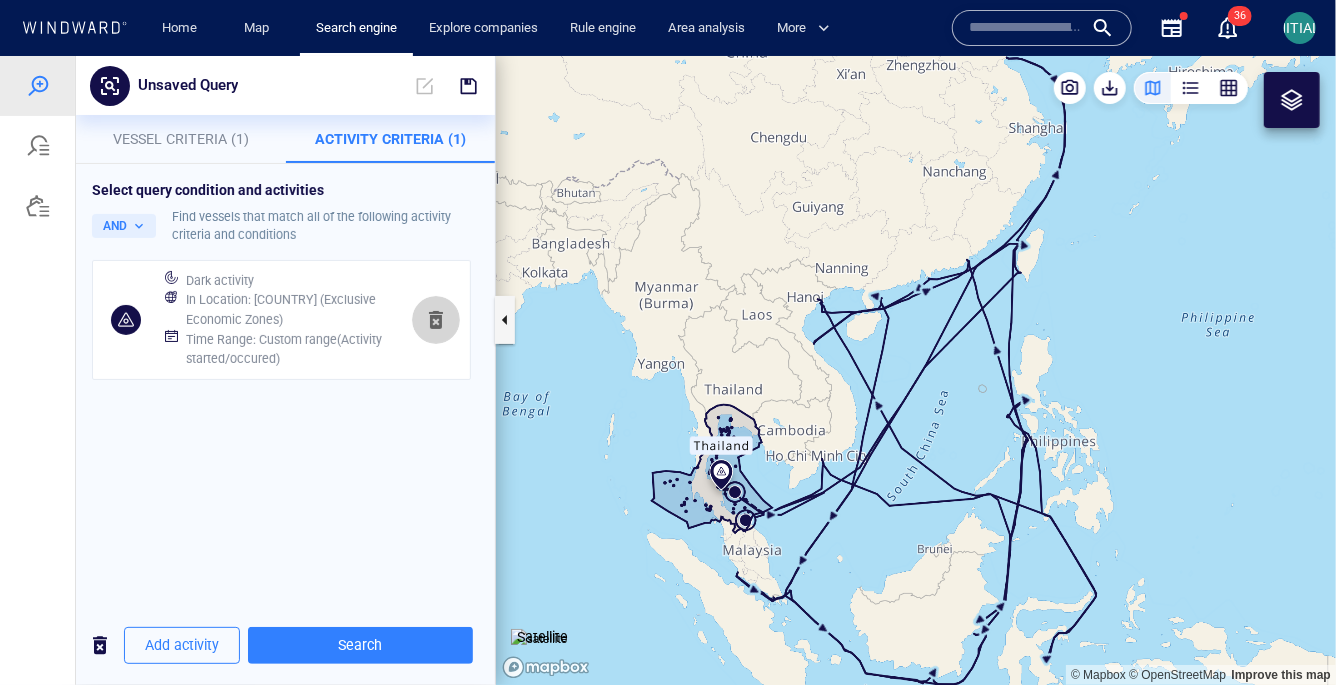 click at bounding box center [436, 319] 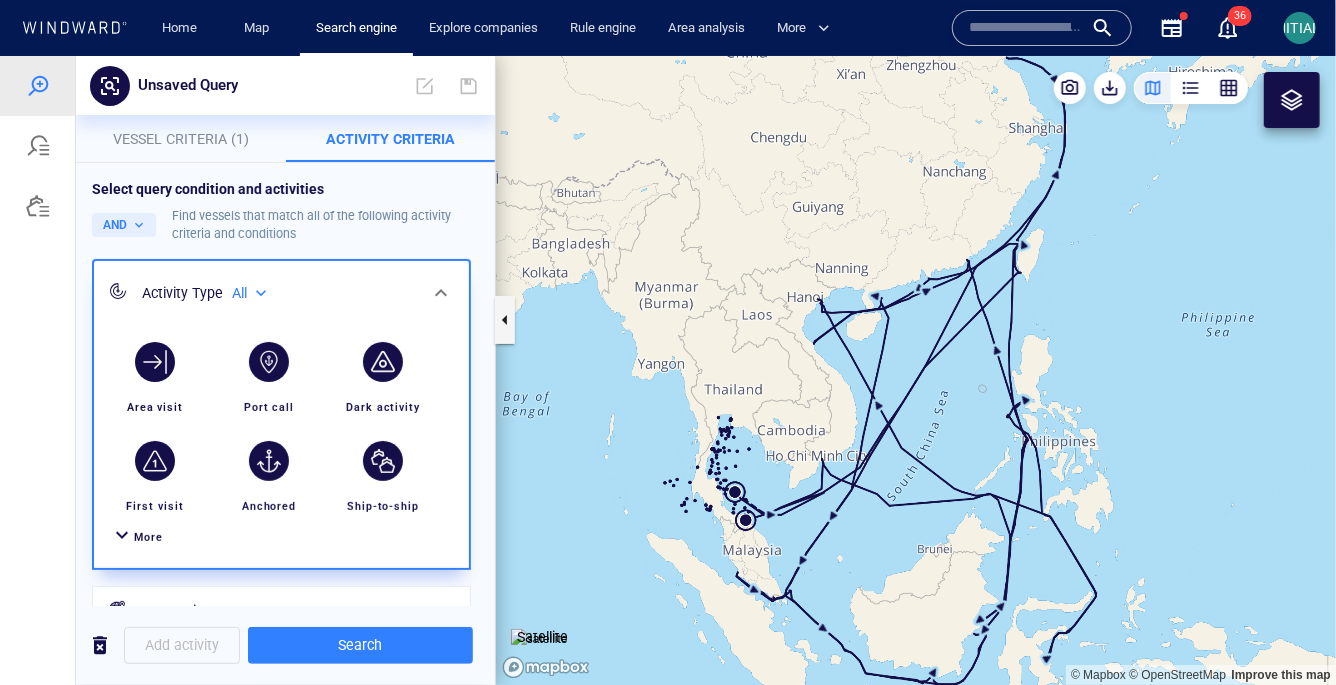 drag, startPoint x: 776, startPoint y: 497, endPoint x: 860, endPoint y: 431, distance: 106.826965 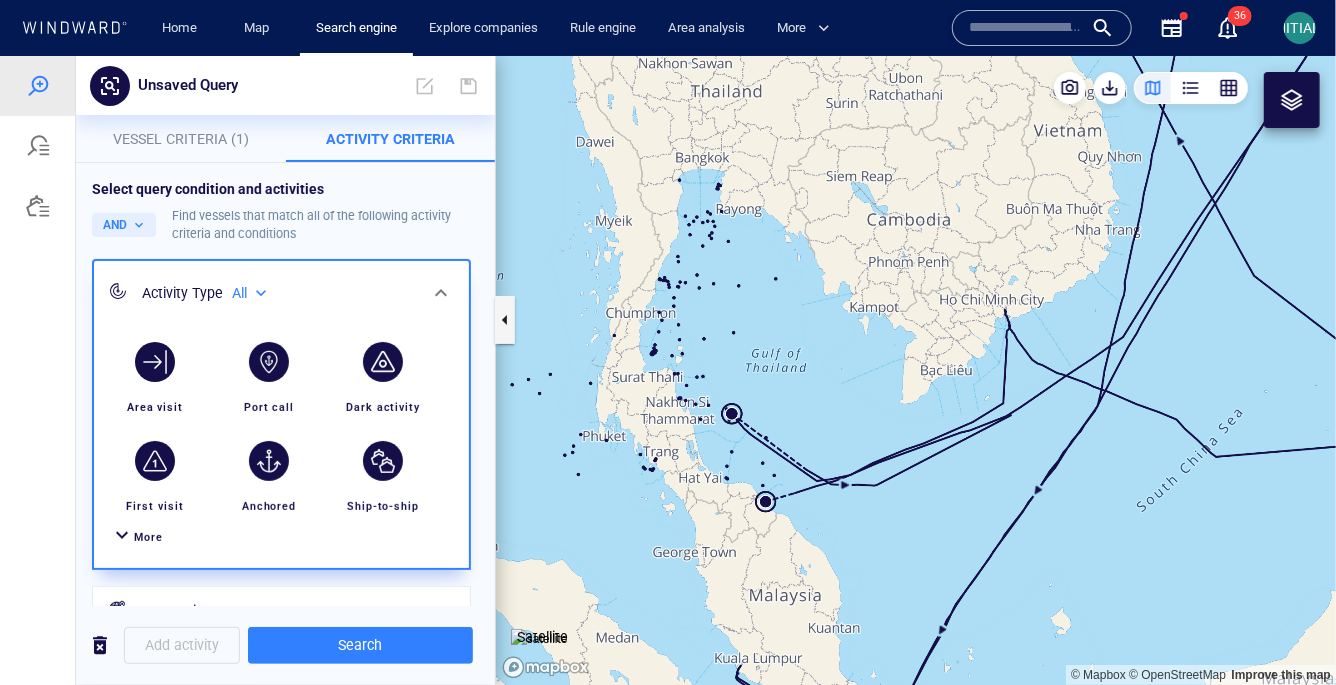 click on "Activity Criteria" at bounding box center [391, 138] 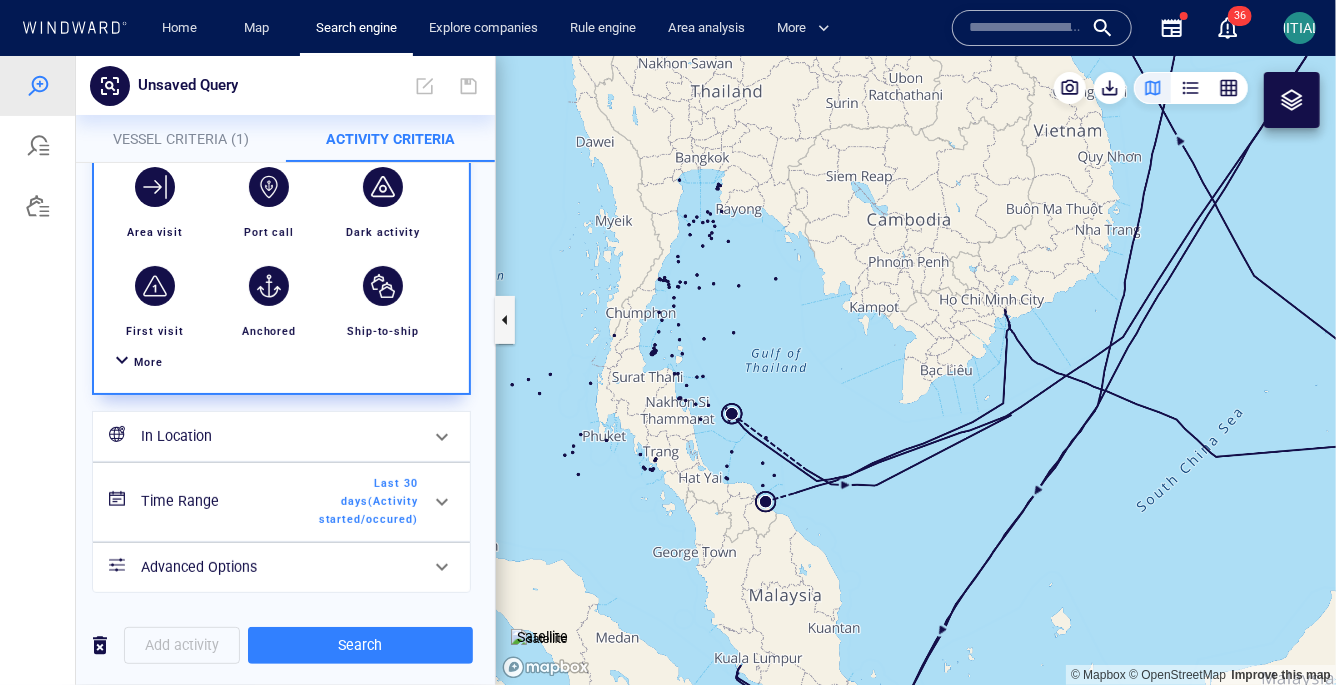 click on "Time Range Last 30 days  ( Activity started/occured )" at bounding box center [279, 500] 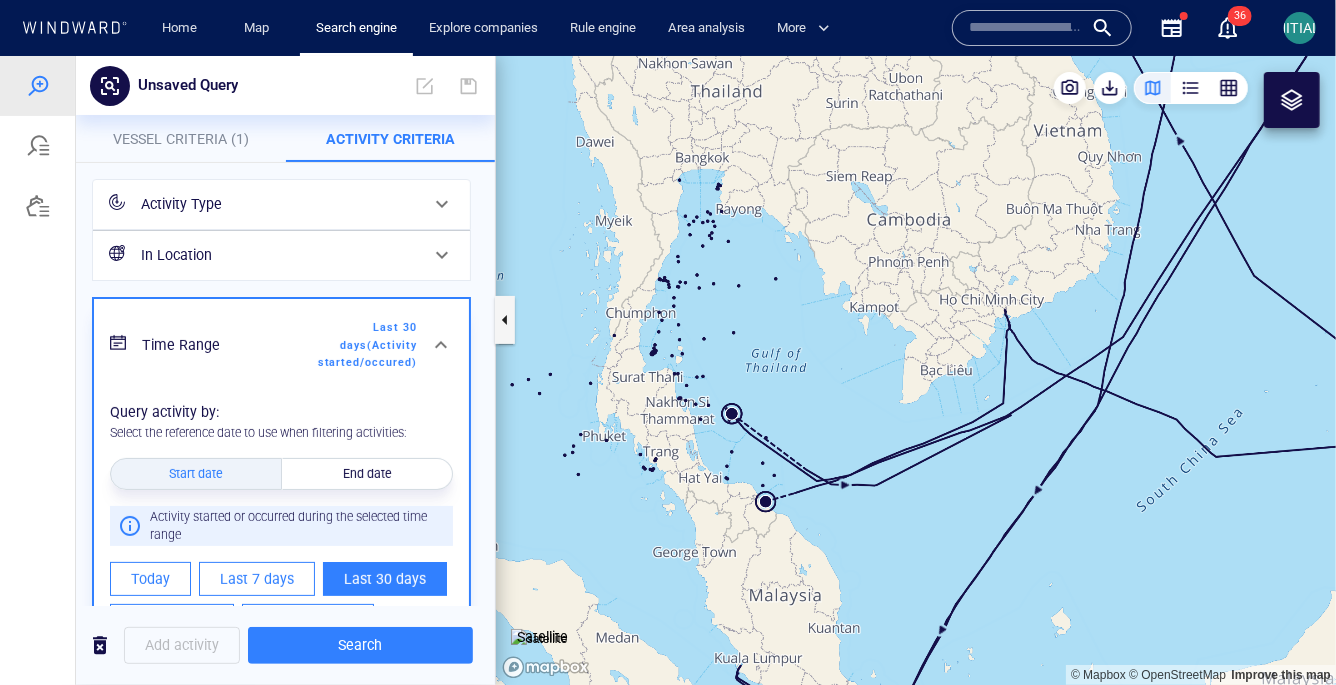 scroll, scrollTop: 81, scrollLeft: 0, axis: vertical 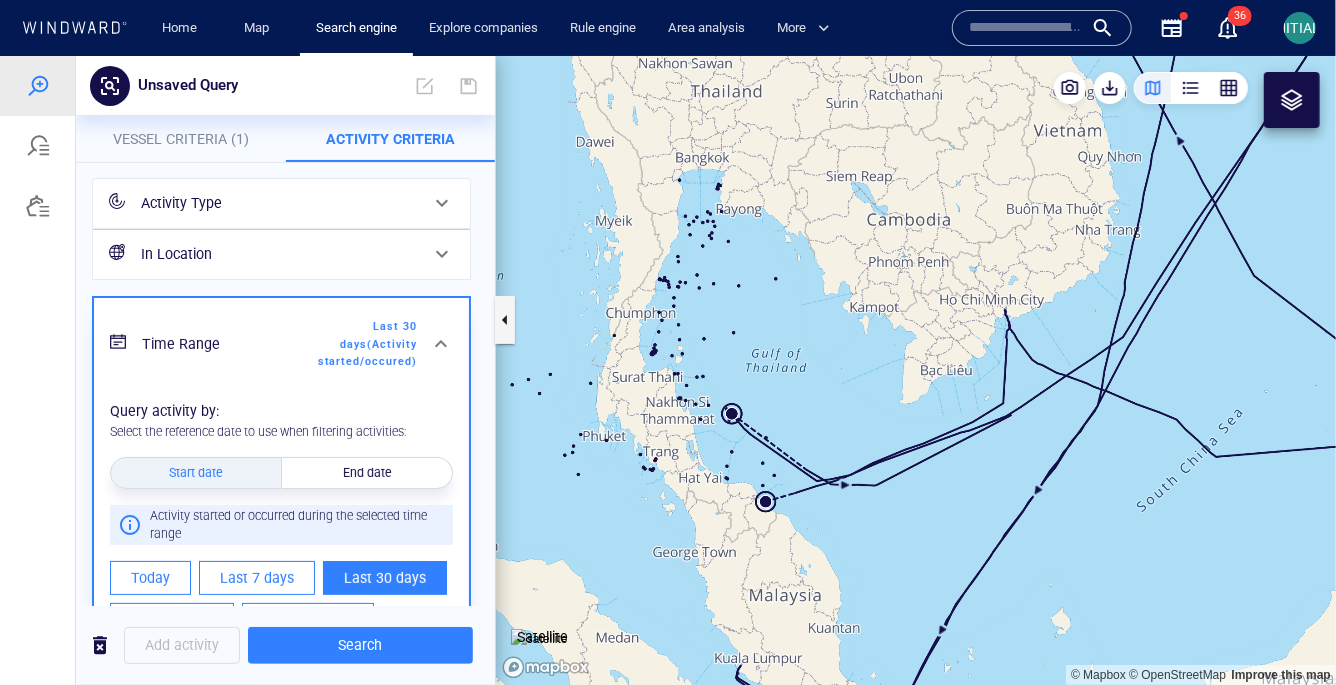 click on "Time Range" at bounding box center (222, 343) 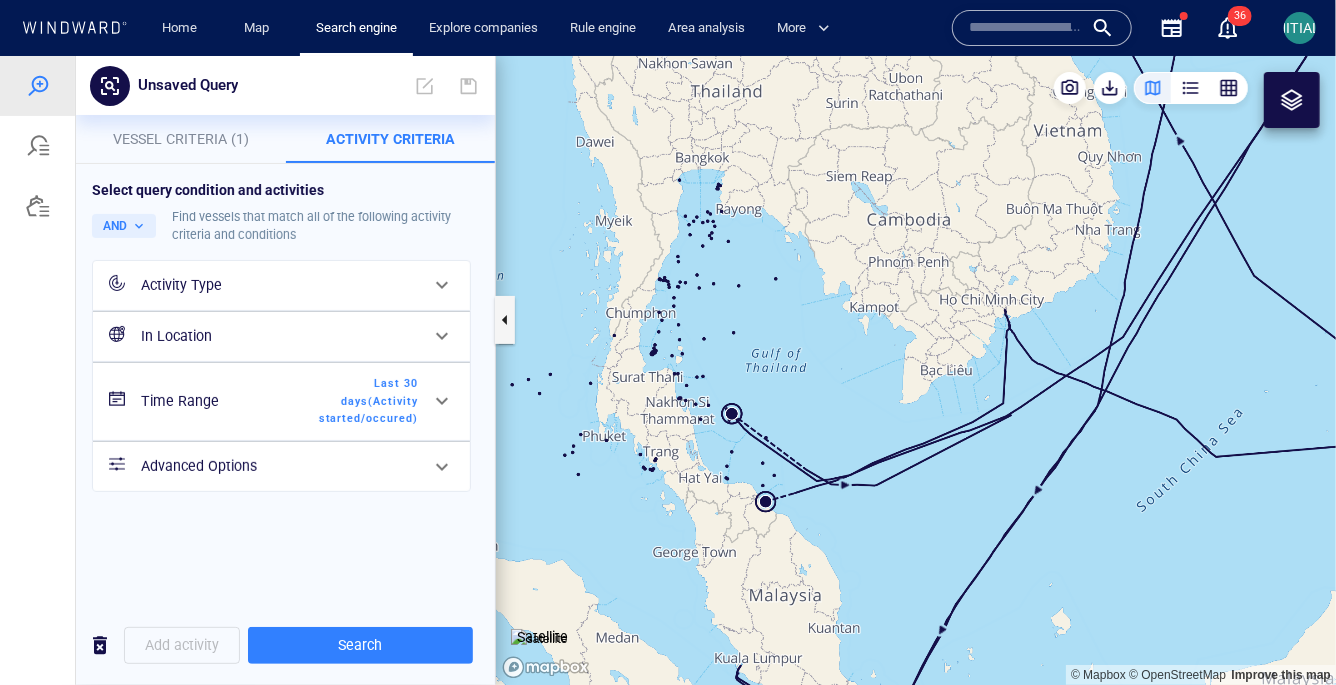 scroll, scrollTop: 0, scrollLeft: 0, axis: both 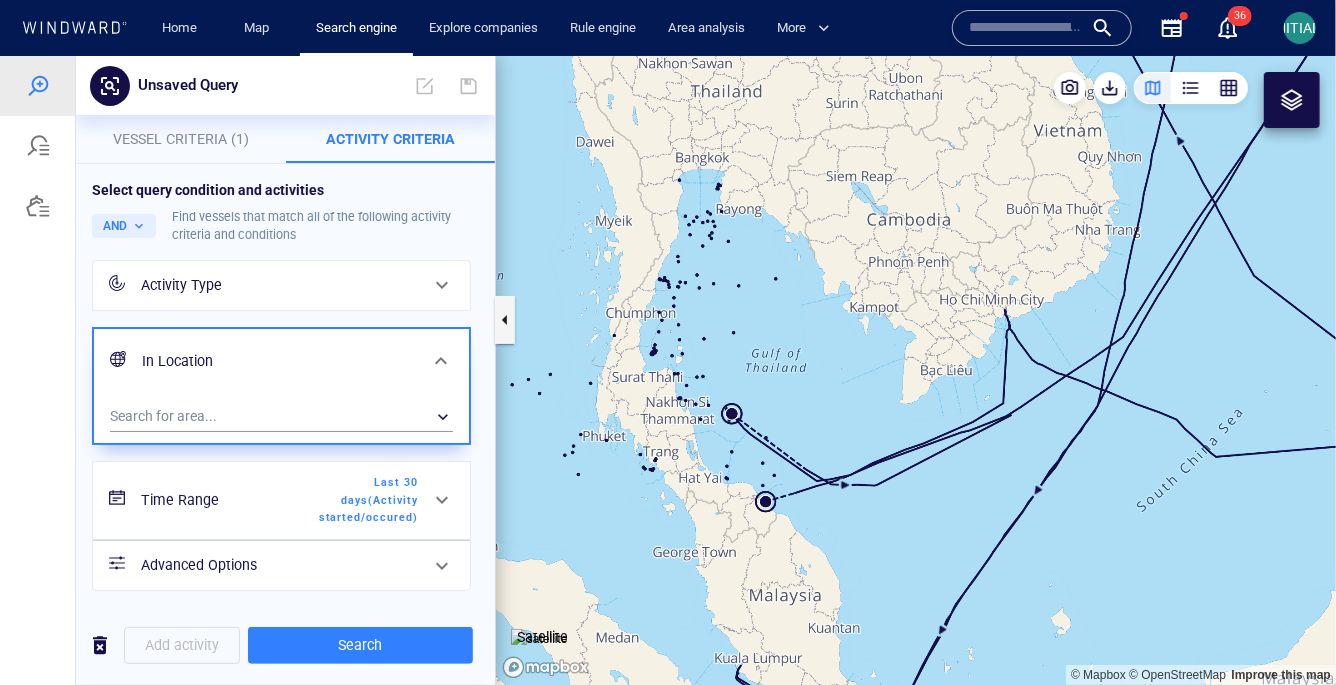 click on "Time Range Last 30 days  ( Activity started/occured )" at bounding box center (279, 499) 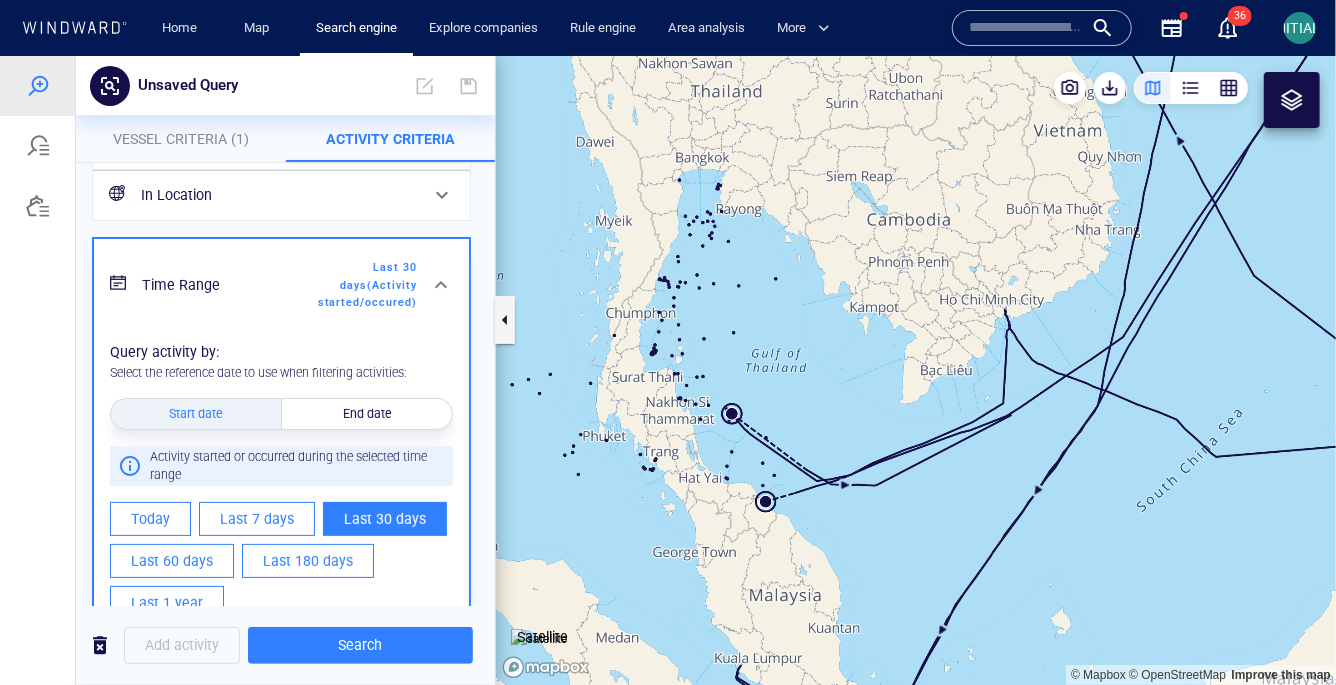 scroll, scrollTop: 237, scrollLeft: 0, axis: vertical 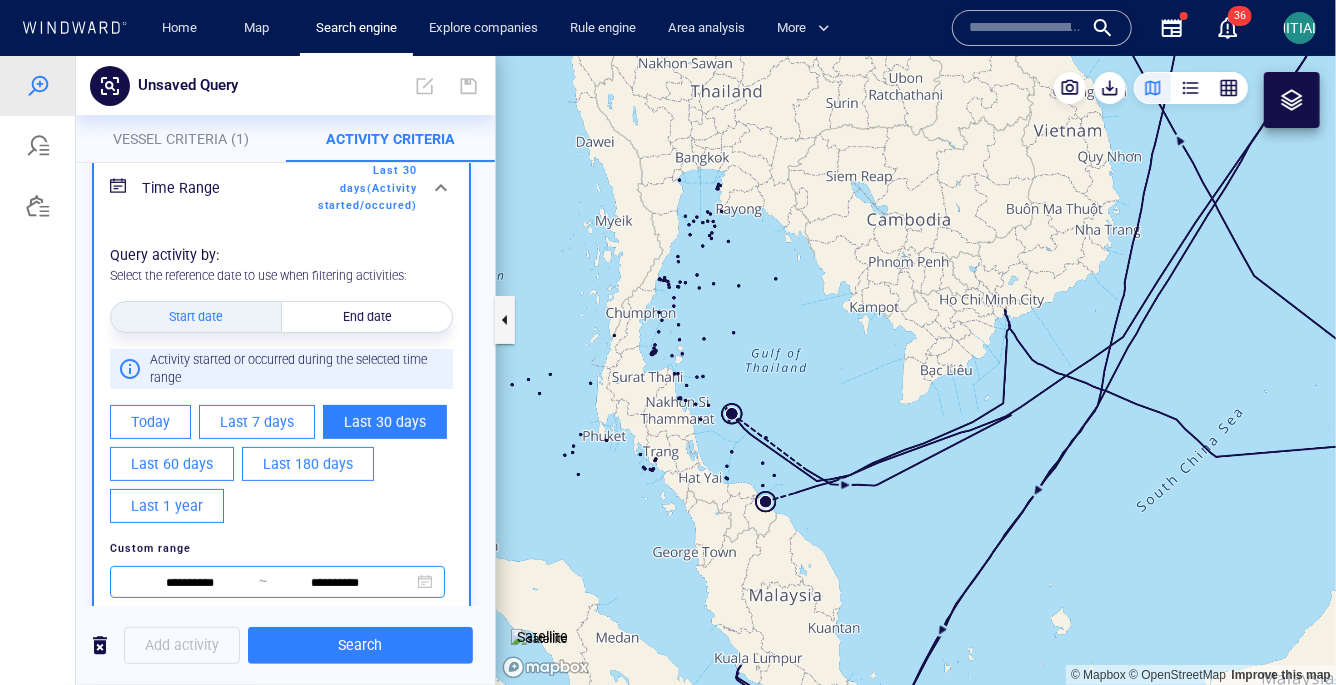 click on "**********" at bounding box center [190, 583] 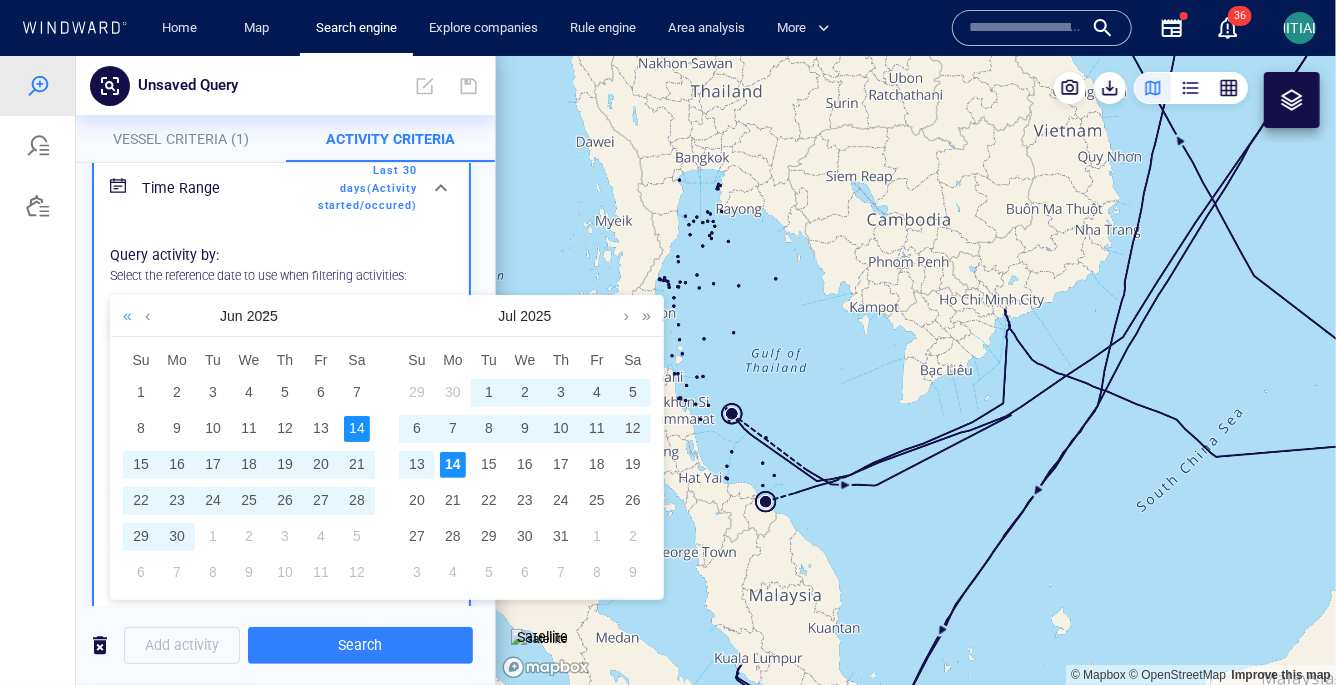 click at bounding box center [127, 315] 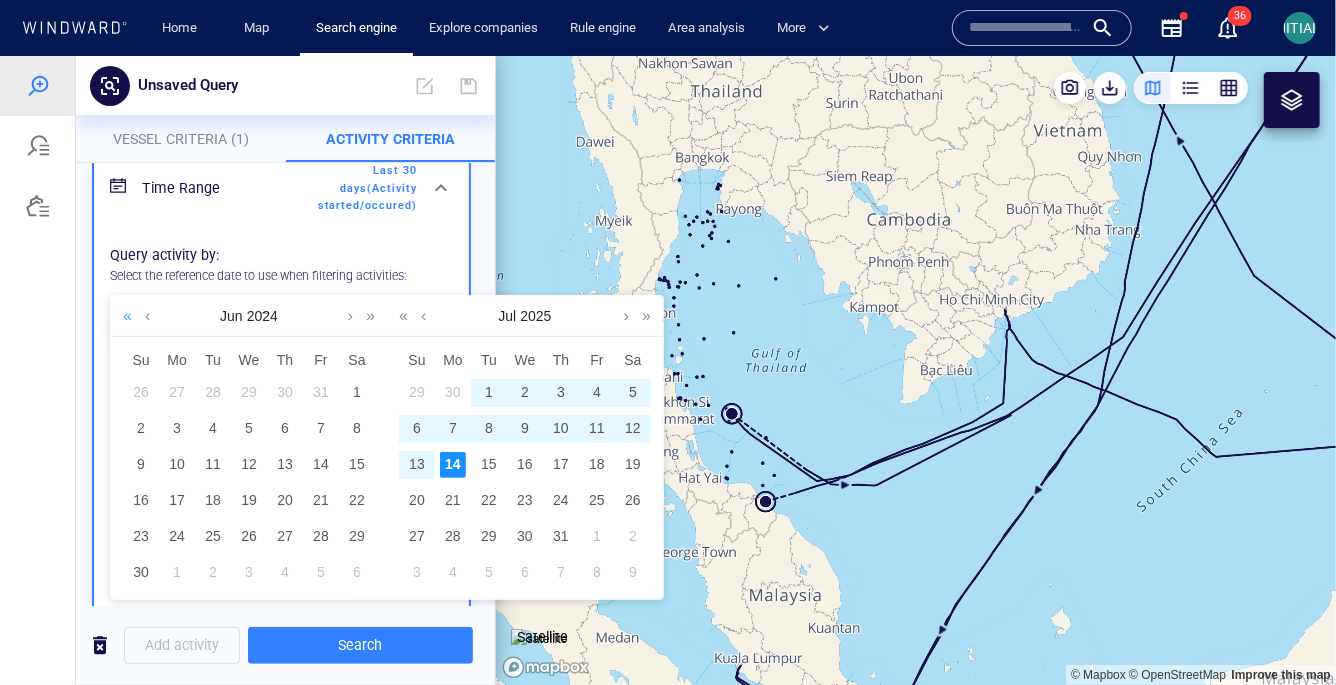 click at bounding box center [127, 315] 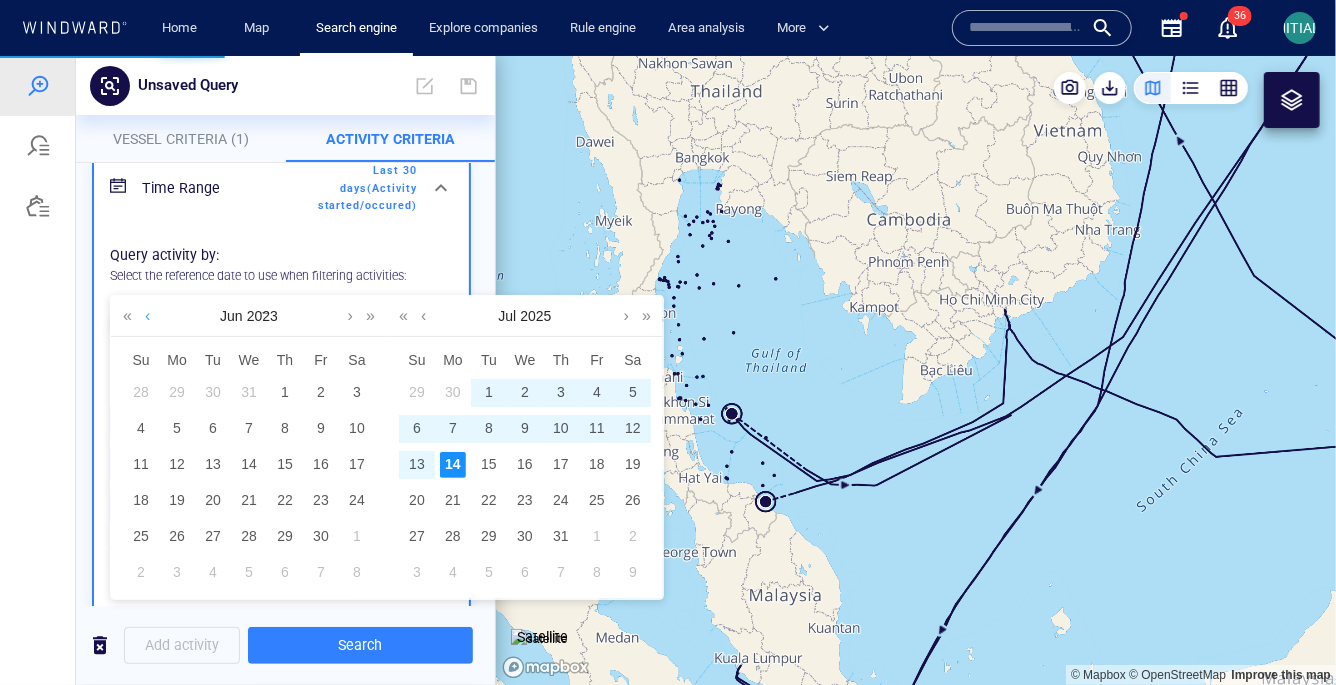 click at bounding box center [147, 315] 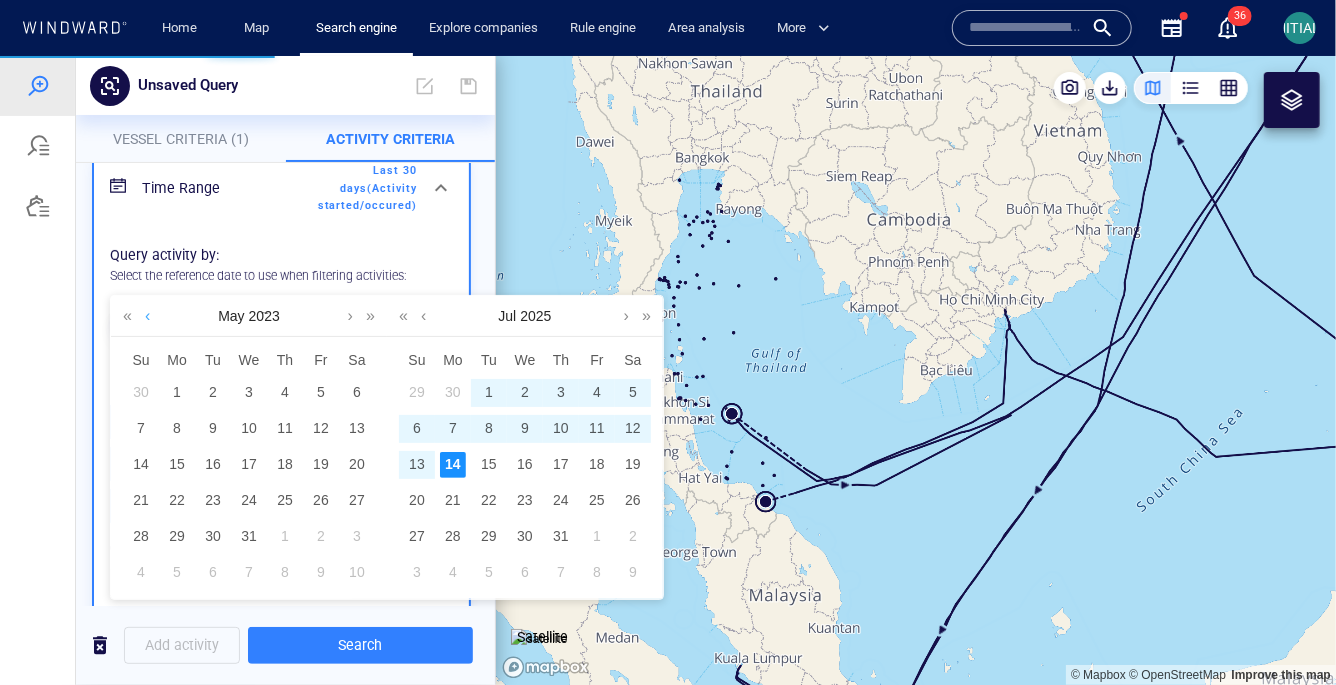 click at bounding box center (147, 315) 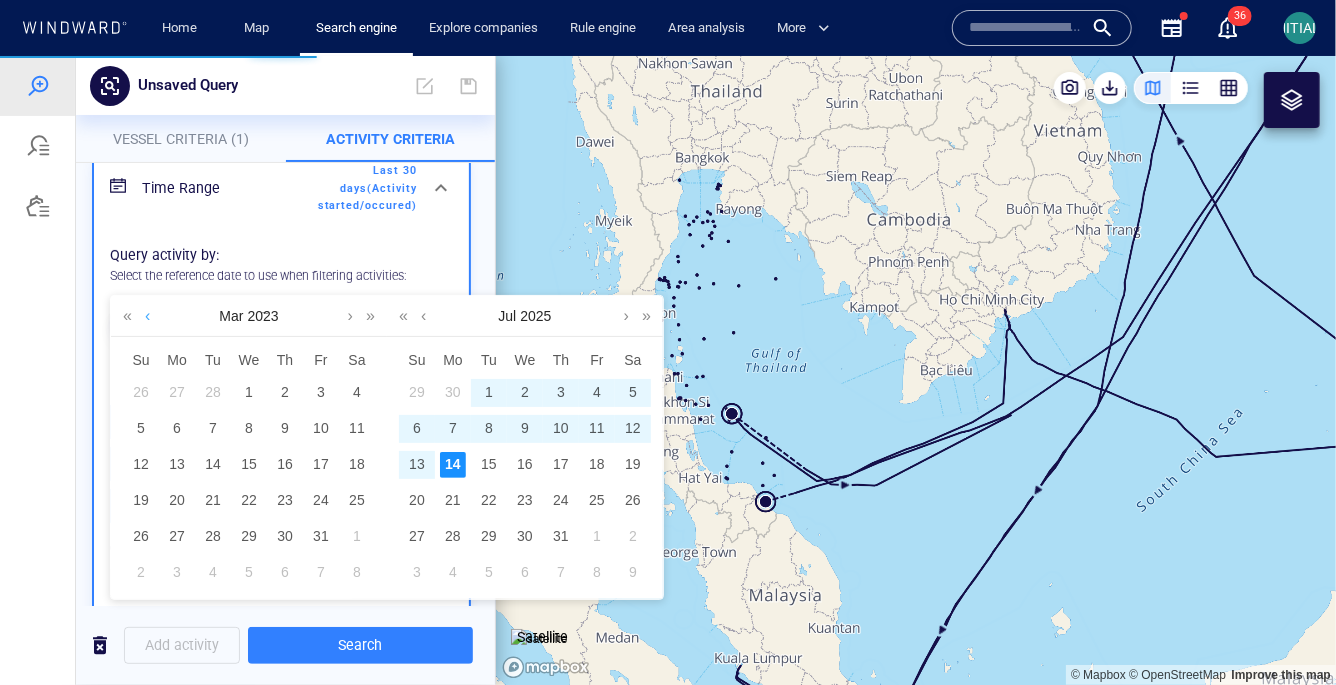 click at bounding box center (147, 315) 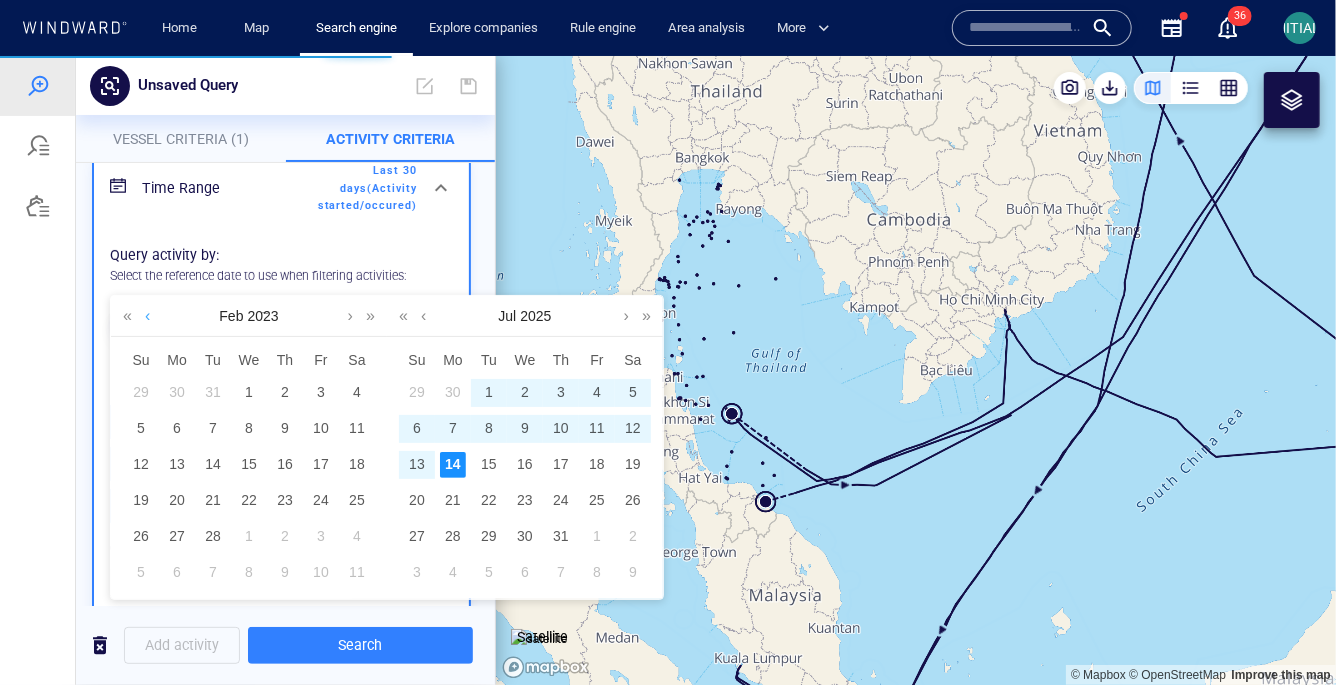click at bounding box center [147, 315] 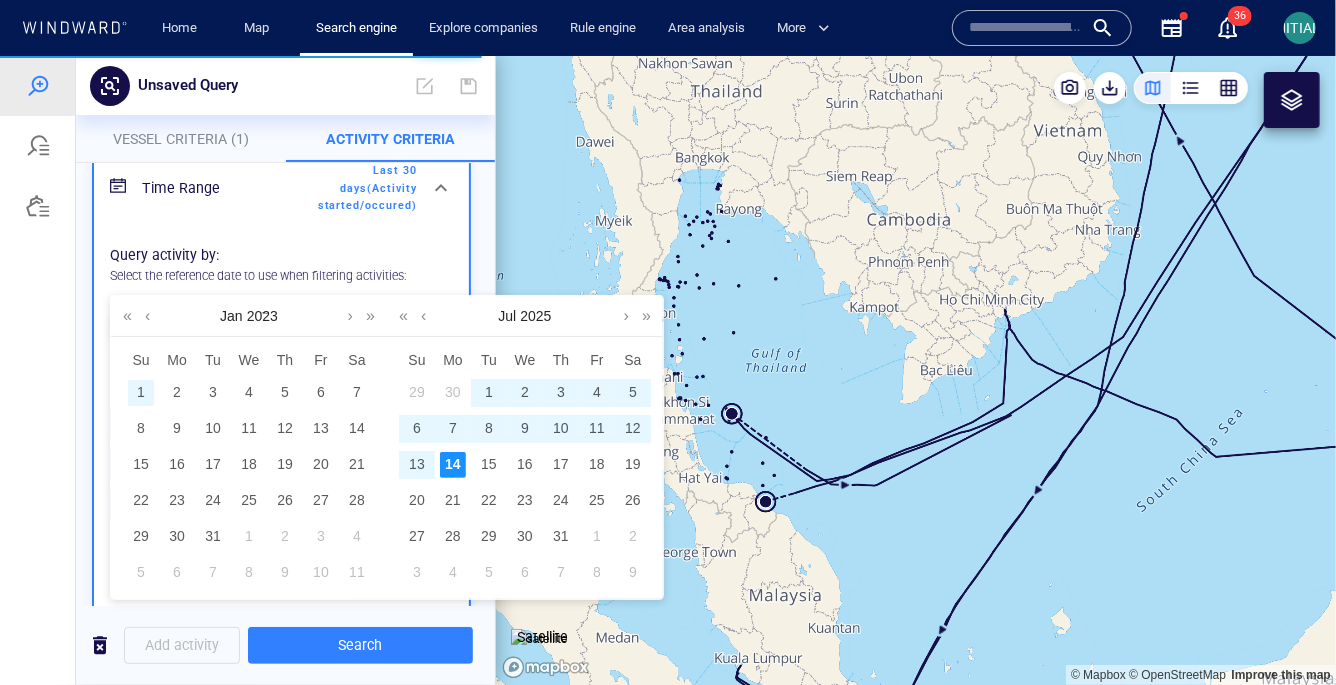 click on "1" at bounding box center [141, 392] 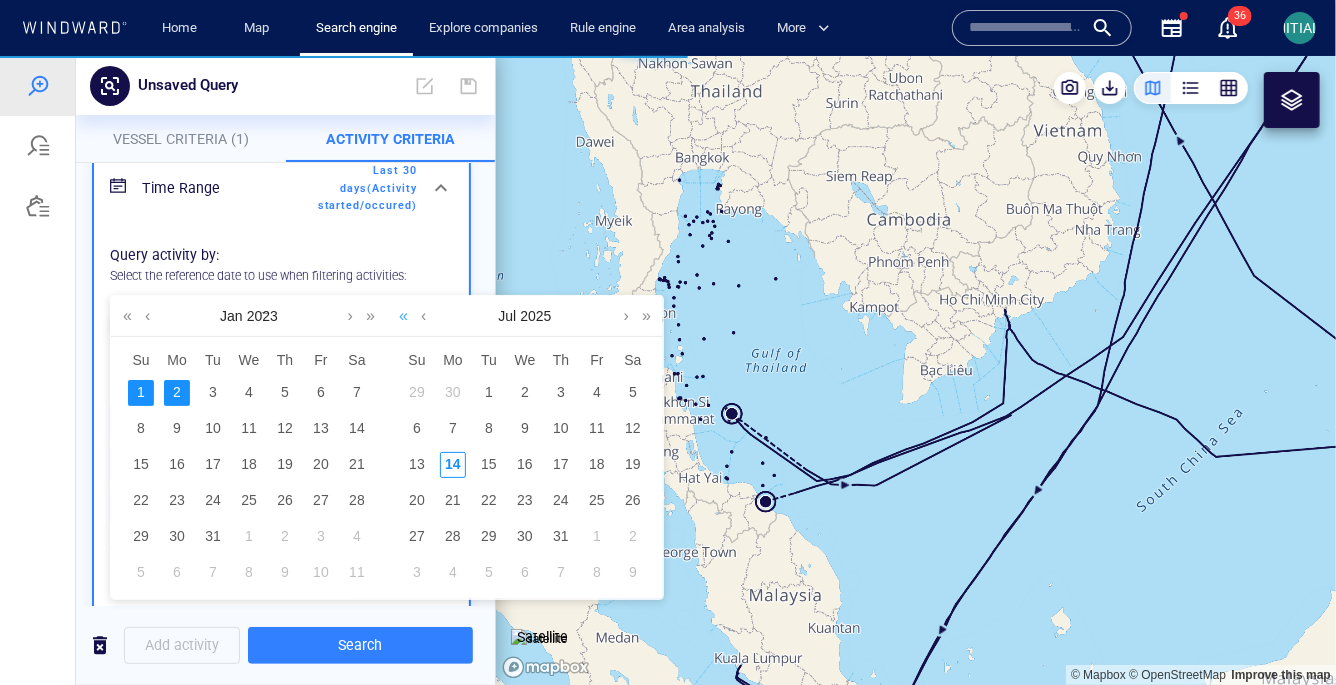 click at bounding box center (403, 315) 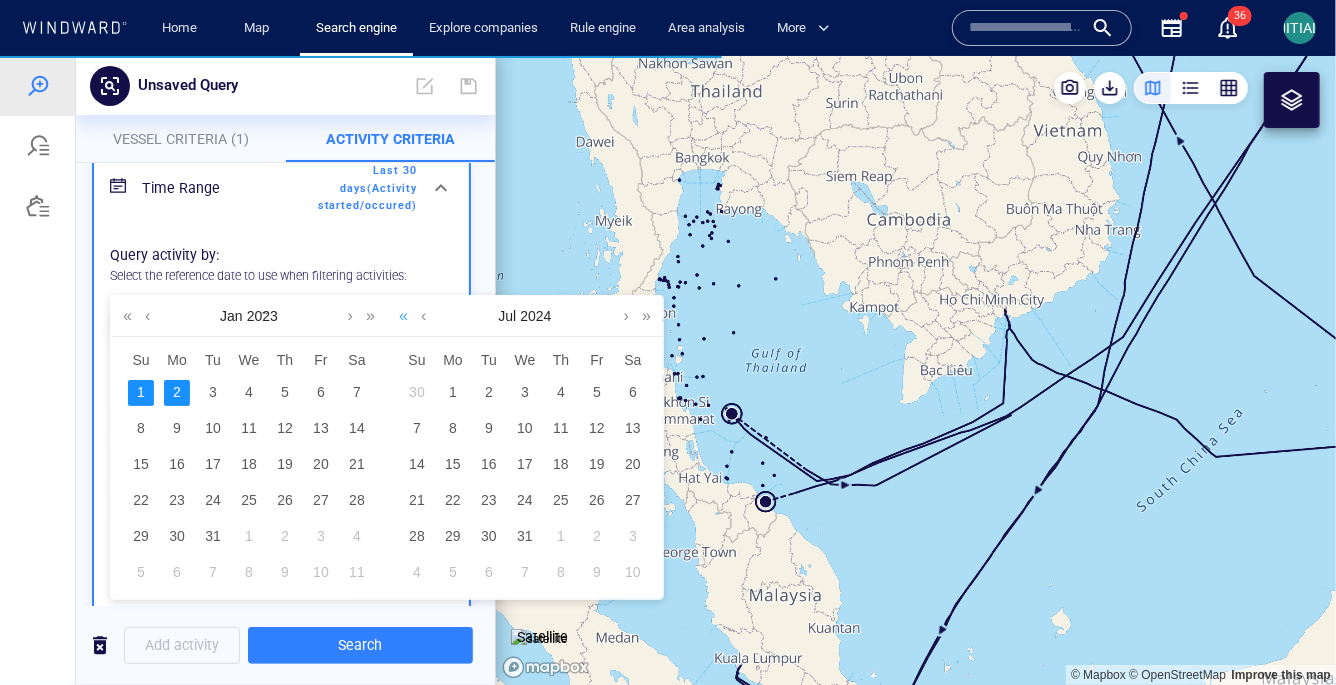 click at bounding box center [403, 315] 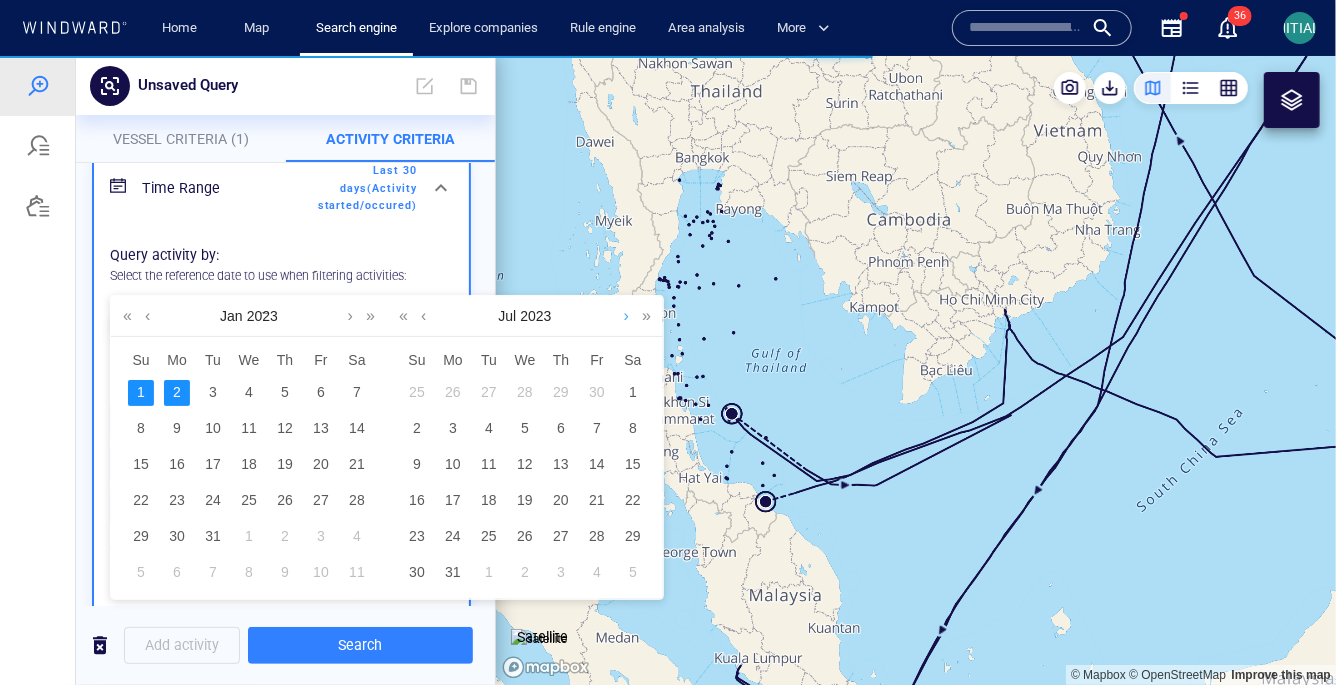 click at bounding box center (626, 315) 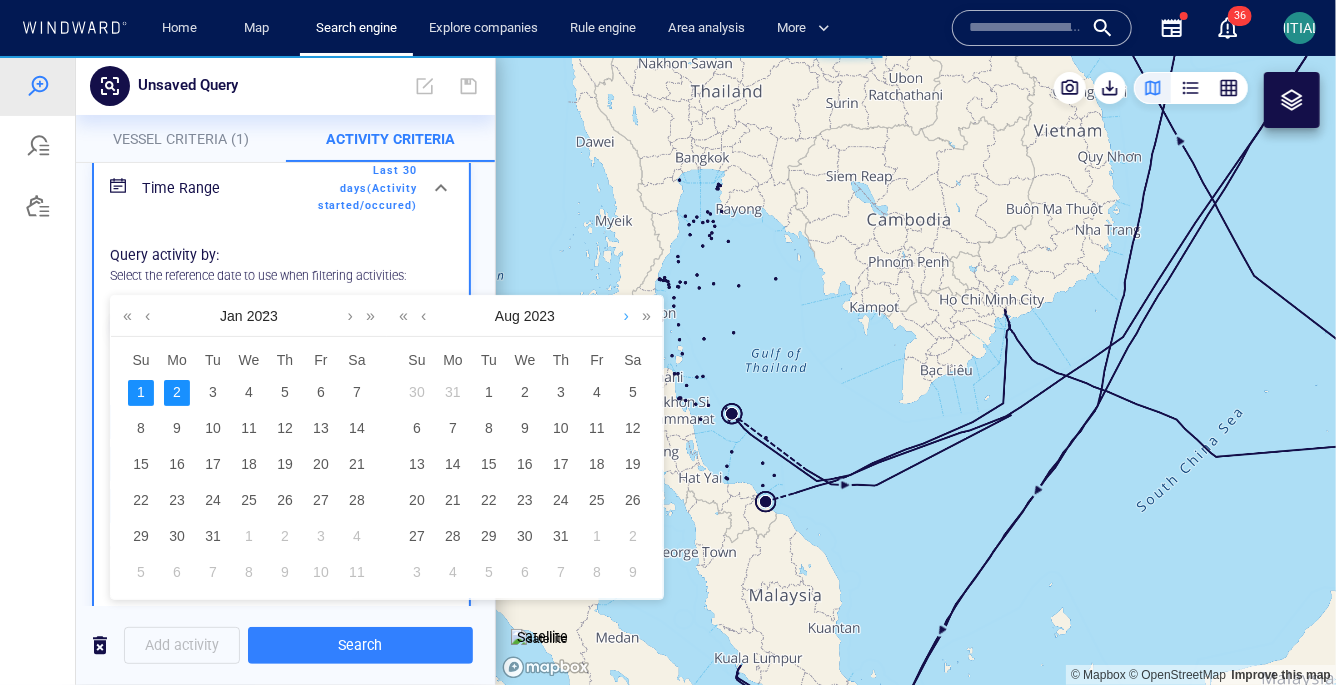 click at bounding box center (626, 315) 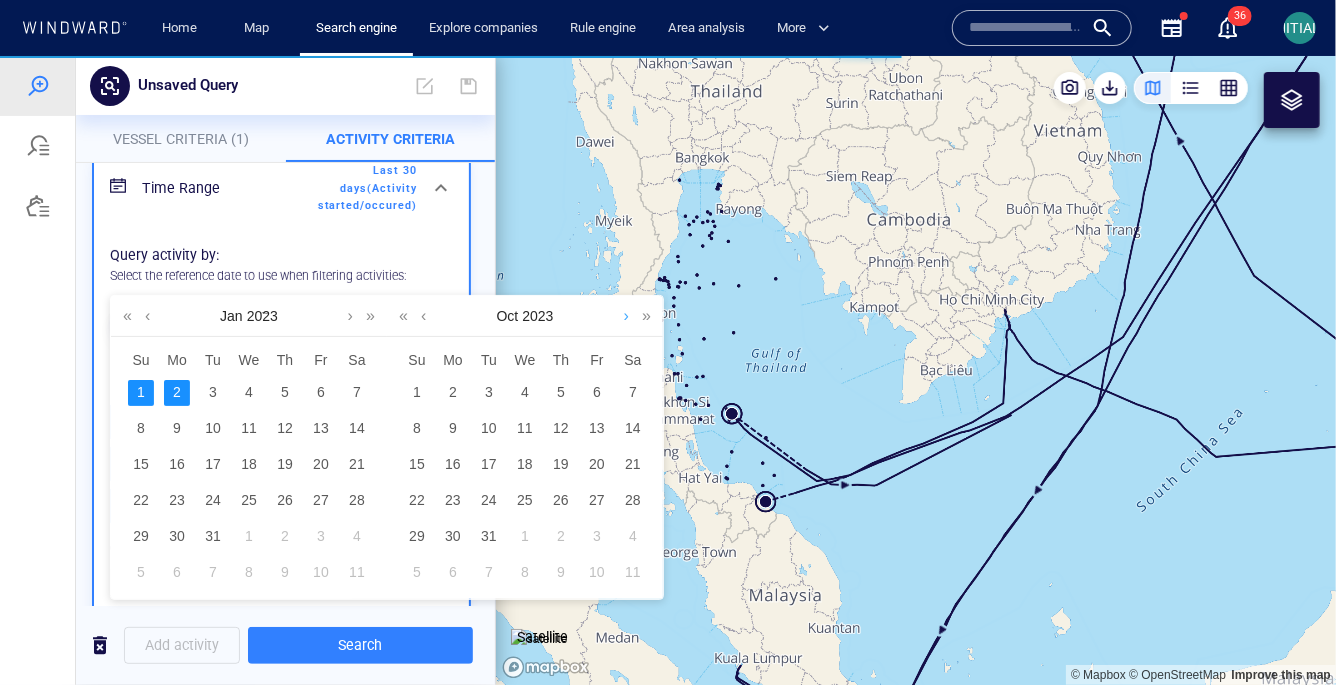 click at bounding box center [626, 315] 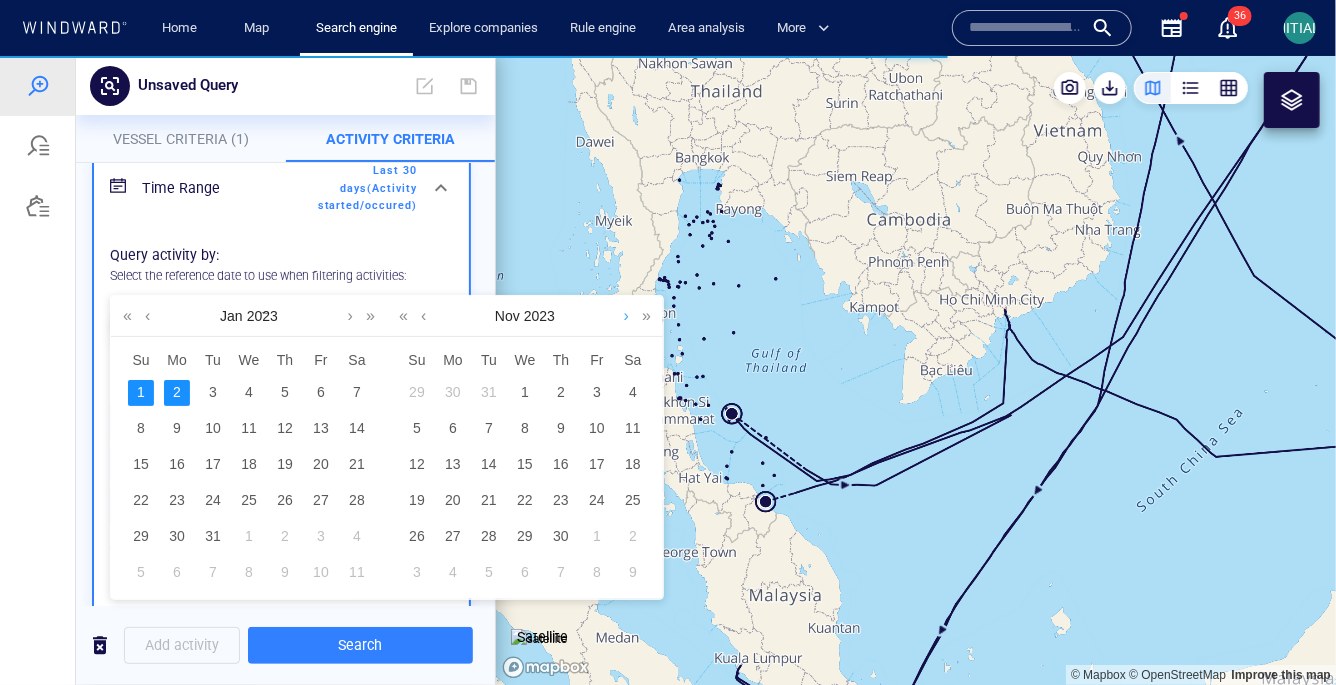 click at bounding box center [626, 315] 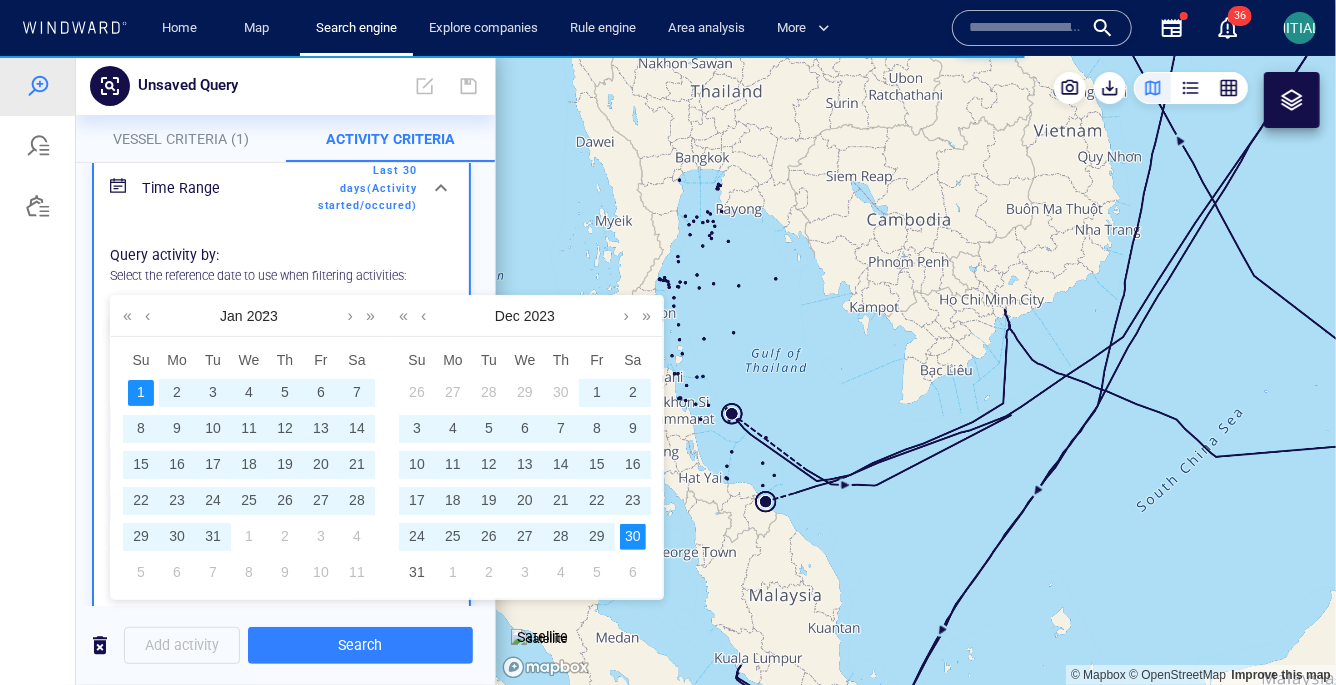 click on "30" at bounding box center [633, 536] 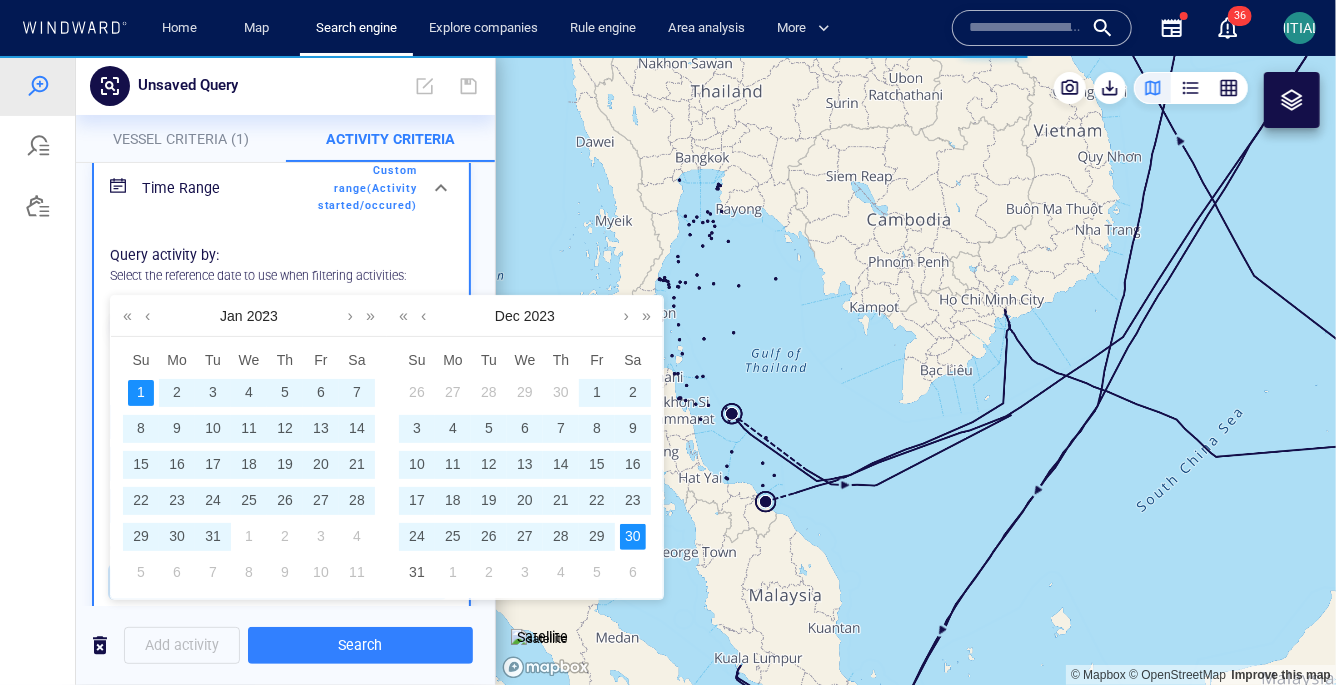 type on "**********" 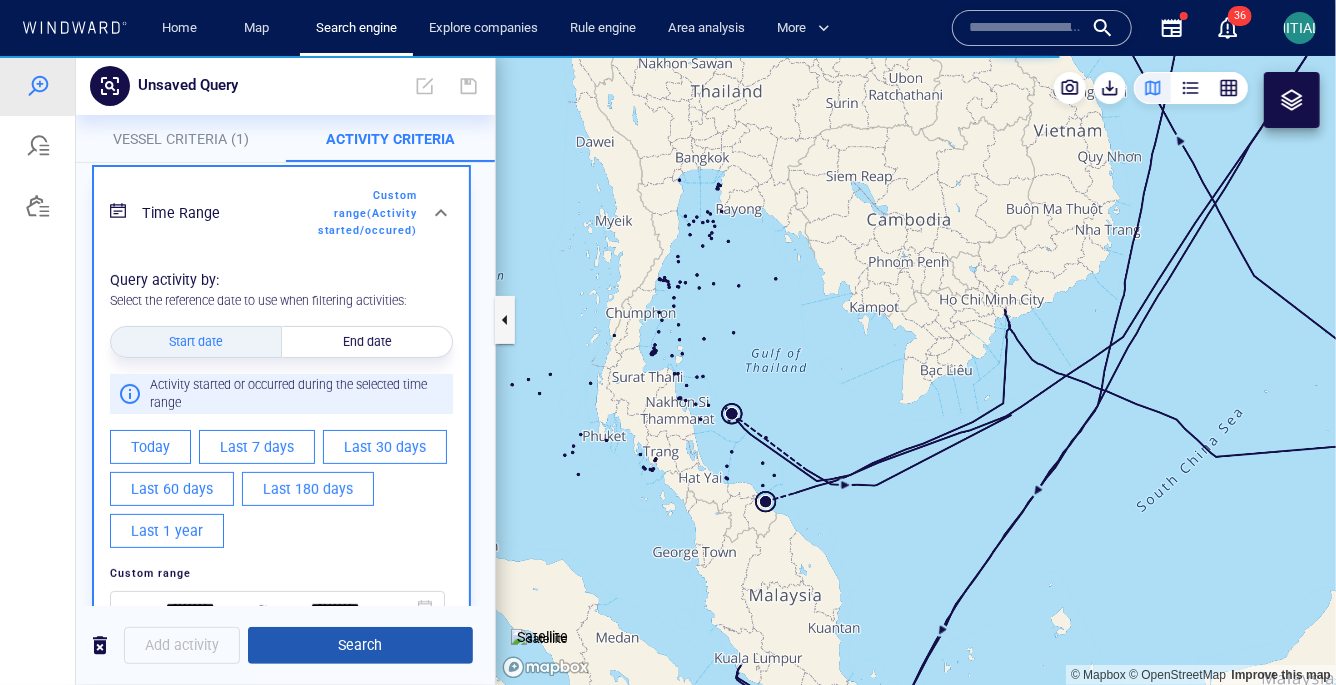 click on "Search" at bounding box center [360, 644] 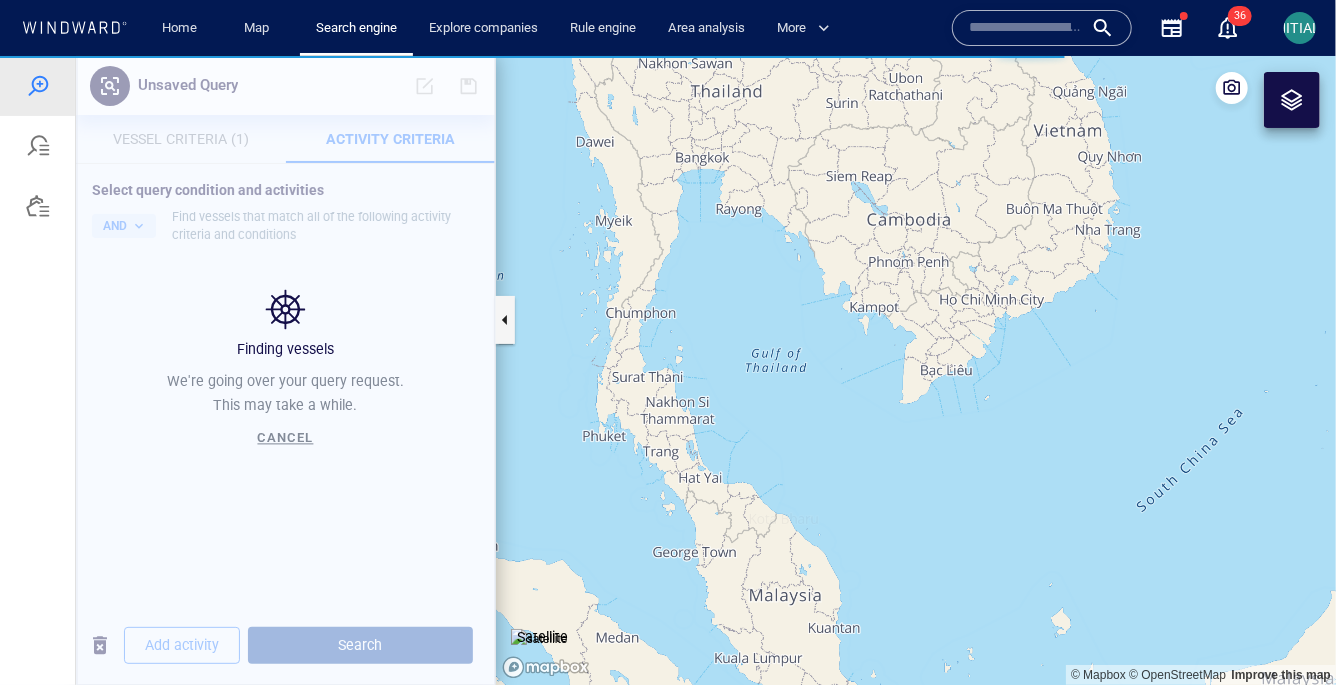 scroll, scrollTop: 0, scrollLeft: 0, axis: both 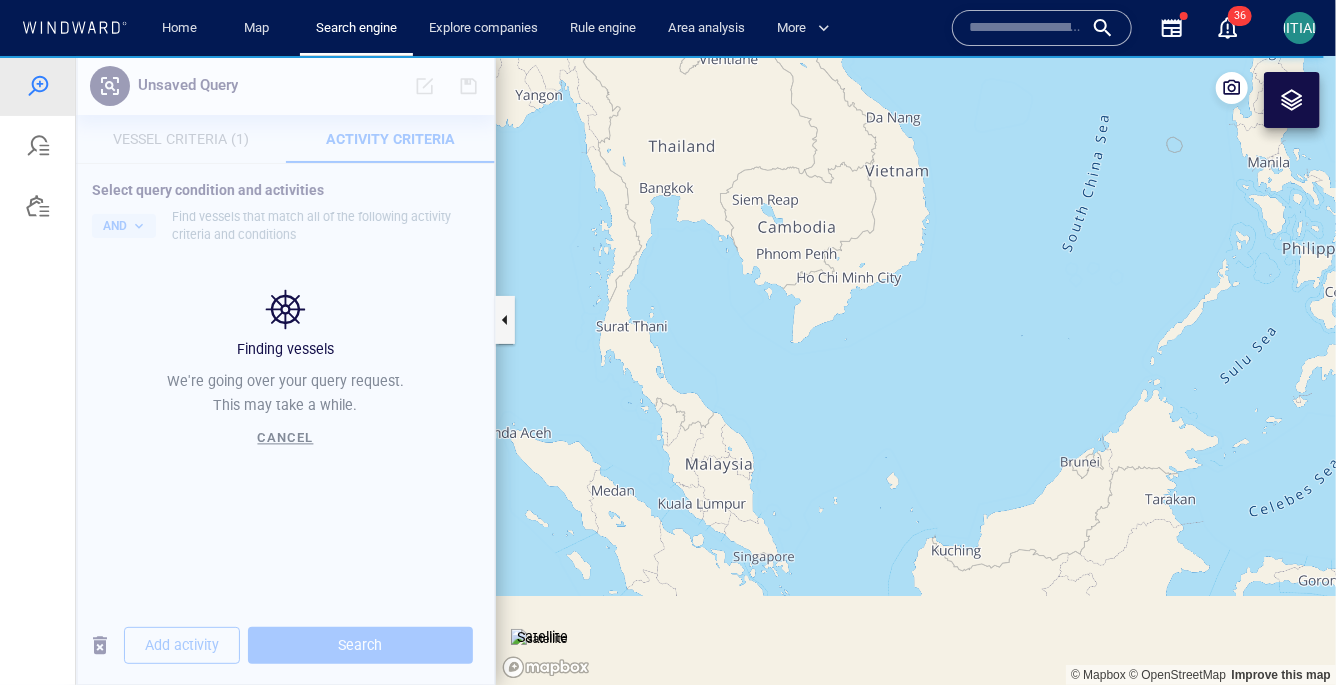 drag, startPoint x: 926, startPoint y: 453, endPoint x: 824, endPoint y: 396, distance: 116.846054 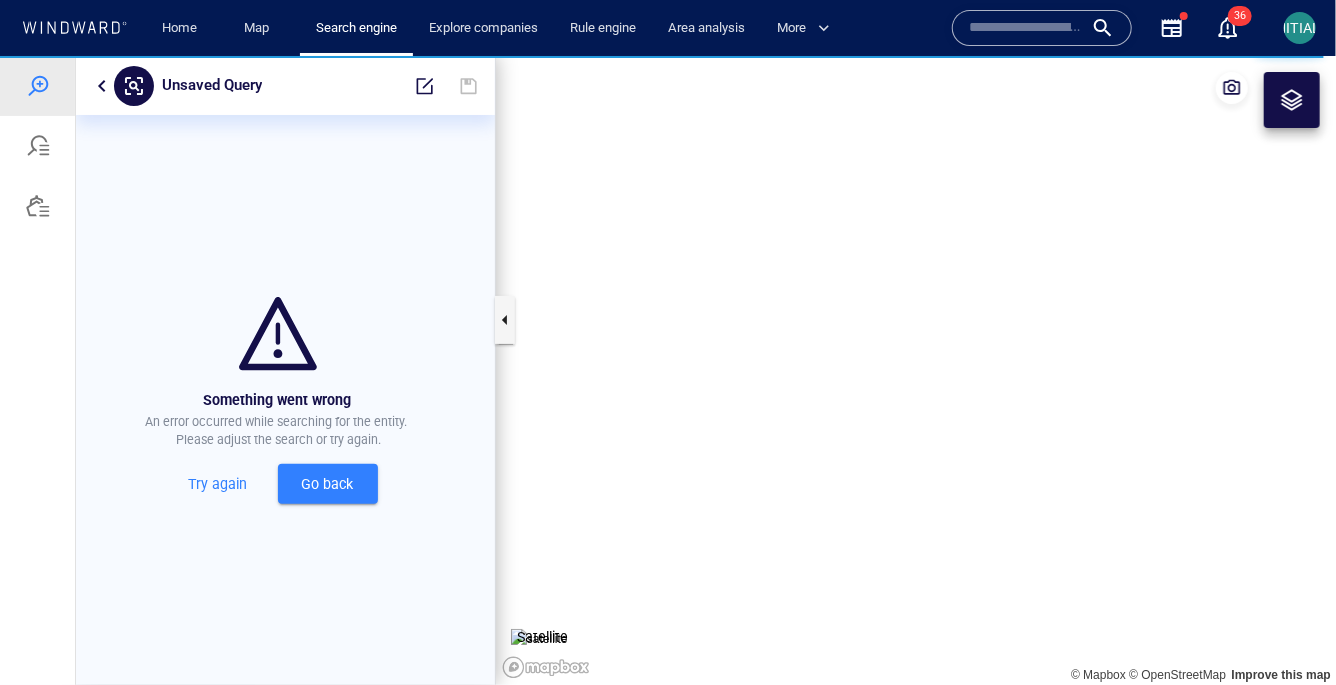 click on "Go back" at bounding box center [328, 483] 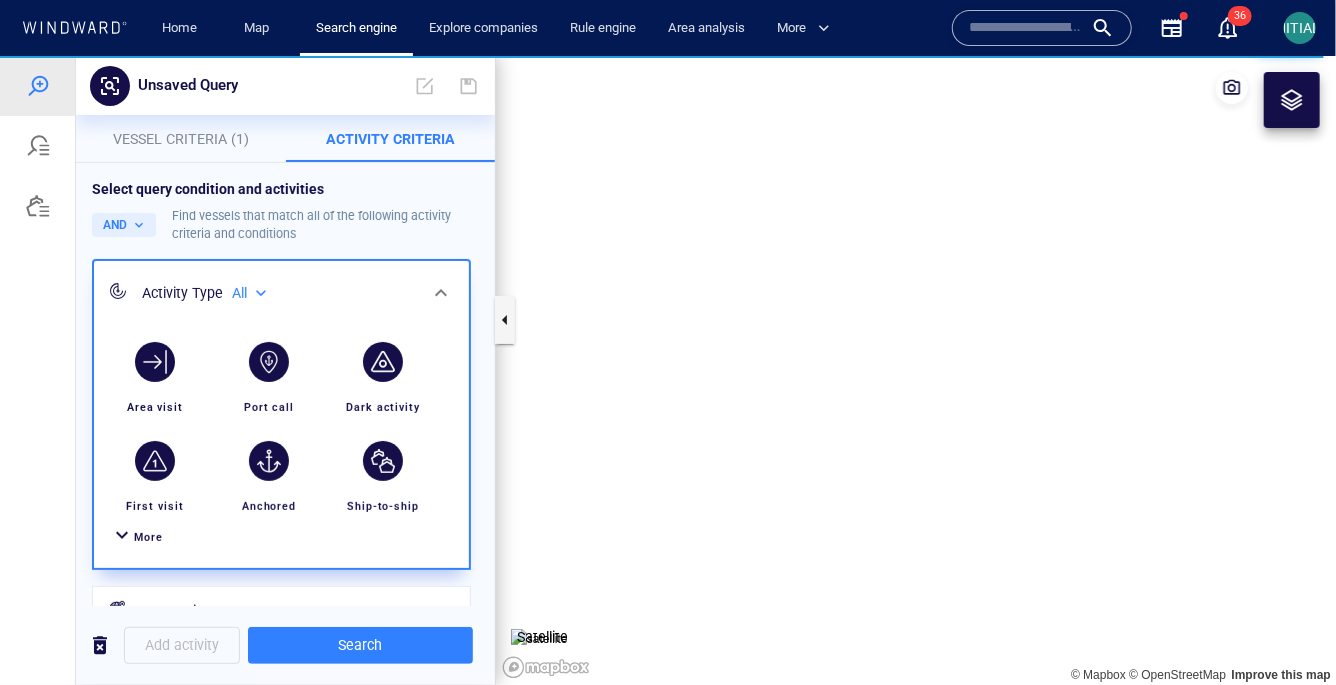 click on "Vessel Criteria (1)" at bounding box center (181, 138) 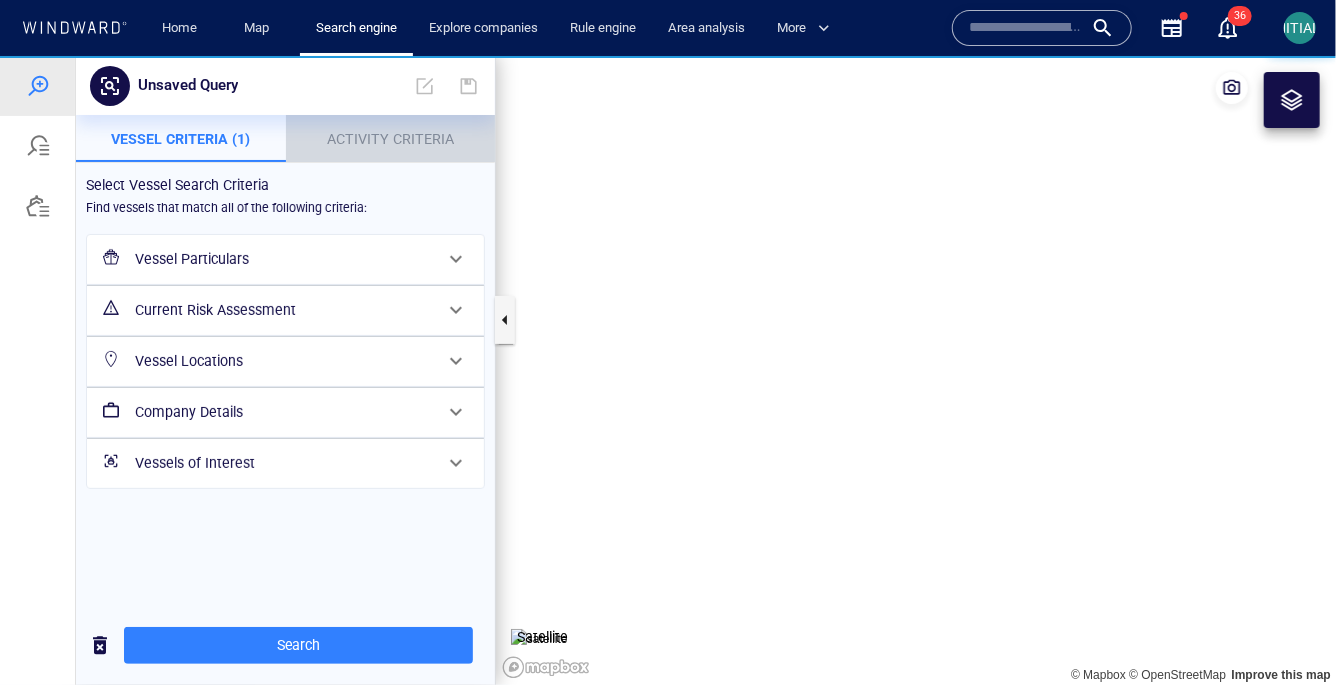 click on "Activity Criteria" at bounding box center (391, 138) 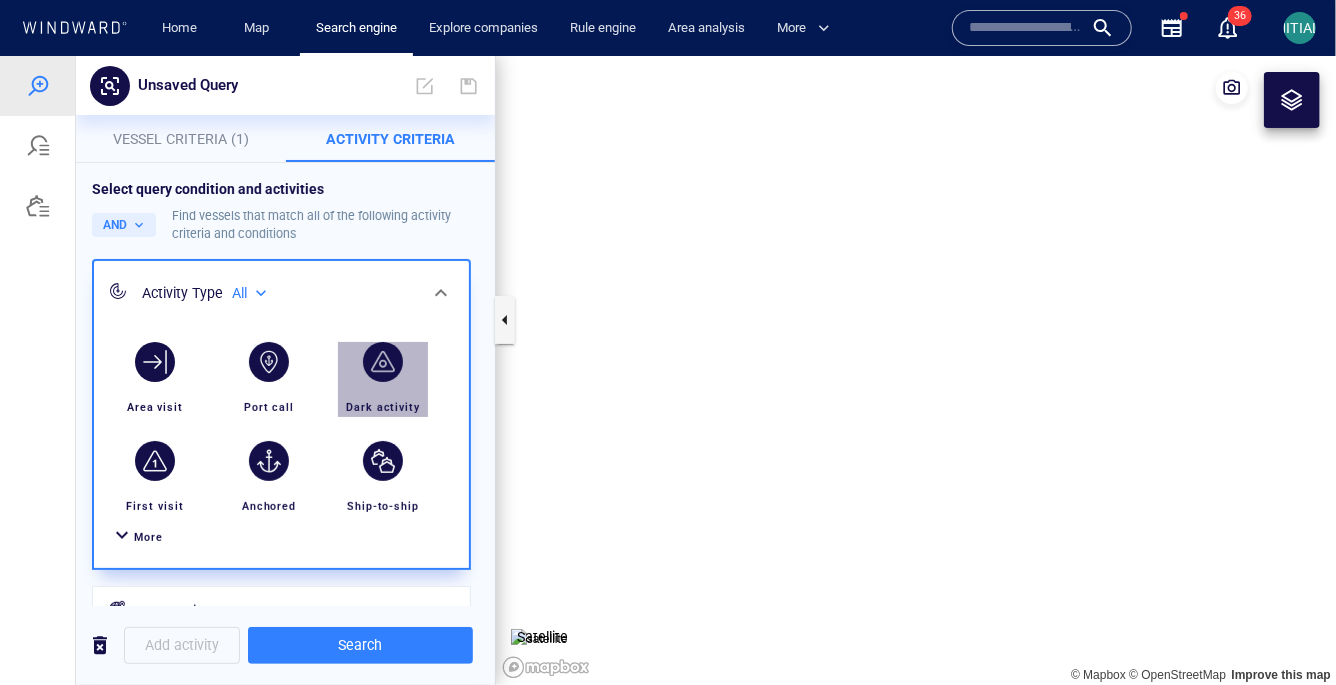 click at bounding box center [383, 361] 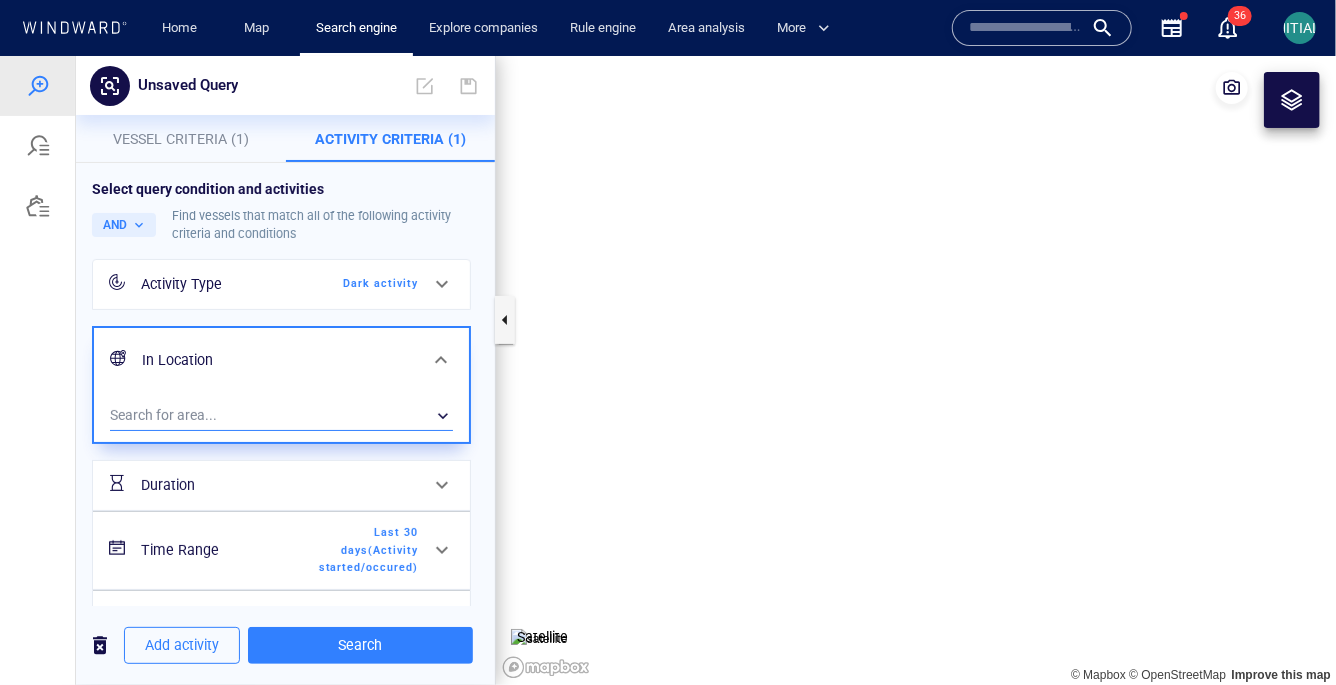 click on "​" at bounding box center (281, 415) 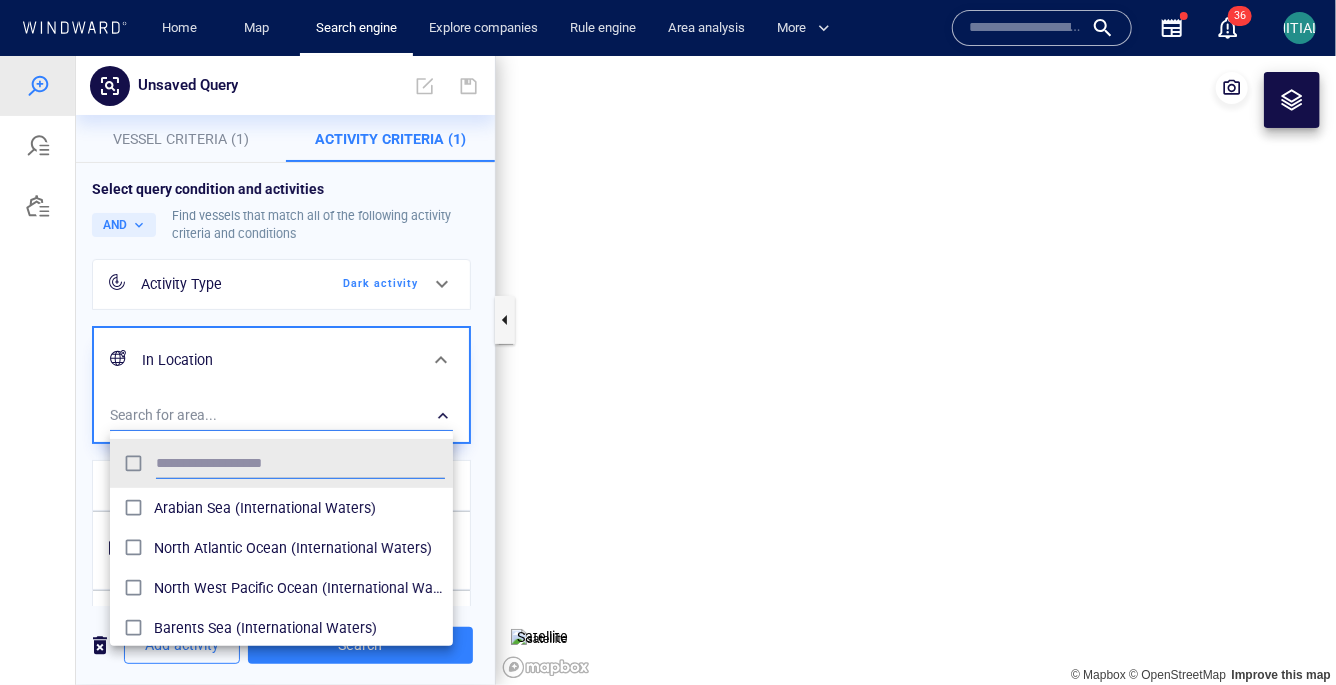 scroll, scrollTop: 0, scrollLeft: 0, axis: both 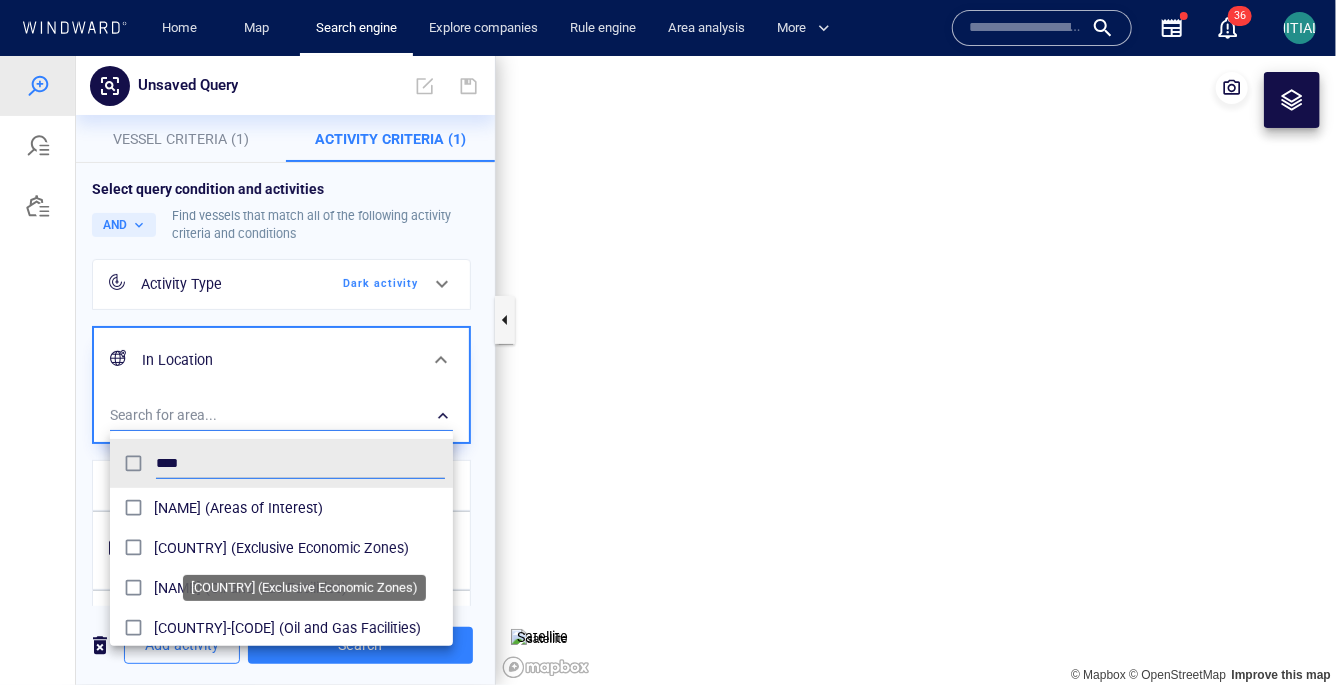 type on "****" 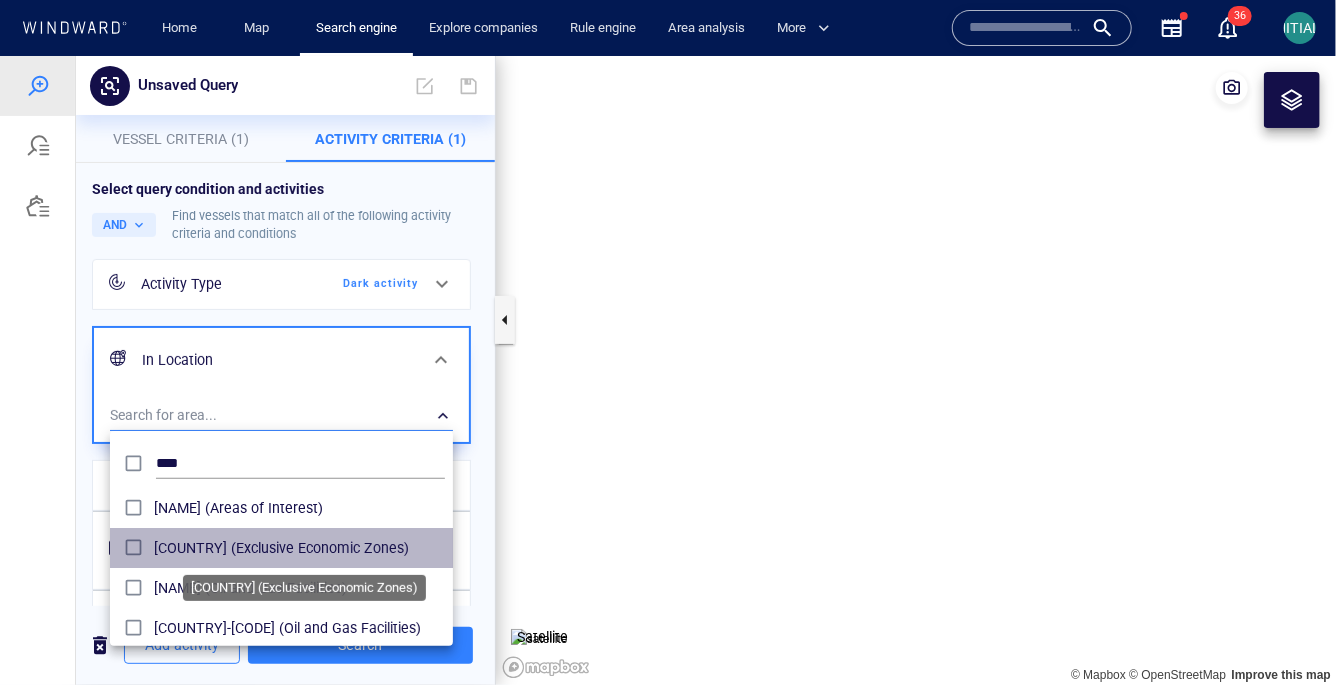click on "[COUNTRY] (Exclusive Economic Zones)" at bounding box center (299, 547) 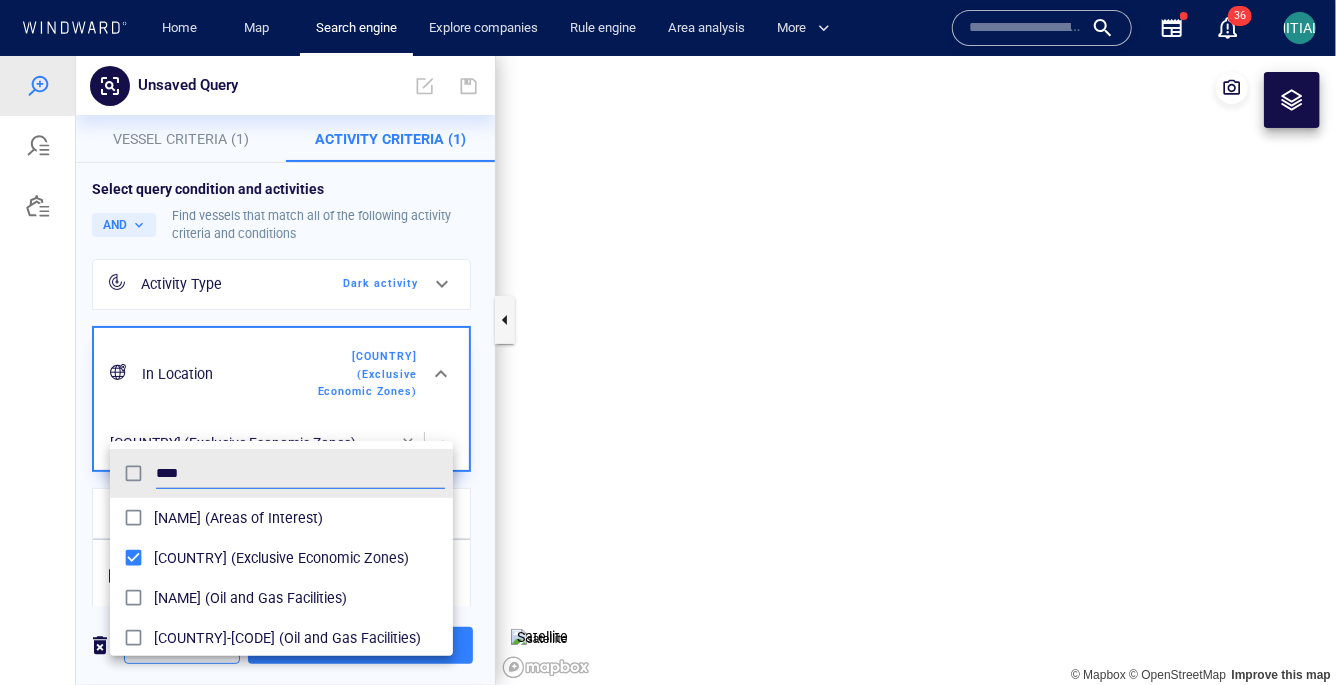 click at bounding box center (668, 369) 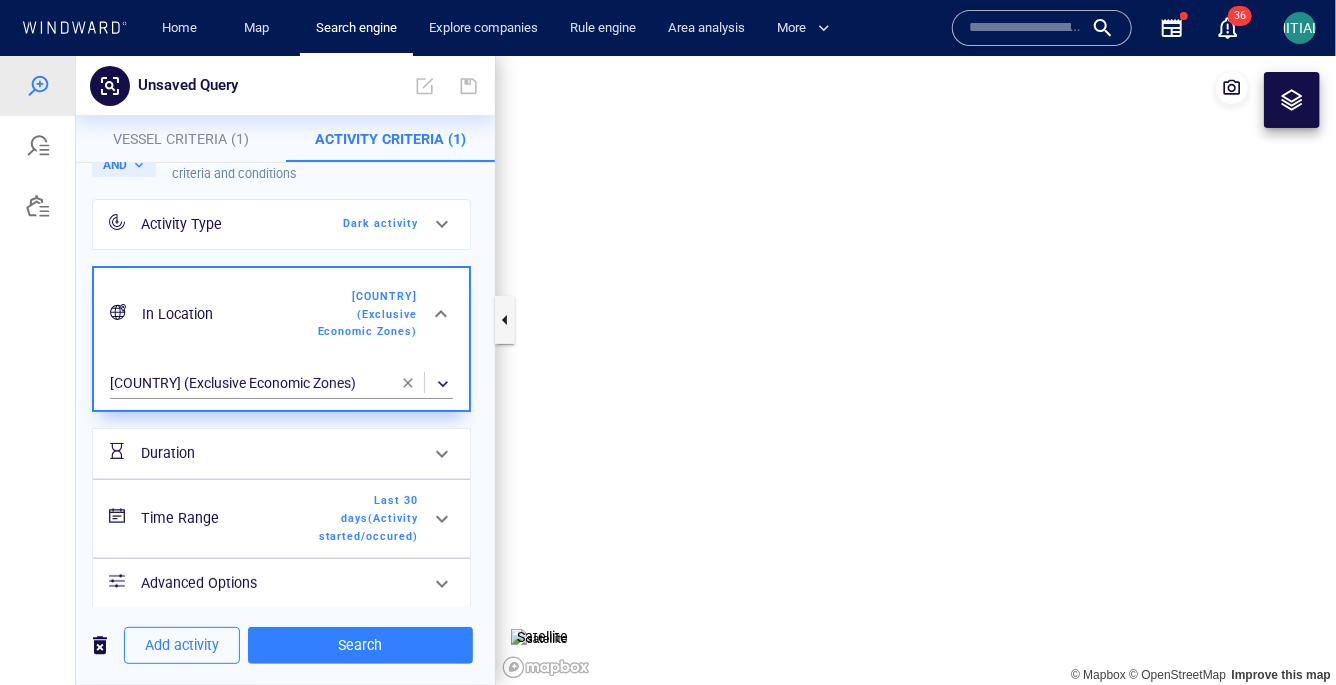 click on "Time Range" at bounding box center (222, 517) 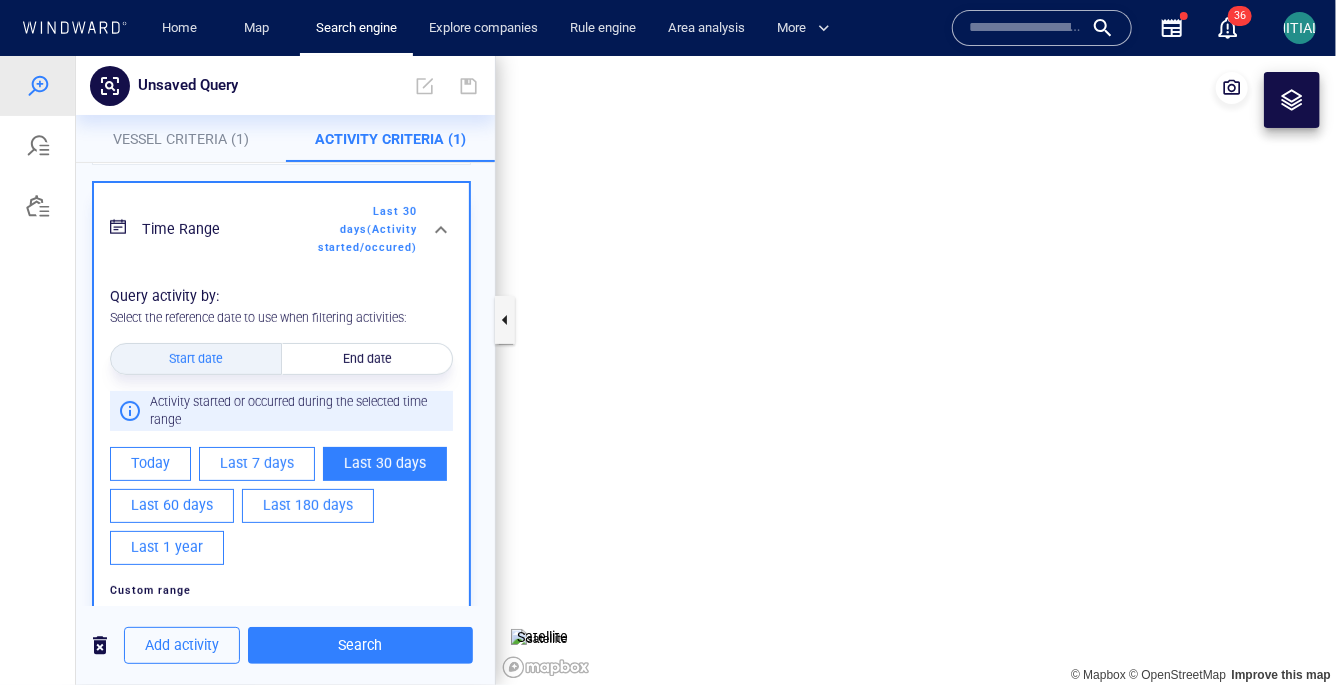 scroll, scrollTop: 289, scrollLeft: 0, axis: vertical 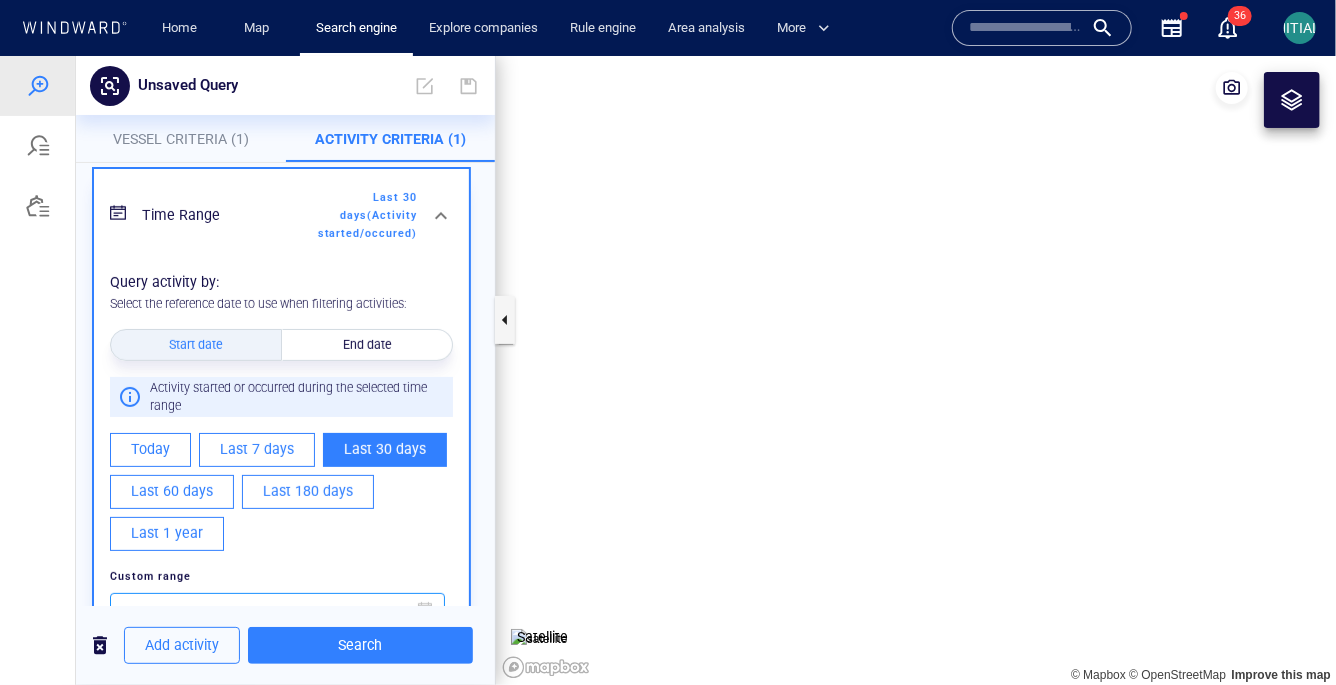 click on "**********" at bounding box center (190, 610) 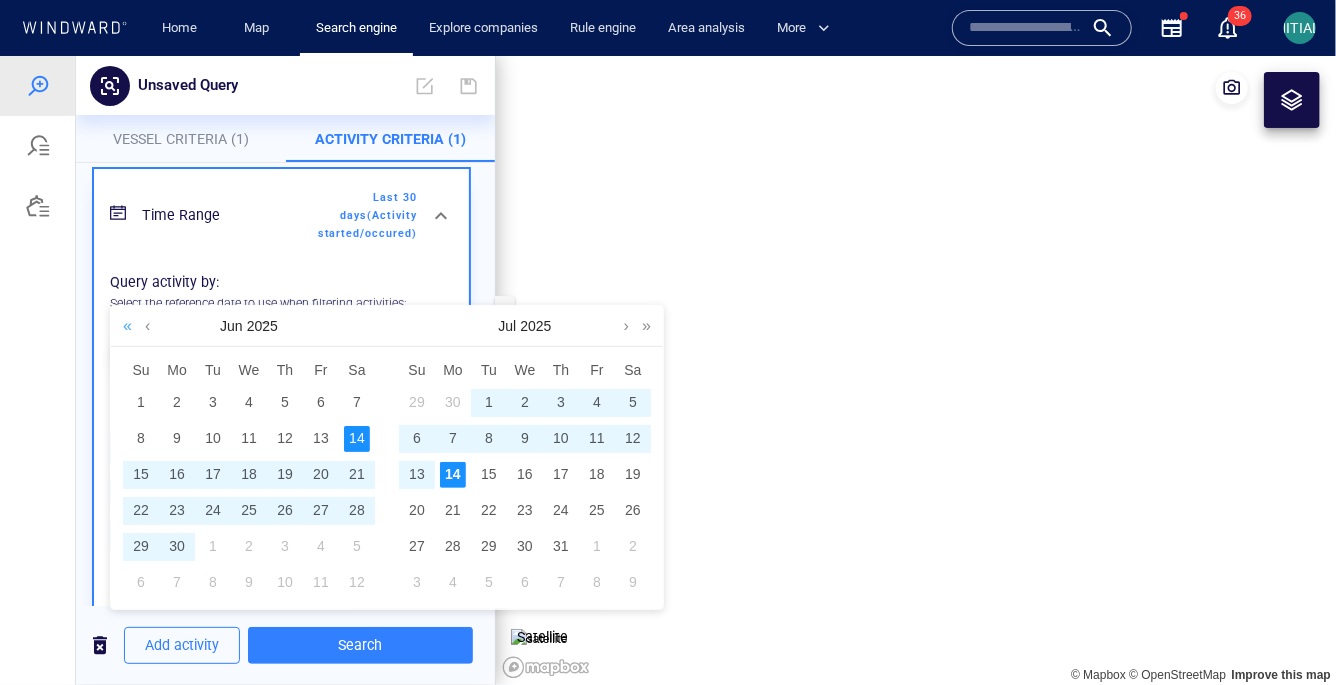 click at bounding box center [127, 325] 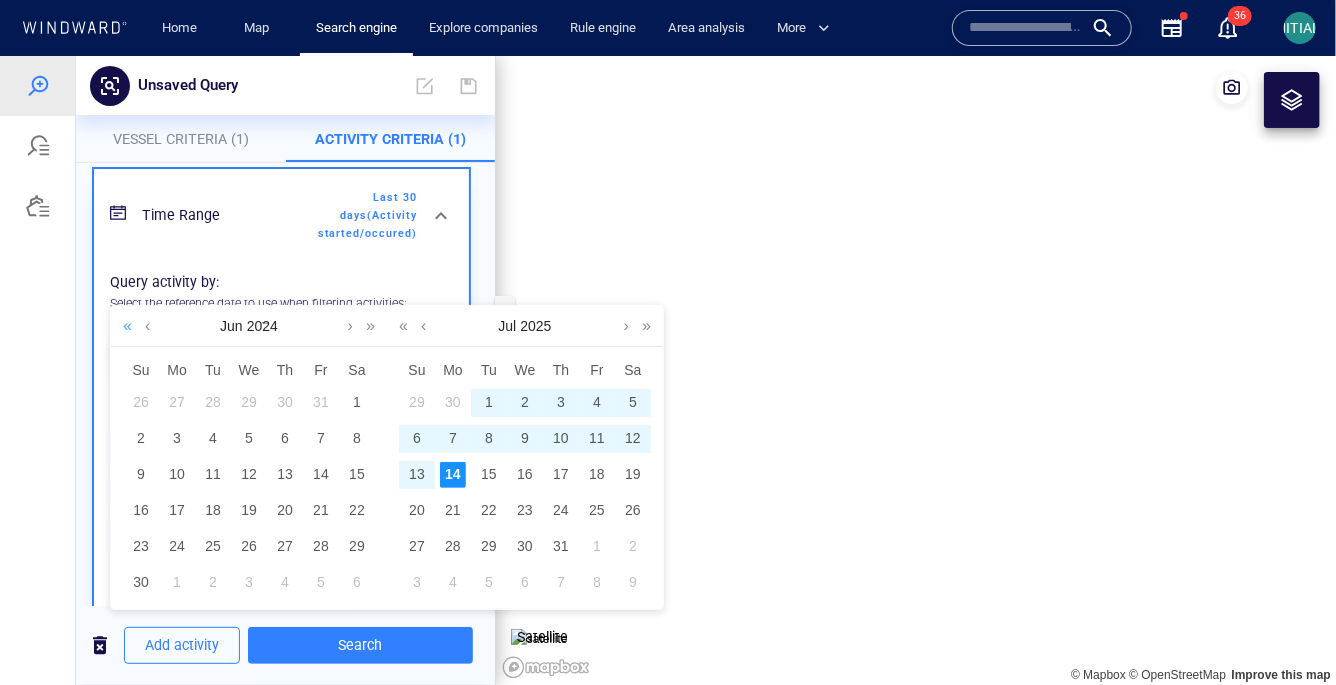 click at bounding box center (127, 325) 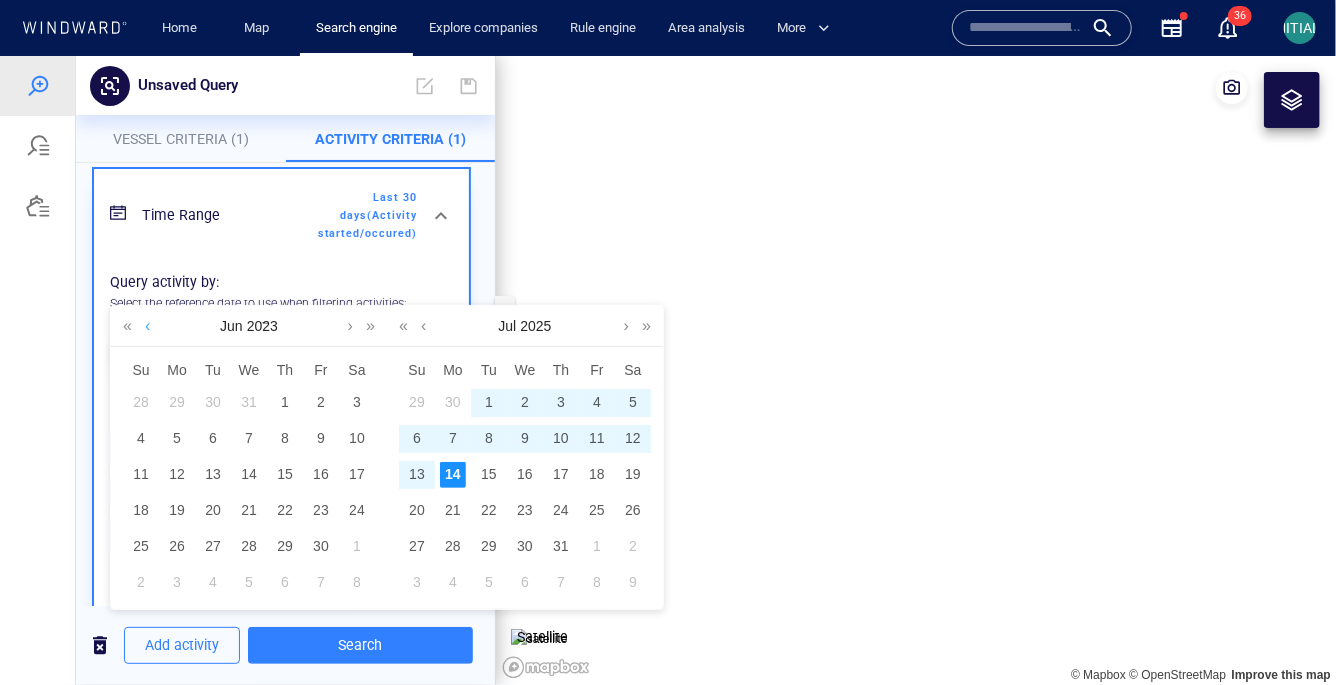 click at bounding box center [147, 325] 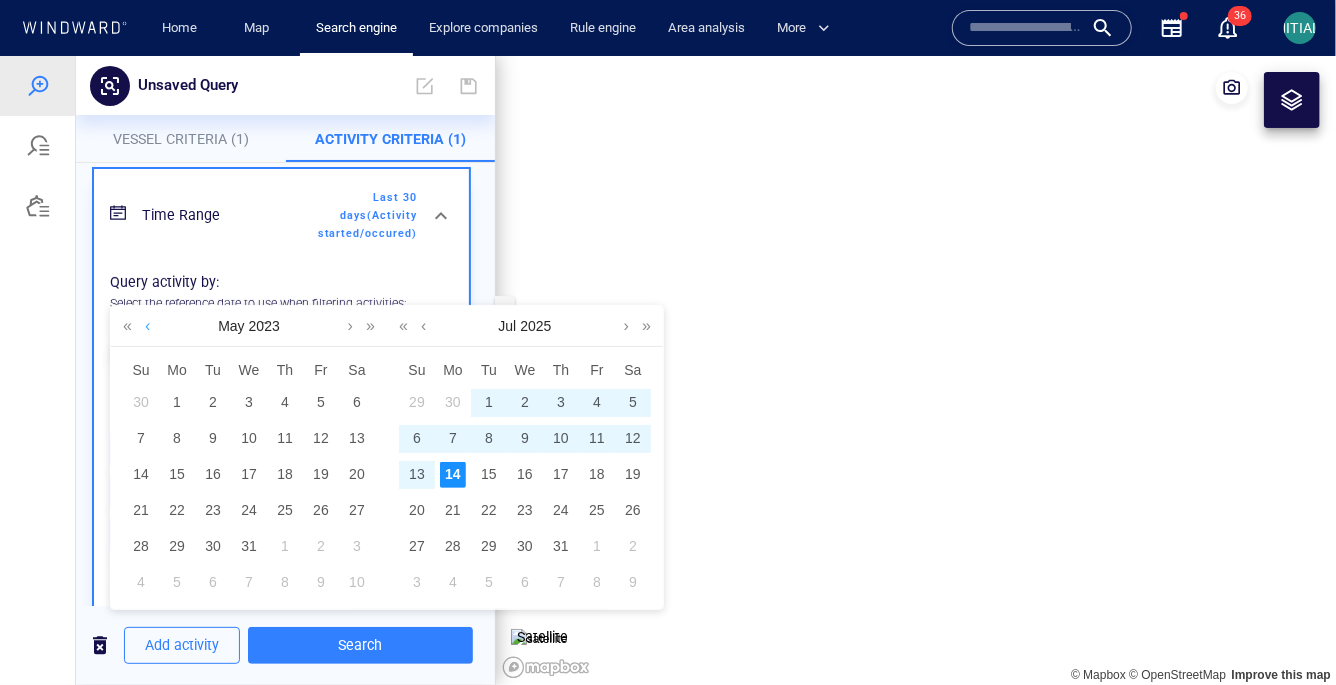 click at bounding box center (147, 325) 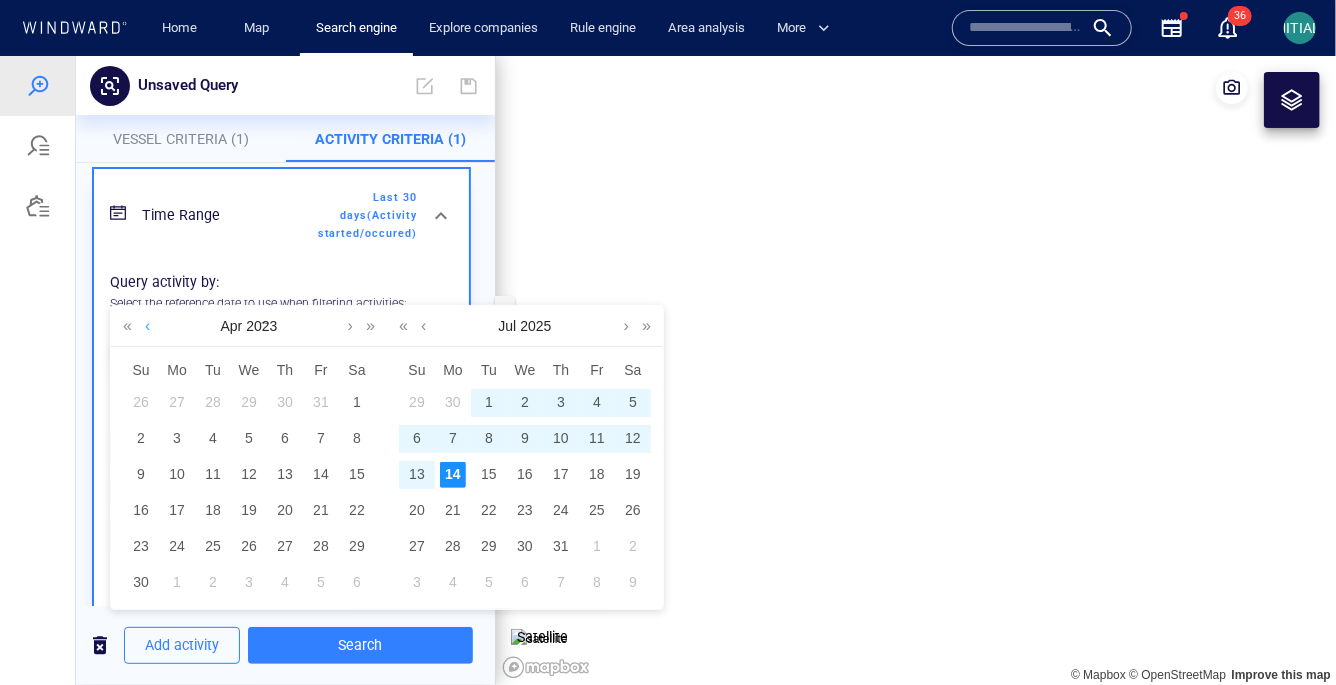 click at bounding box center (147, 325) 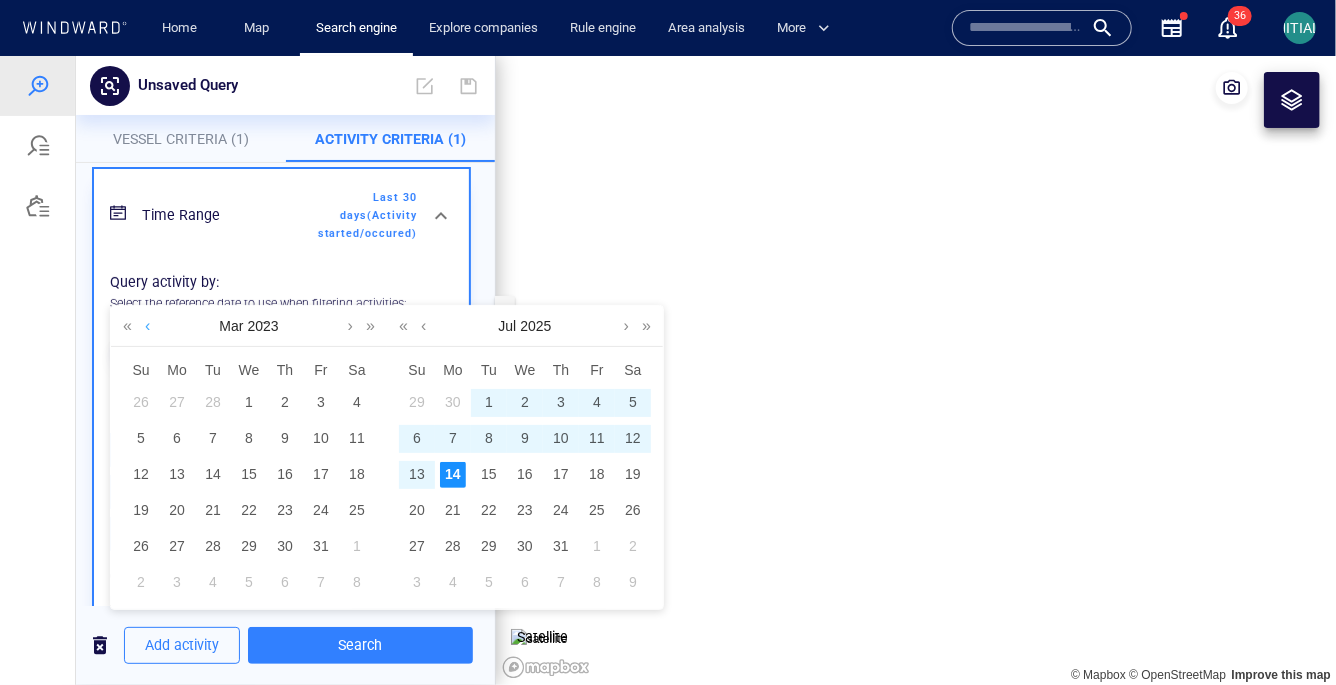 click at bounding box center (147, 325) 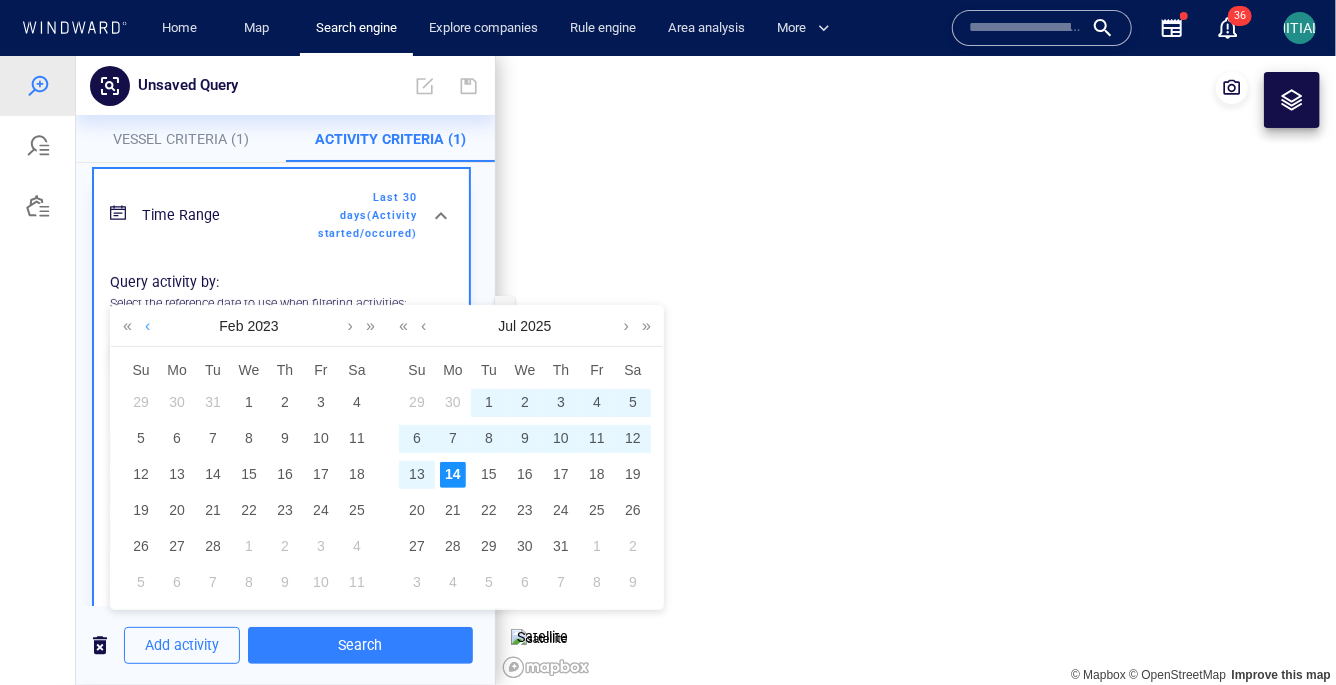click at bounding box center (147, 325) 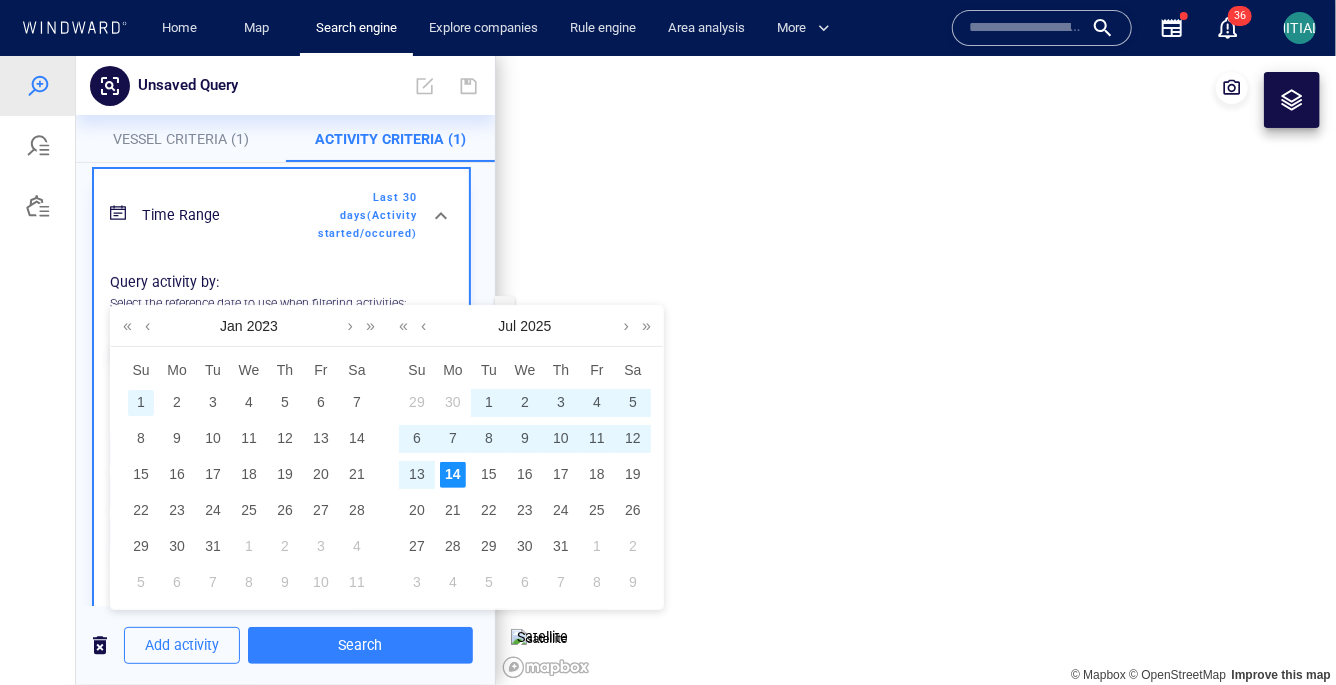 click on "1" at bounding box center [141, 402] 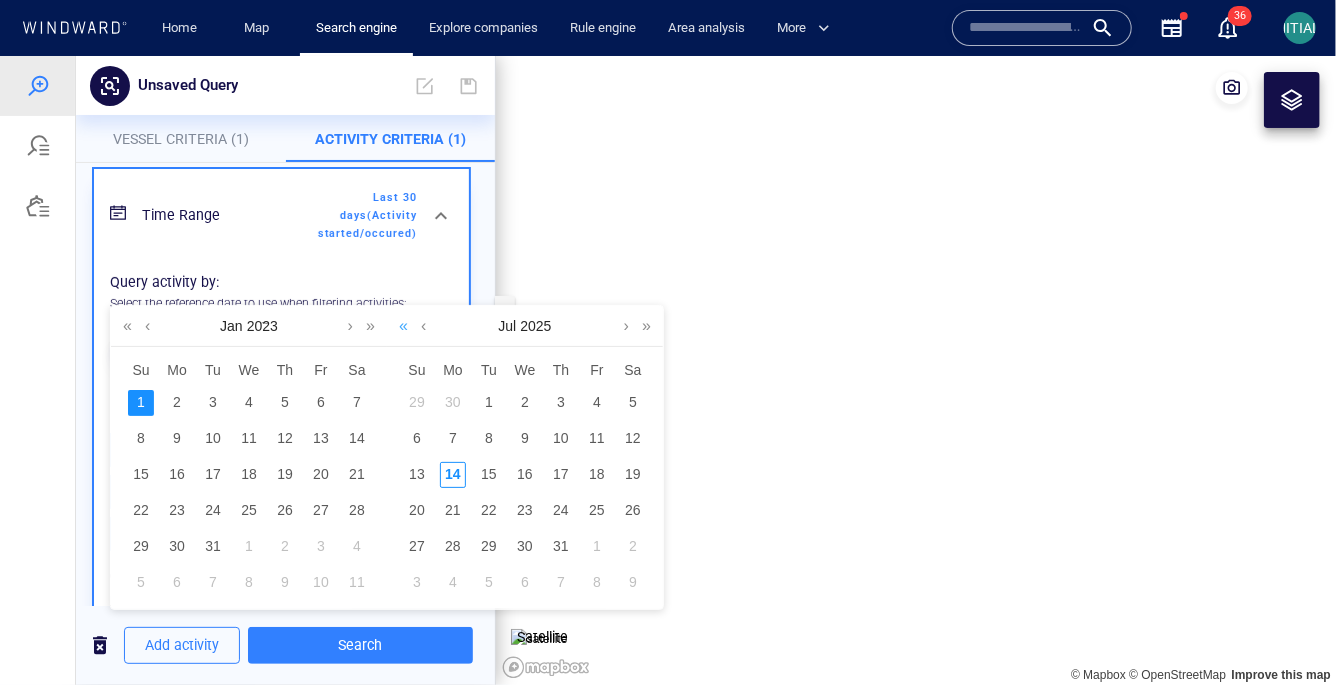 click at bounding box center [403, 325] 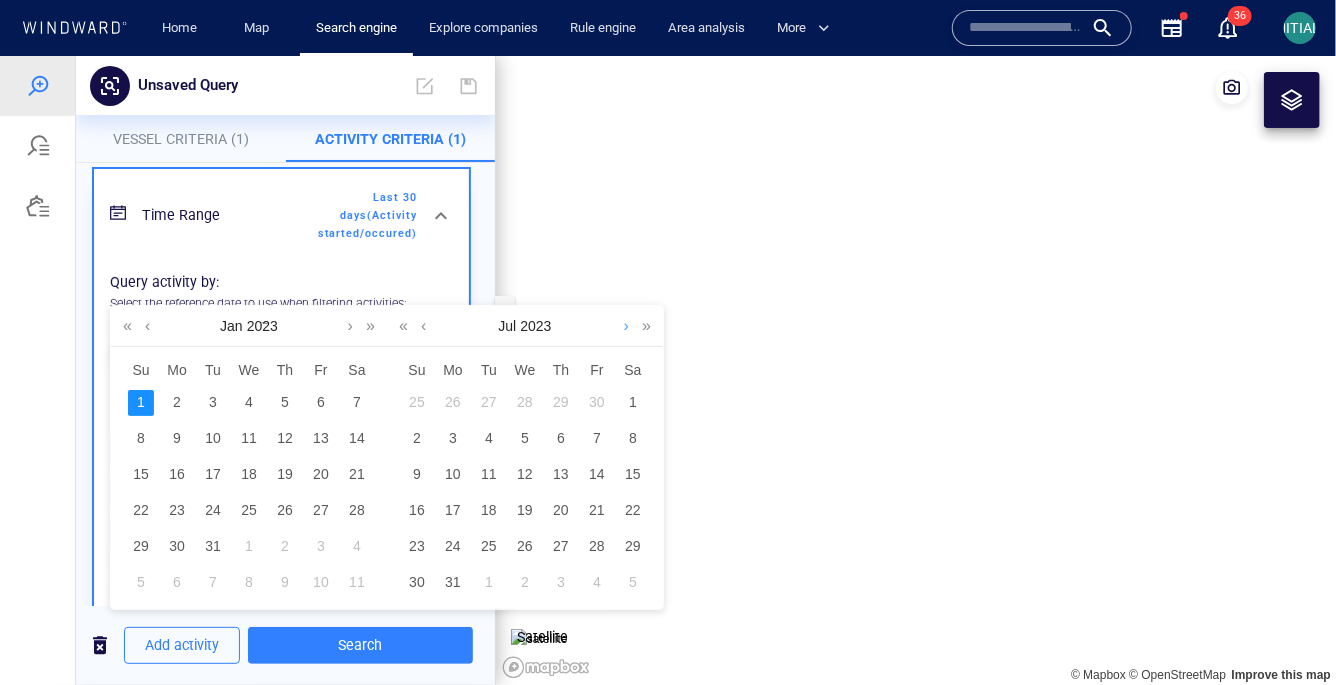click at bounding box center [626, 325] 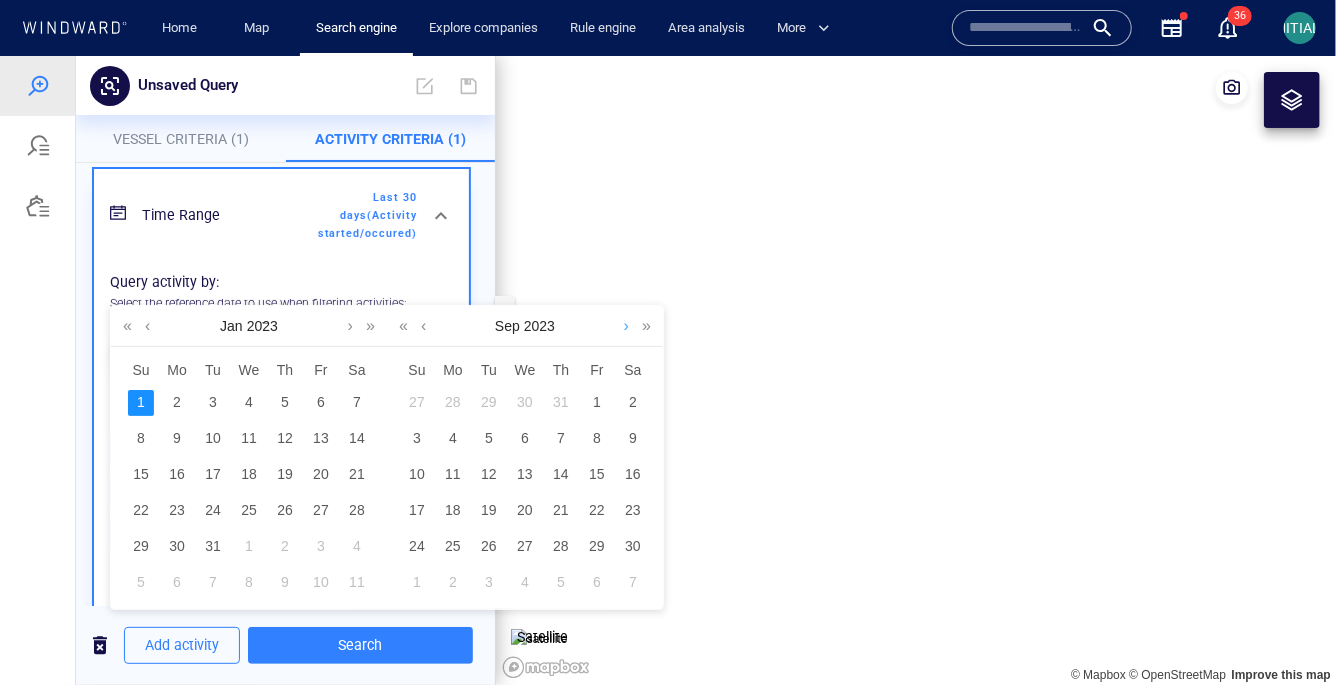 click at bounding box center (626, 325) 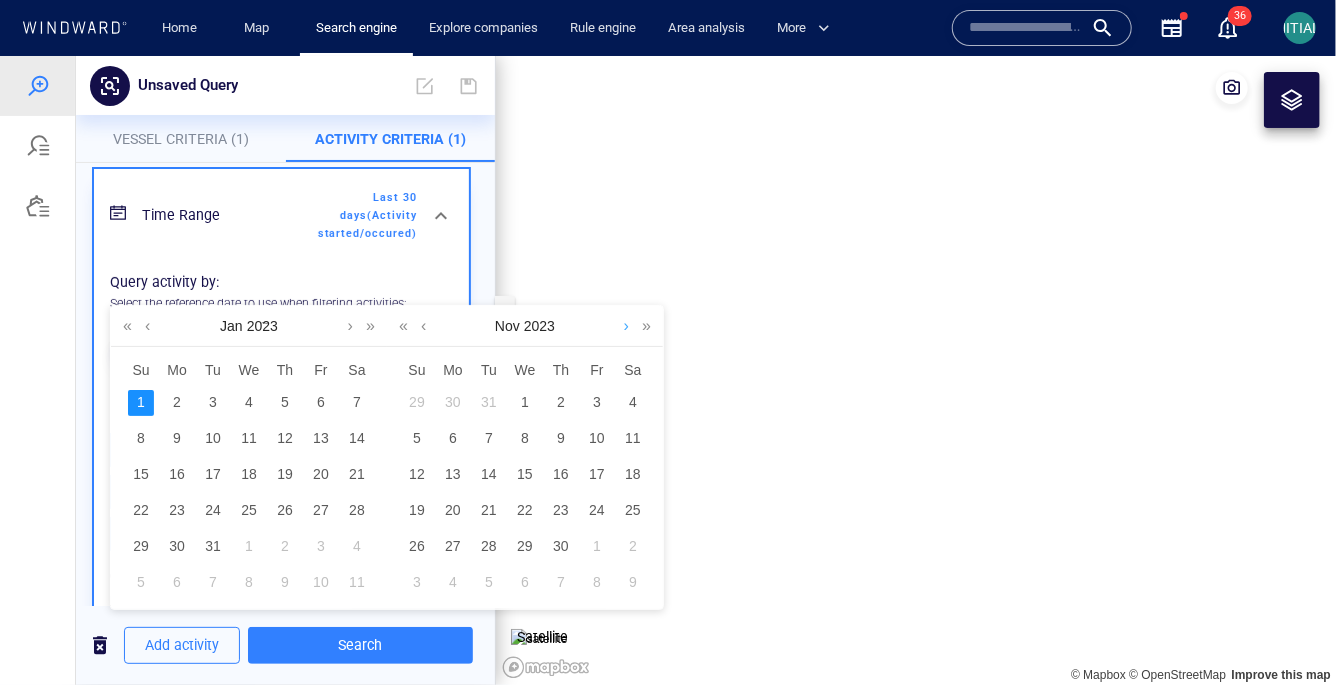 click at bounding box center (626, 325) 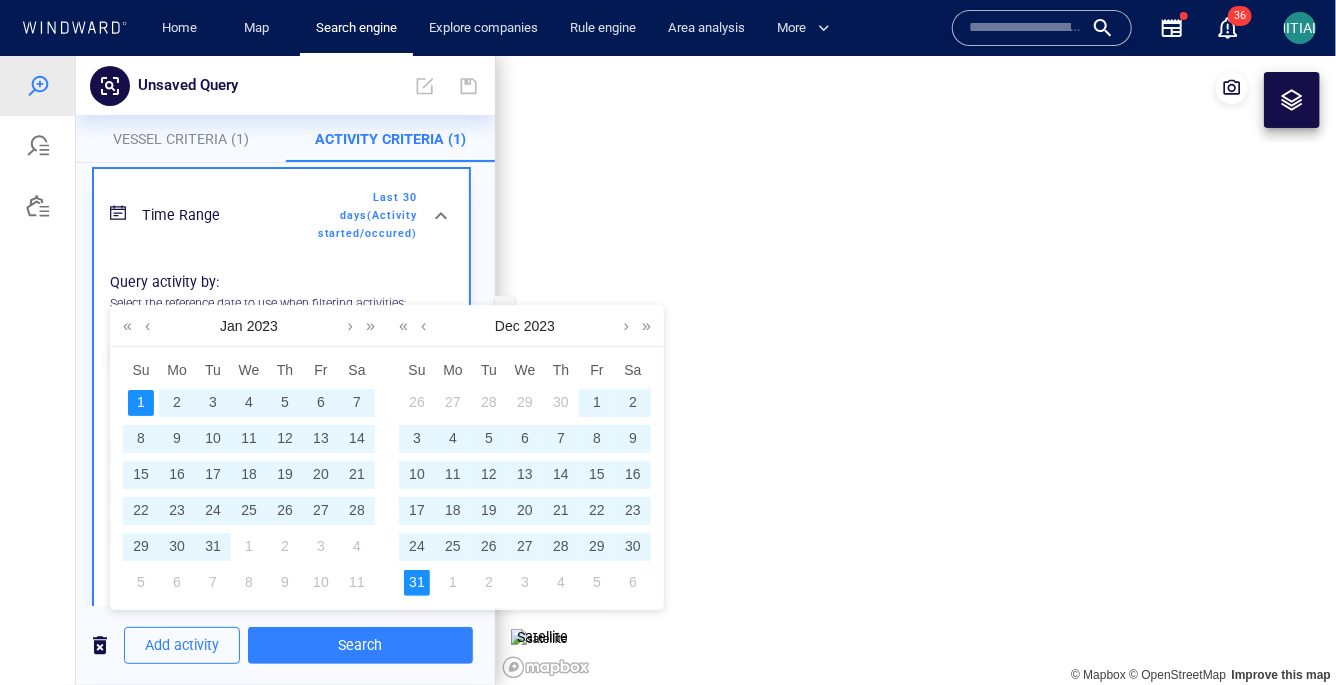 click on "31" at bounding box center [417, 582] 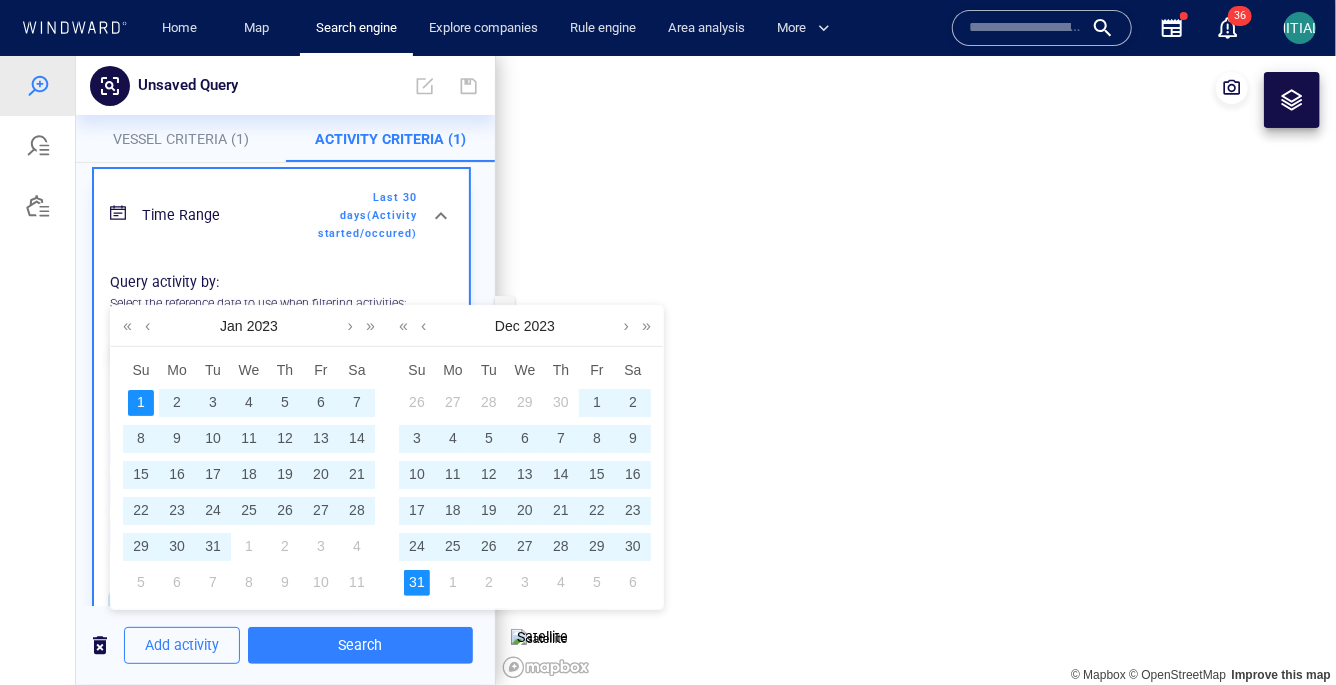 type on "**********" 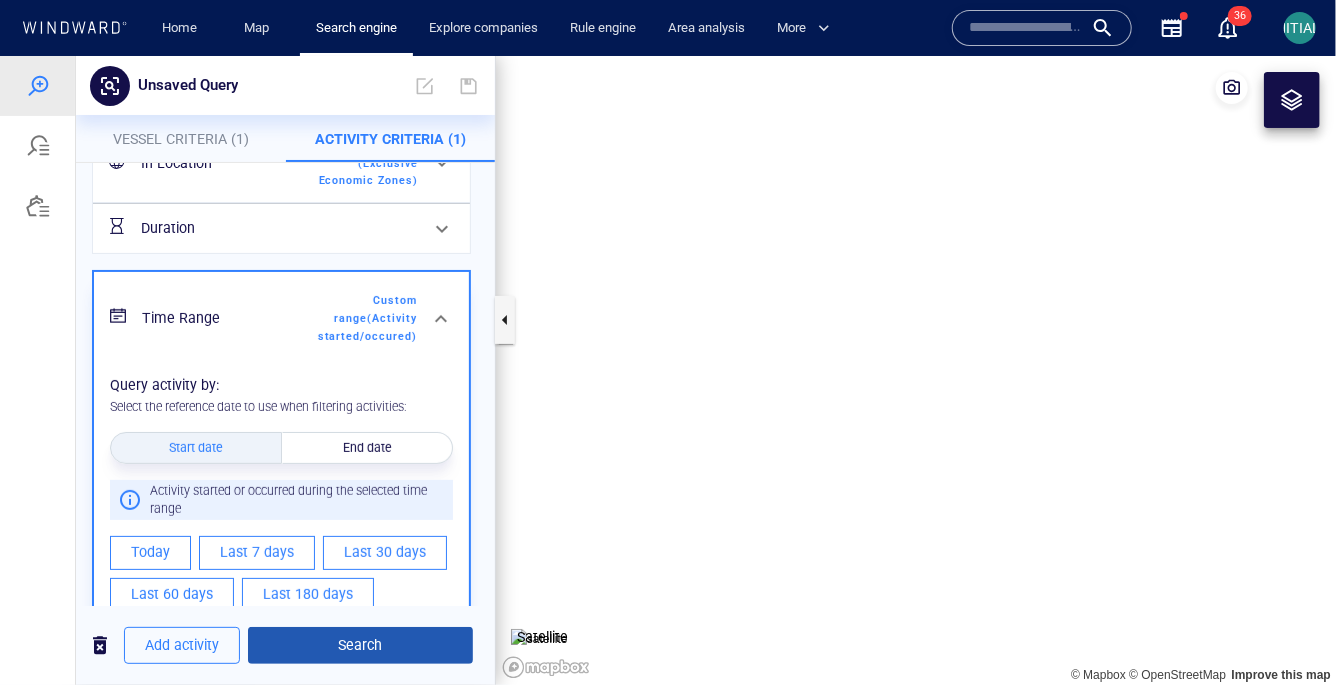 click on "Search" at bounding box center [360, 644] 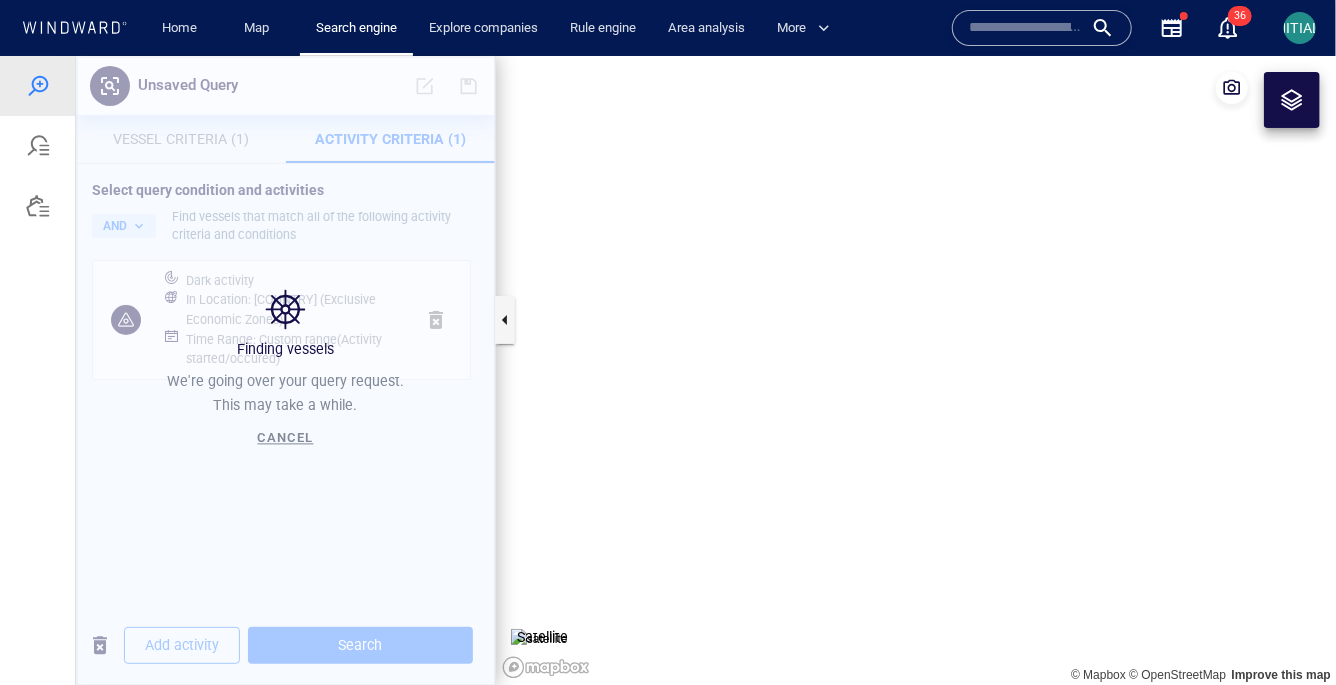 scroll, scrollTop: 0, scrollLeft: 0, axis: both 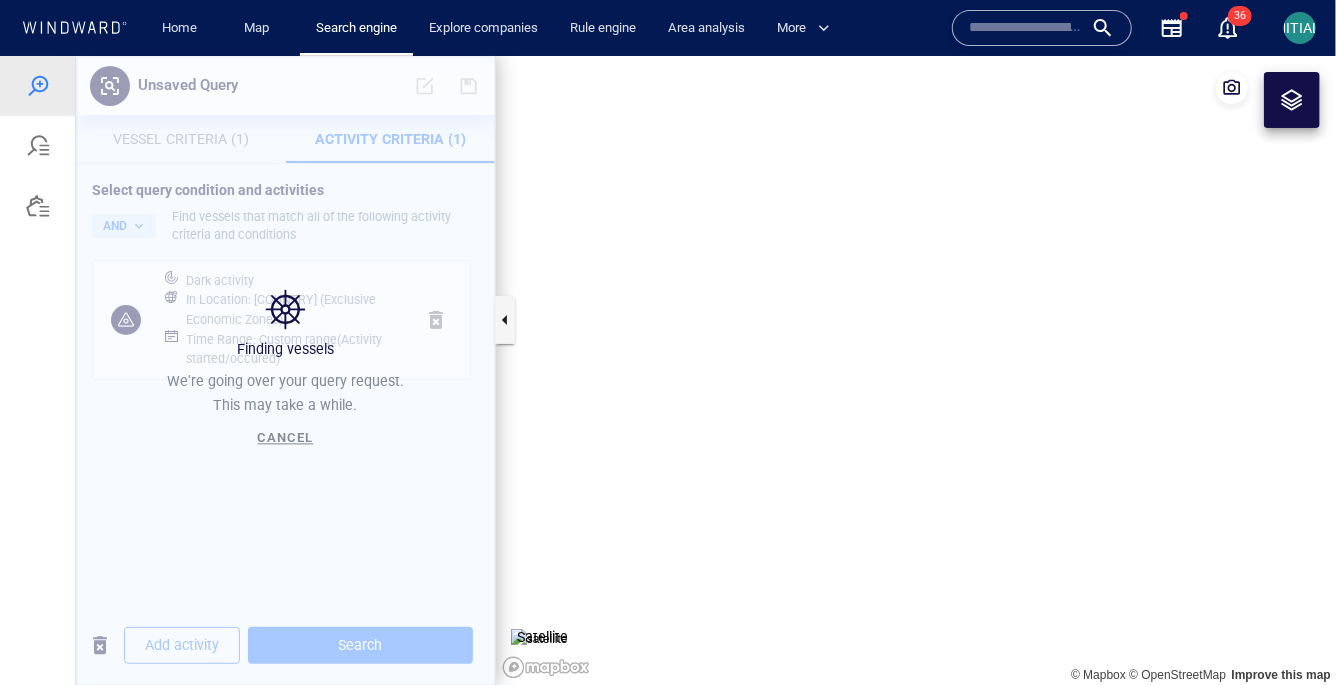 drag, startPoint x: 617, startPoint y: 352, endPoint x: 761, endPoint y: 375, distance: 145.82524 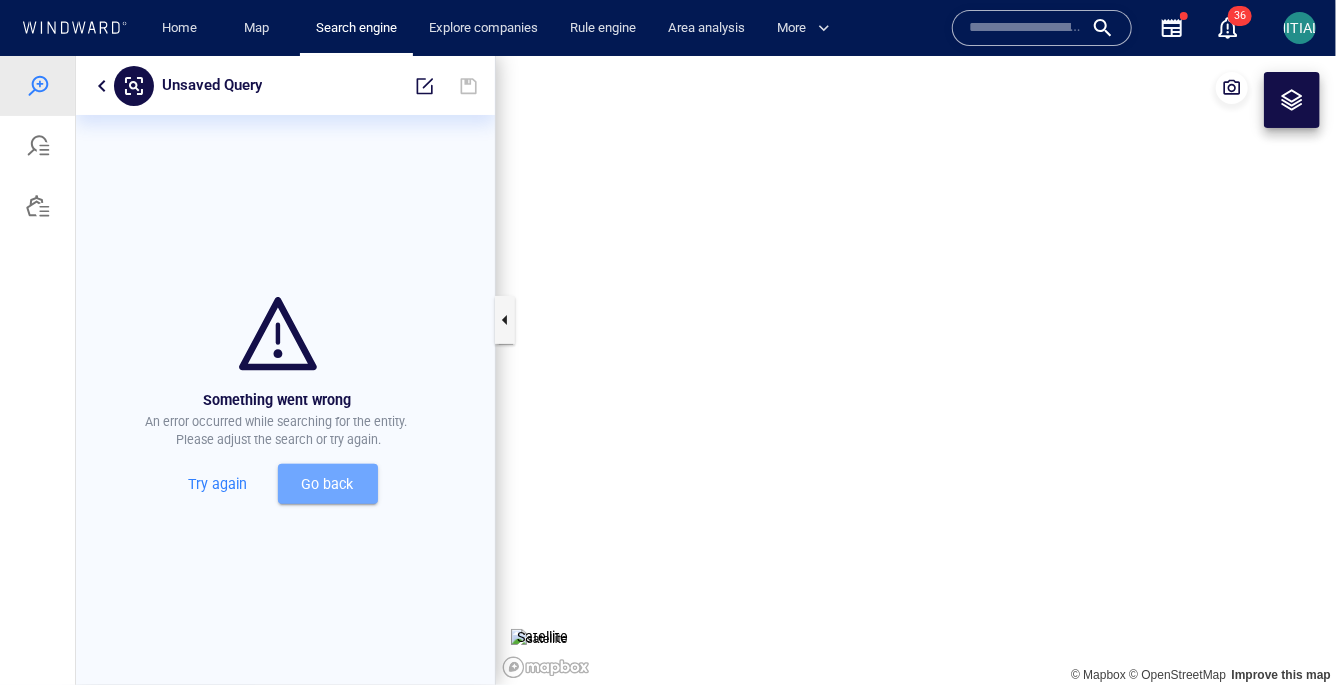 click on "Go back" at bounding box center (328, 483) 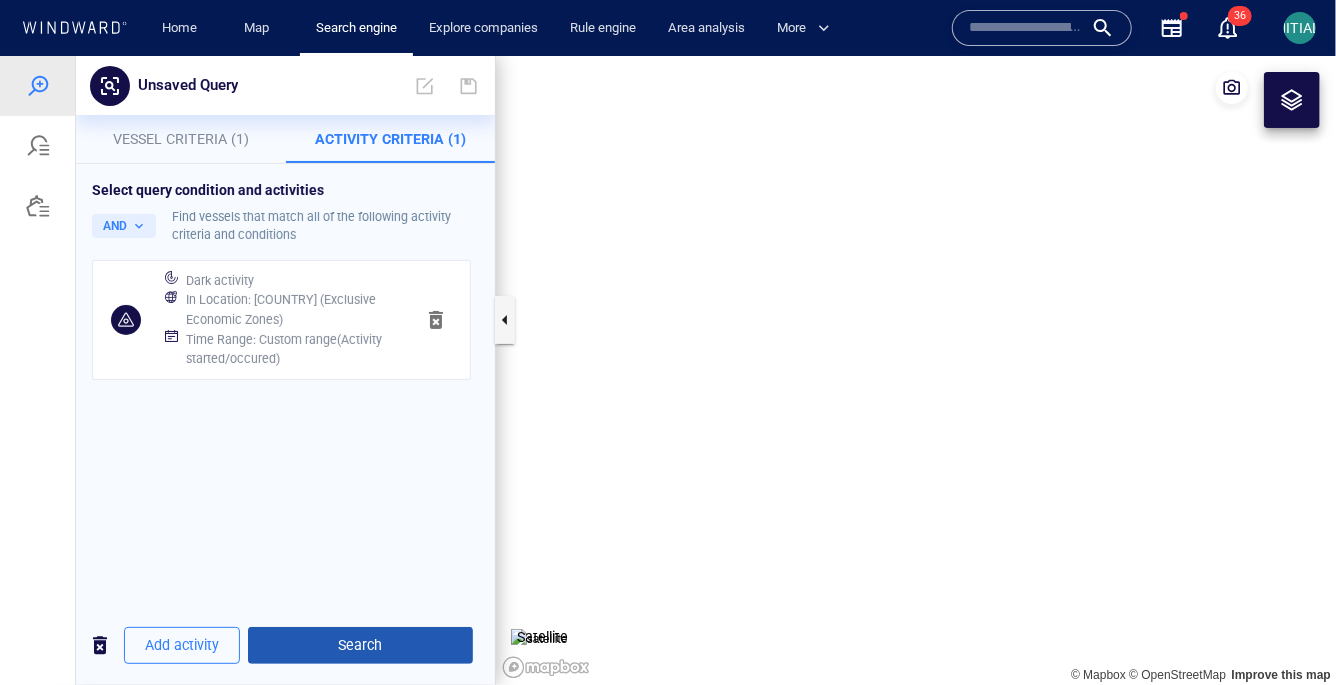 click on "Search" at bounding box center [360, 644] 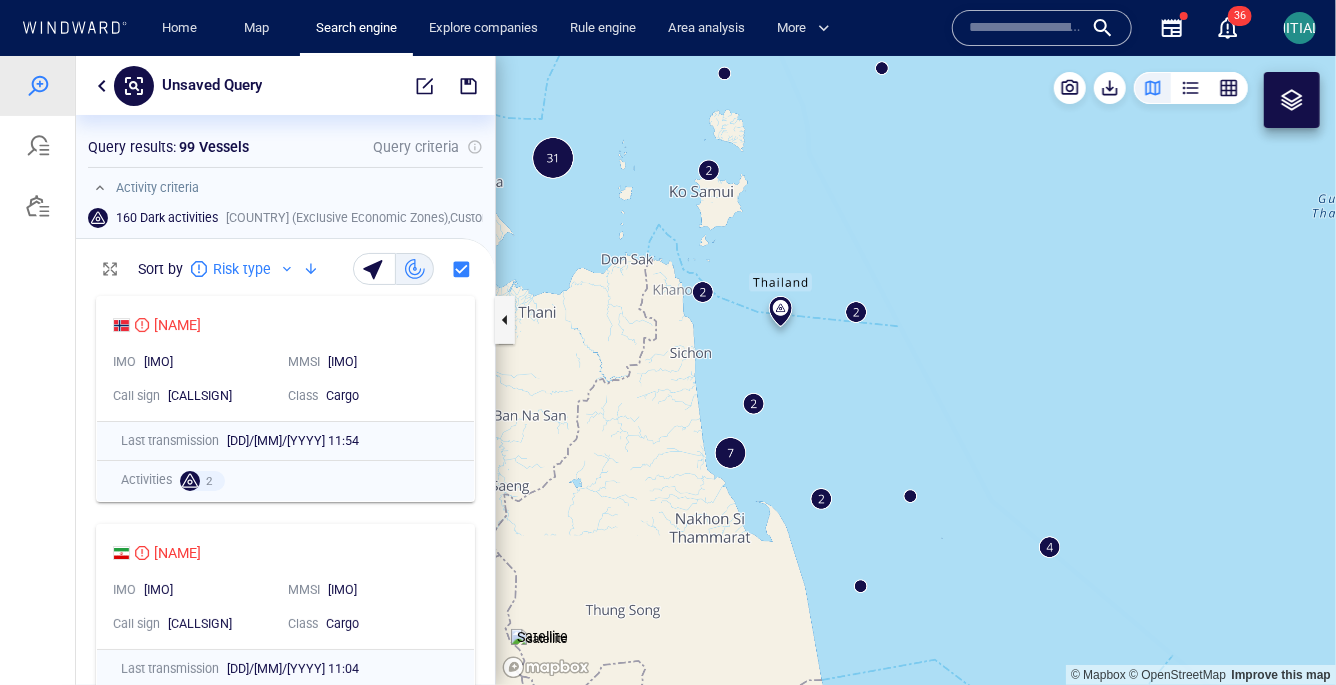 scroll, scrollTop: 399, scrollLeft: 419, axis: both 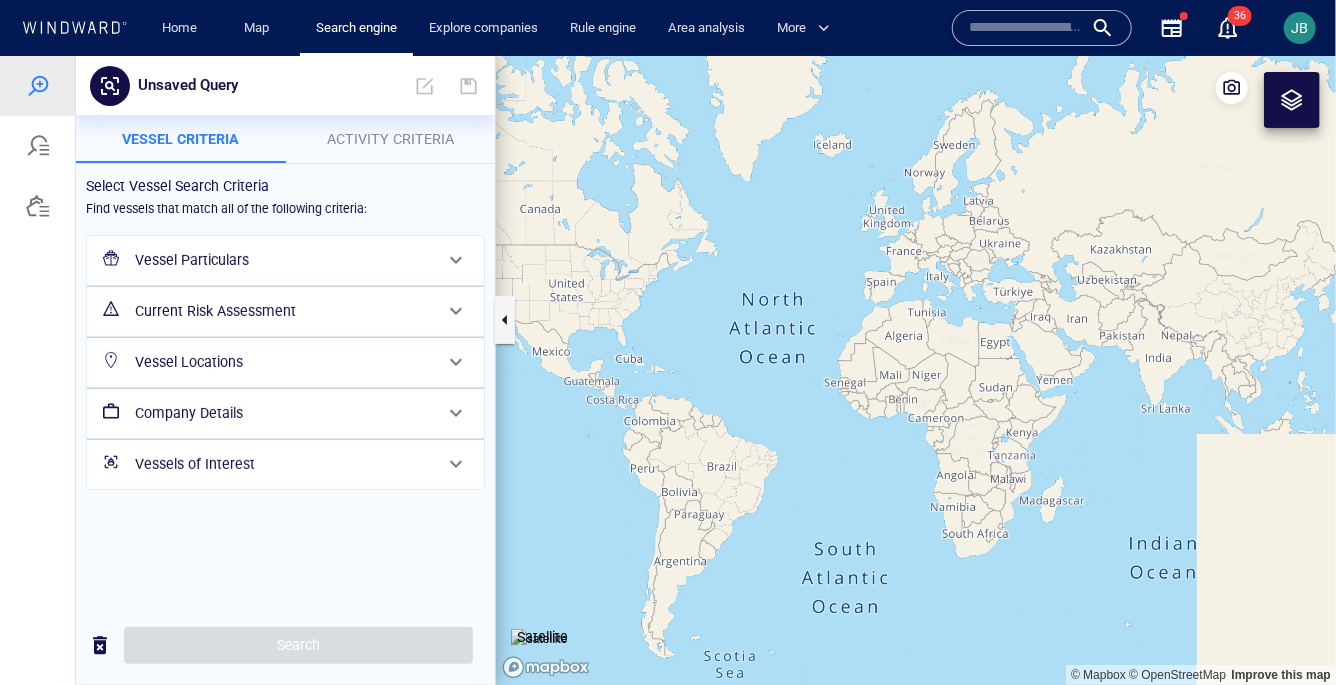 drag, startPoint x: 1009, startPoint y: 361, endPoint x: 485, endPoint y: 271, distance: 531.67285 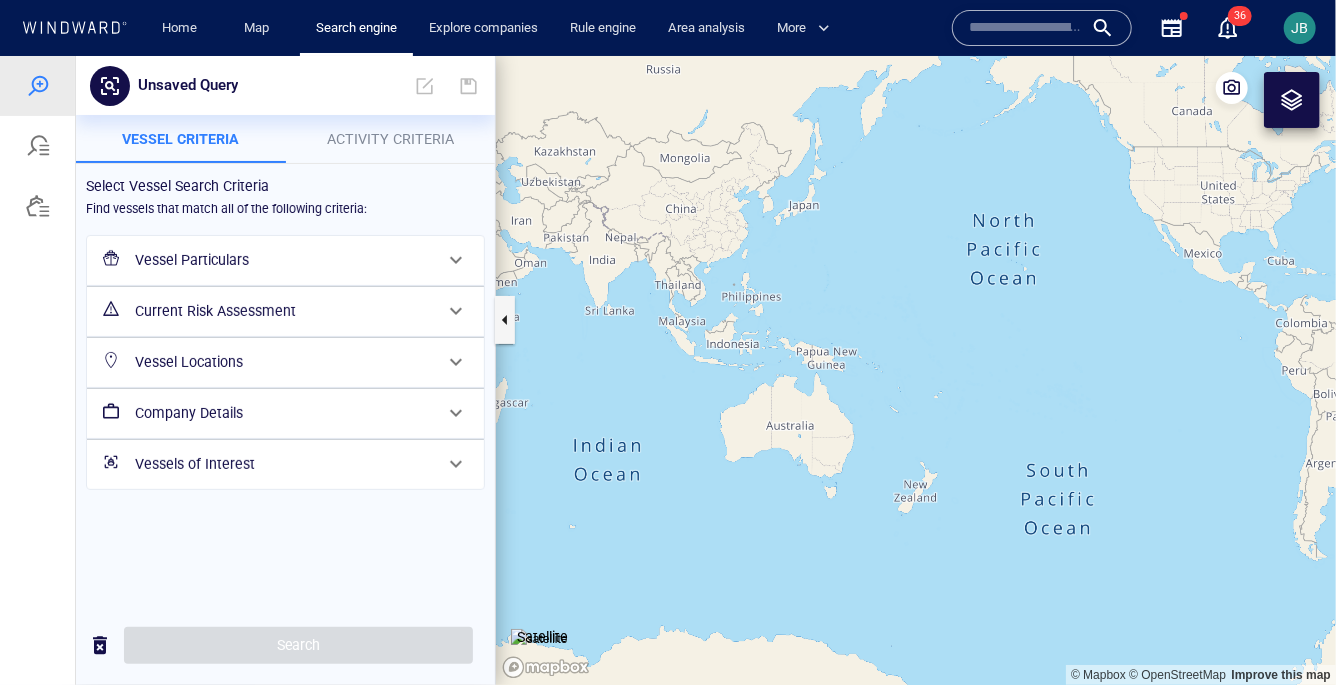 click on "Vessel Particulars" at bounding box center (283, 259) 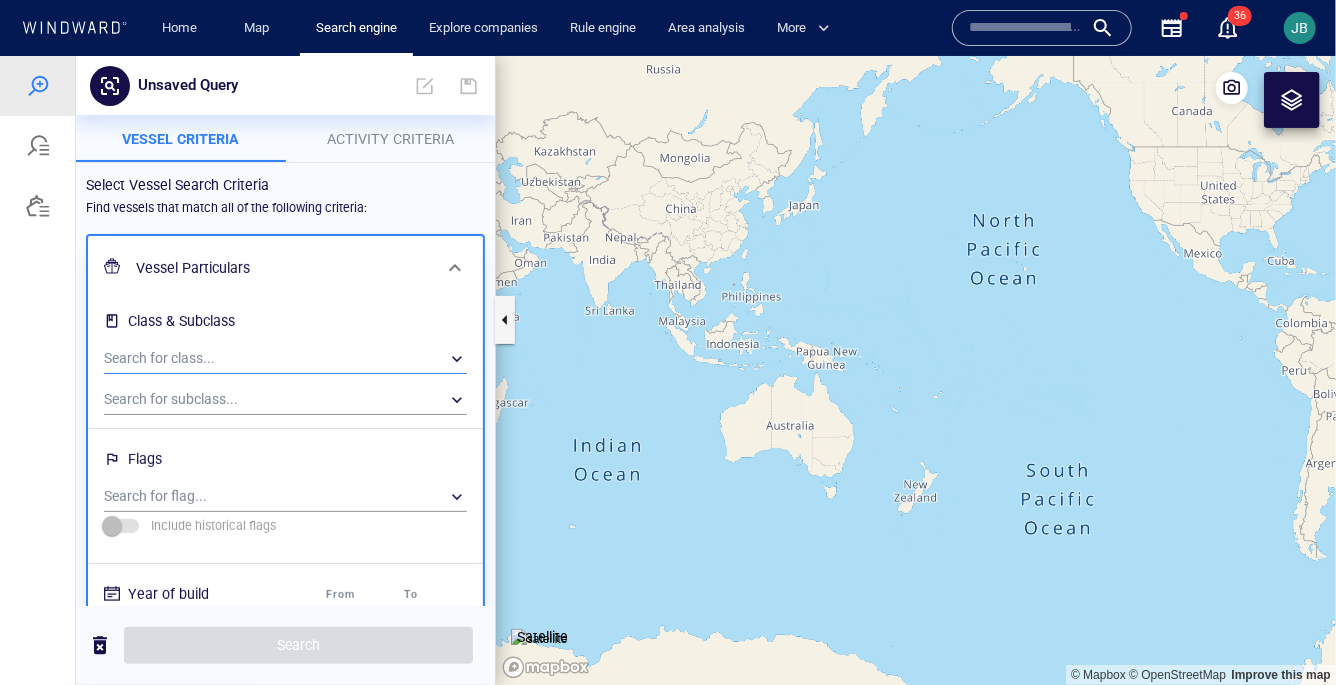 click on "​" at bounding box center [285, 358] 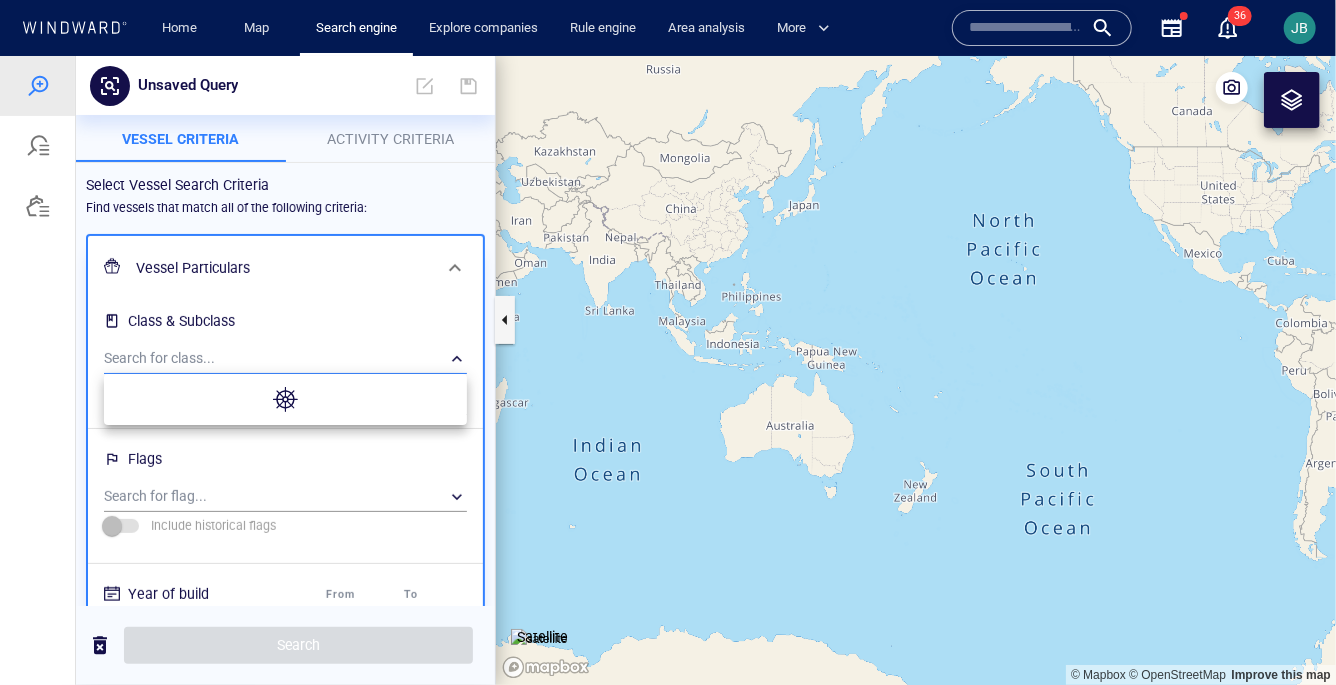 click at bounding box center [668, 369] 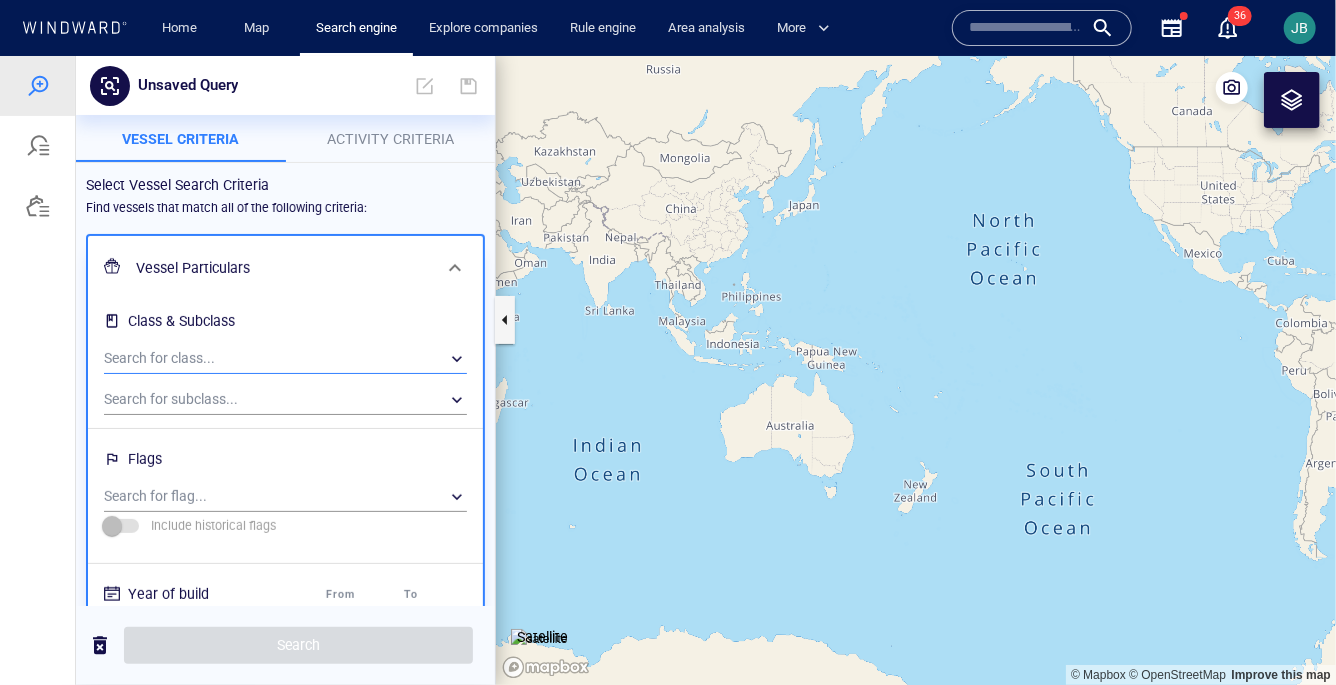 click on "​" at bounding box center (285, 358) 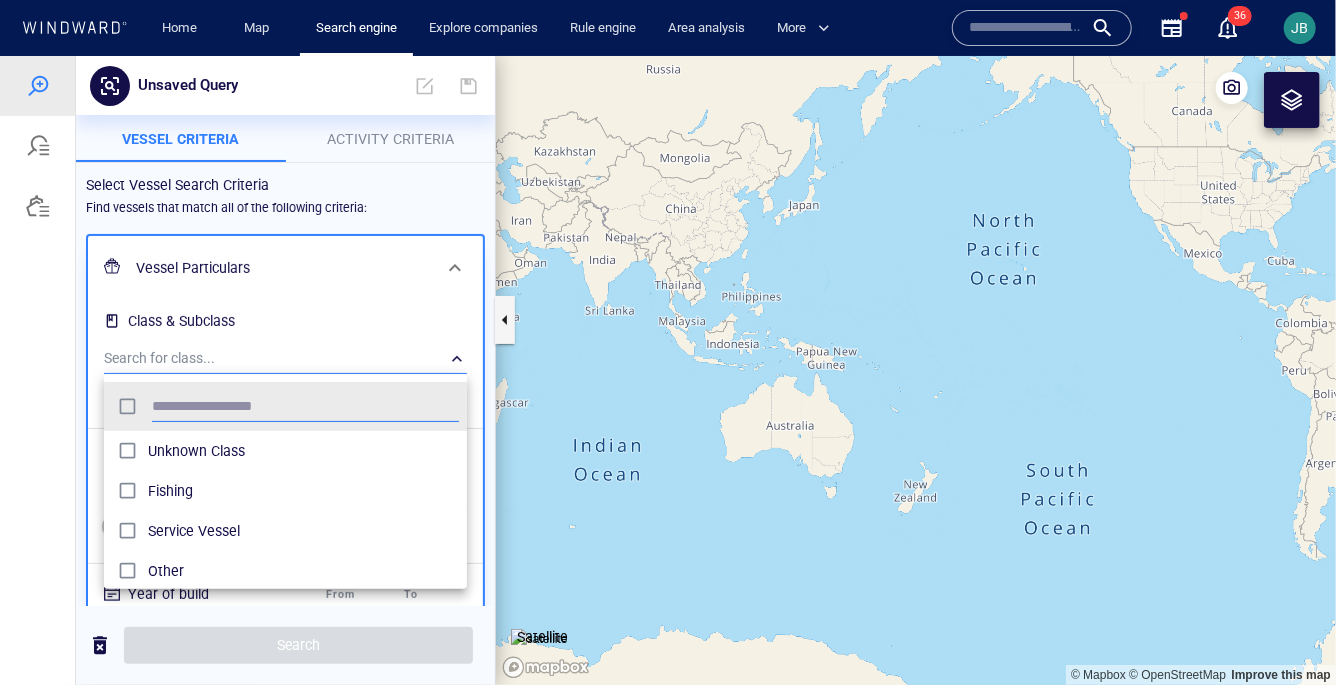 scroll, scrollTop: 0, scrollLeft: 0, axis: both 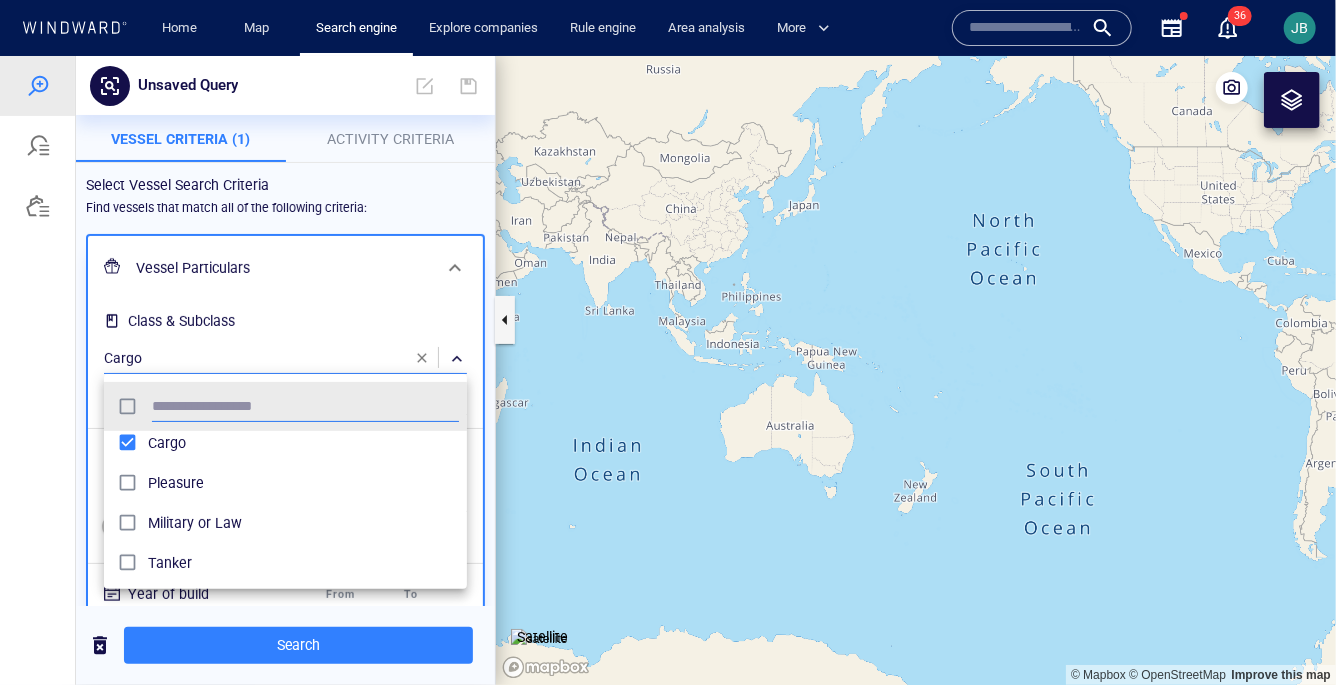click at bounding box center [668, 369] 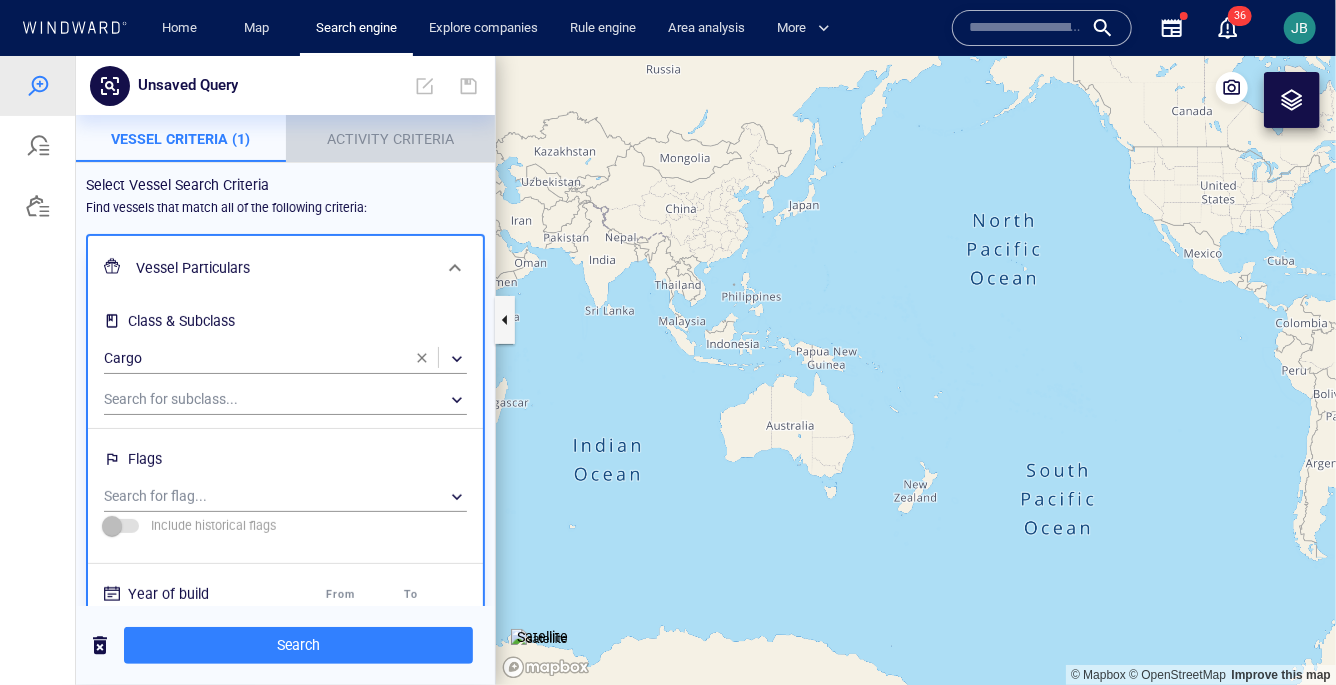 drag, startPoint x: 384, startPoint y: 128, endPoint x: 393, endPoint y: 105, distance: 24.698177 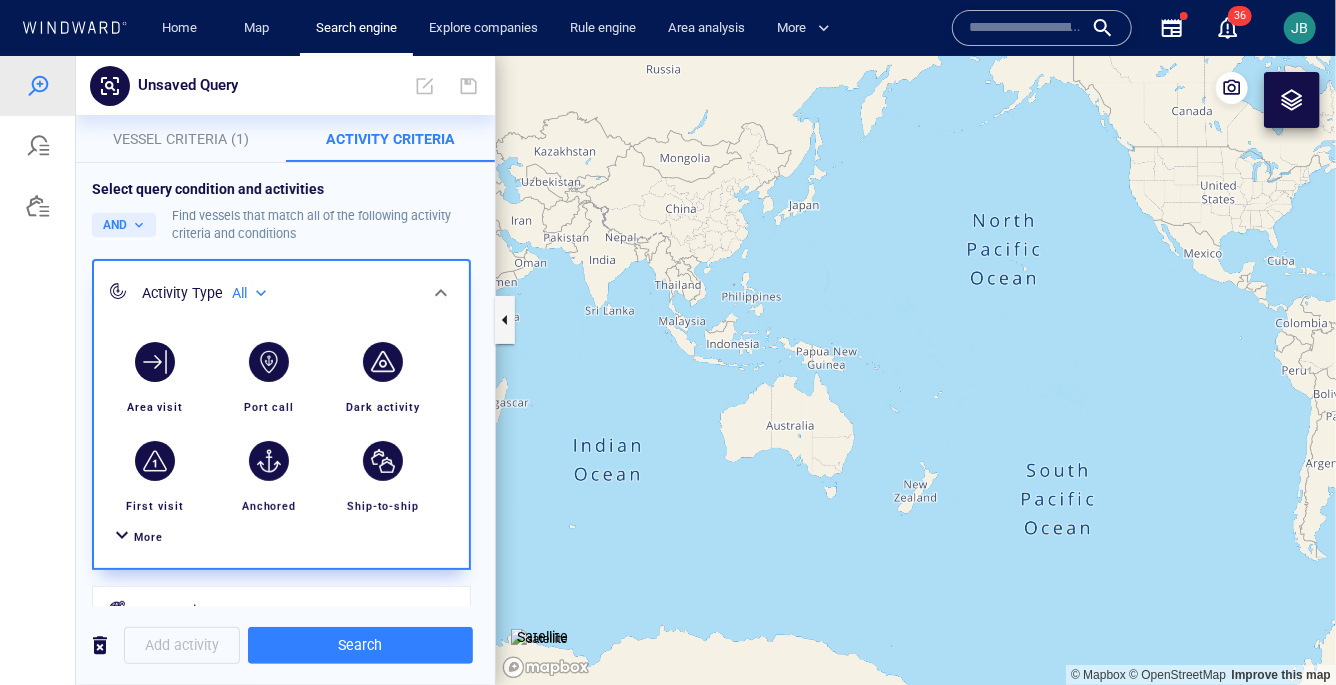 click on "More" at bounding box center (148, 536) 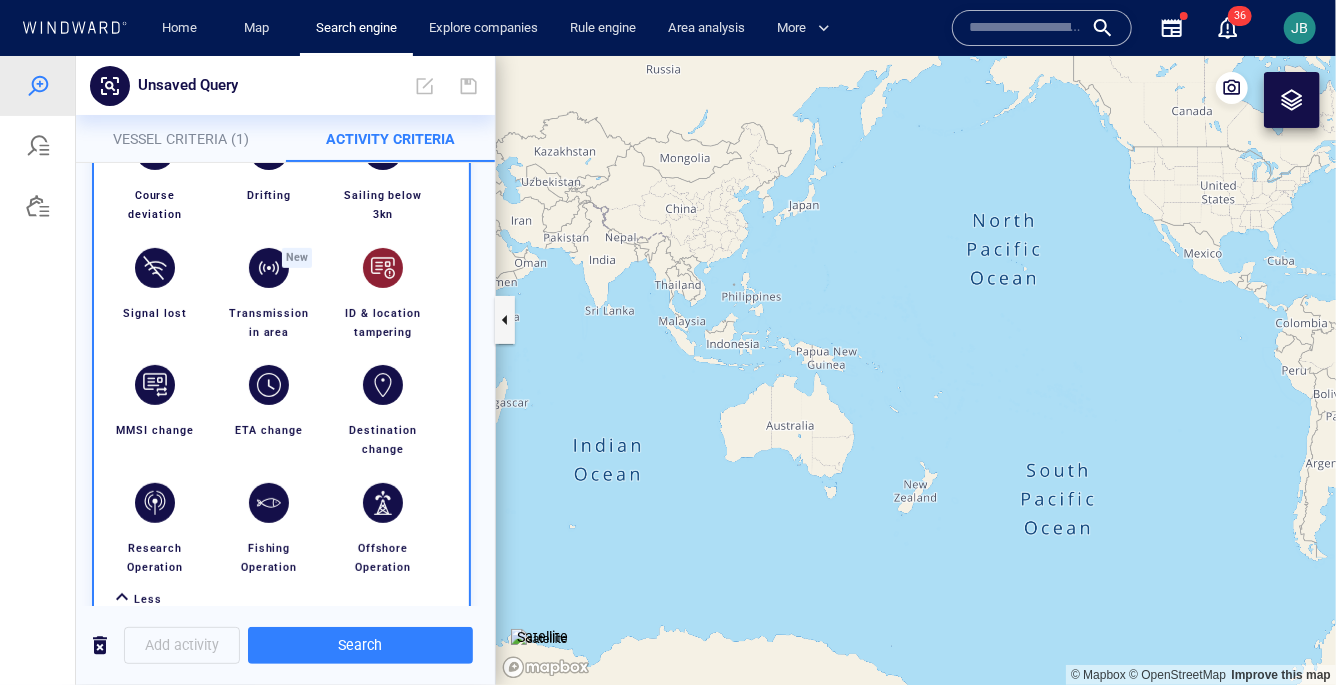 scroll, scrollTop: 410, scrollLeft: 0, axis: vertical 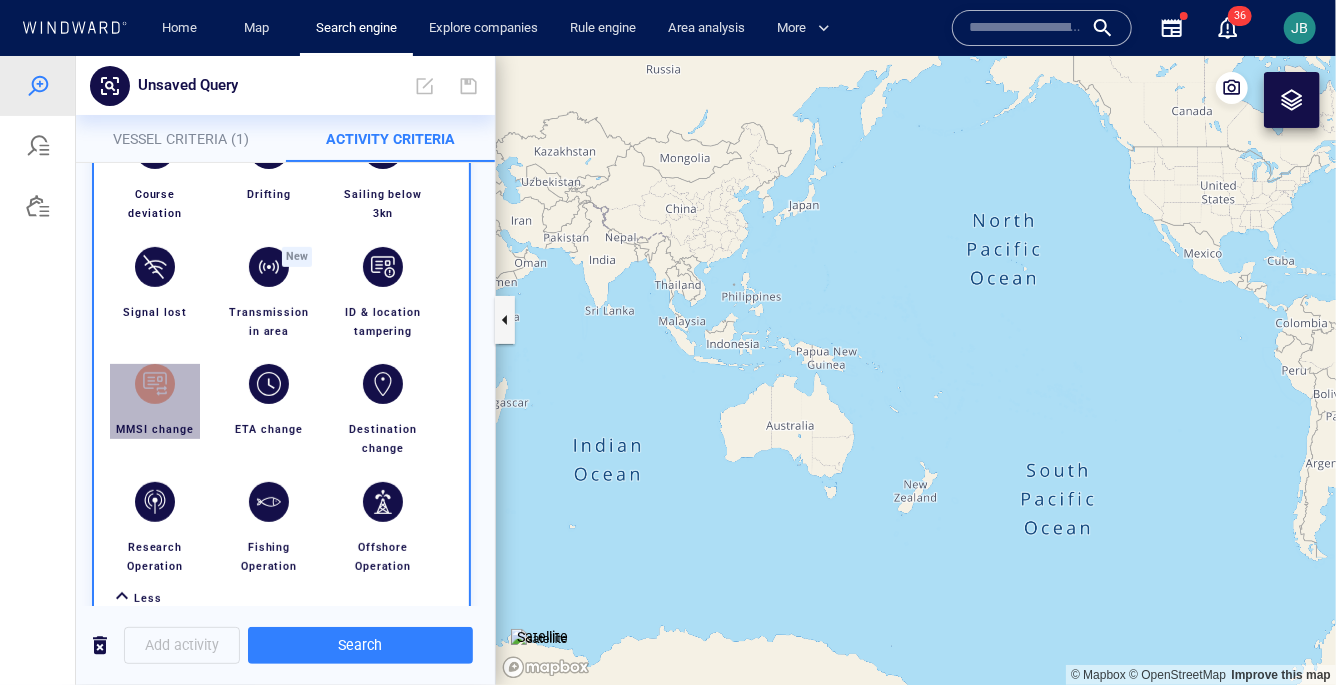 click on "MMSI change" at bounding box center [155, 428] 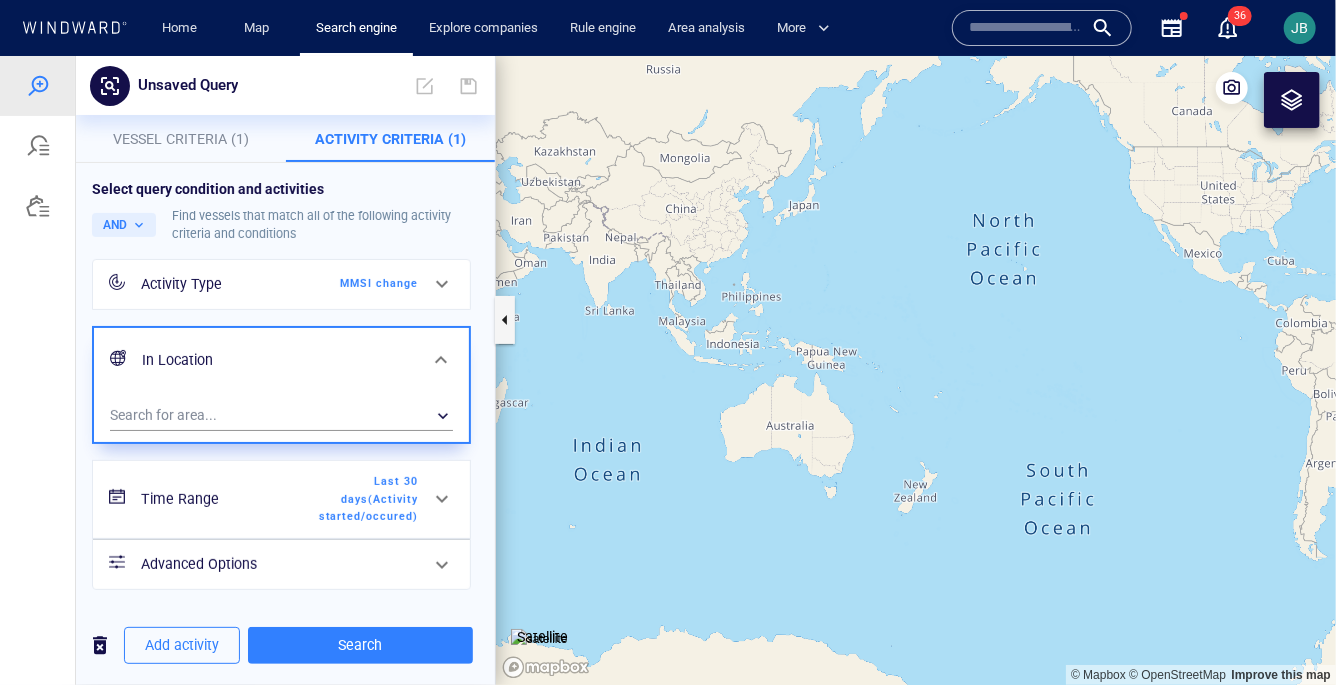 scroll, scrollTop: 0, scrollLeft: 0, axis: both 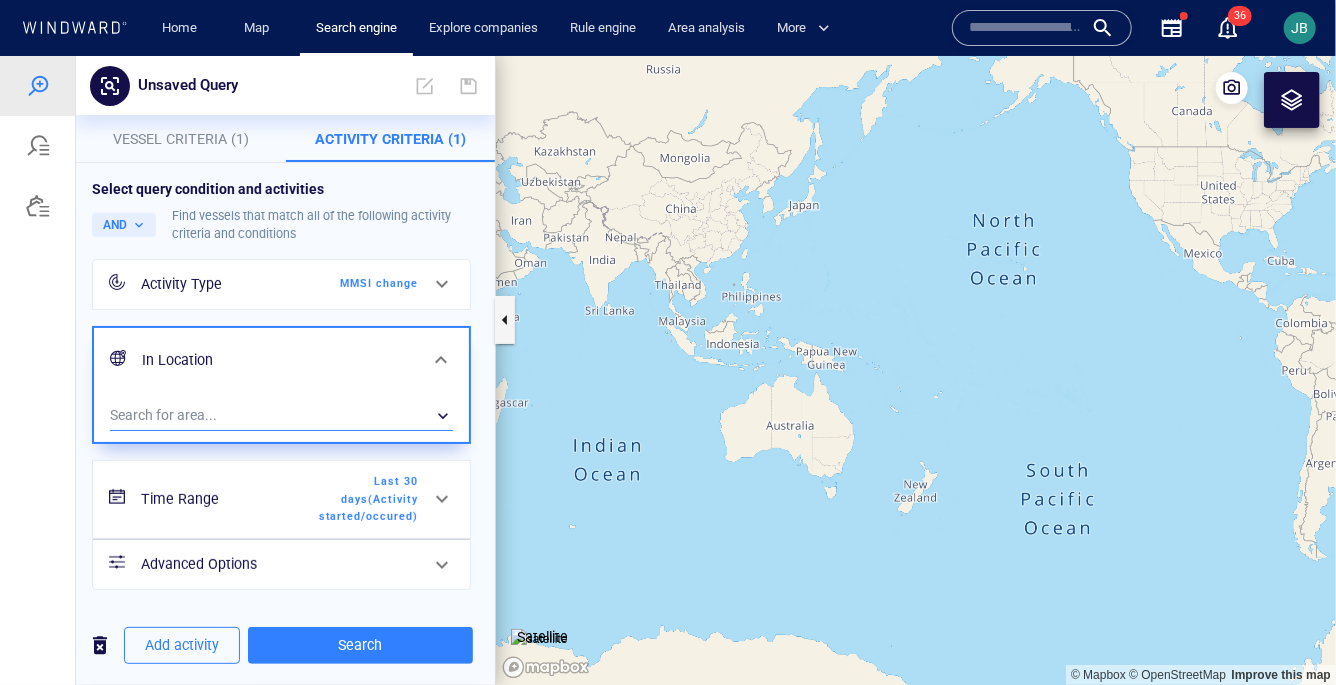 click on "​" at bounding box center [281, 415] 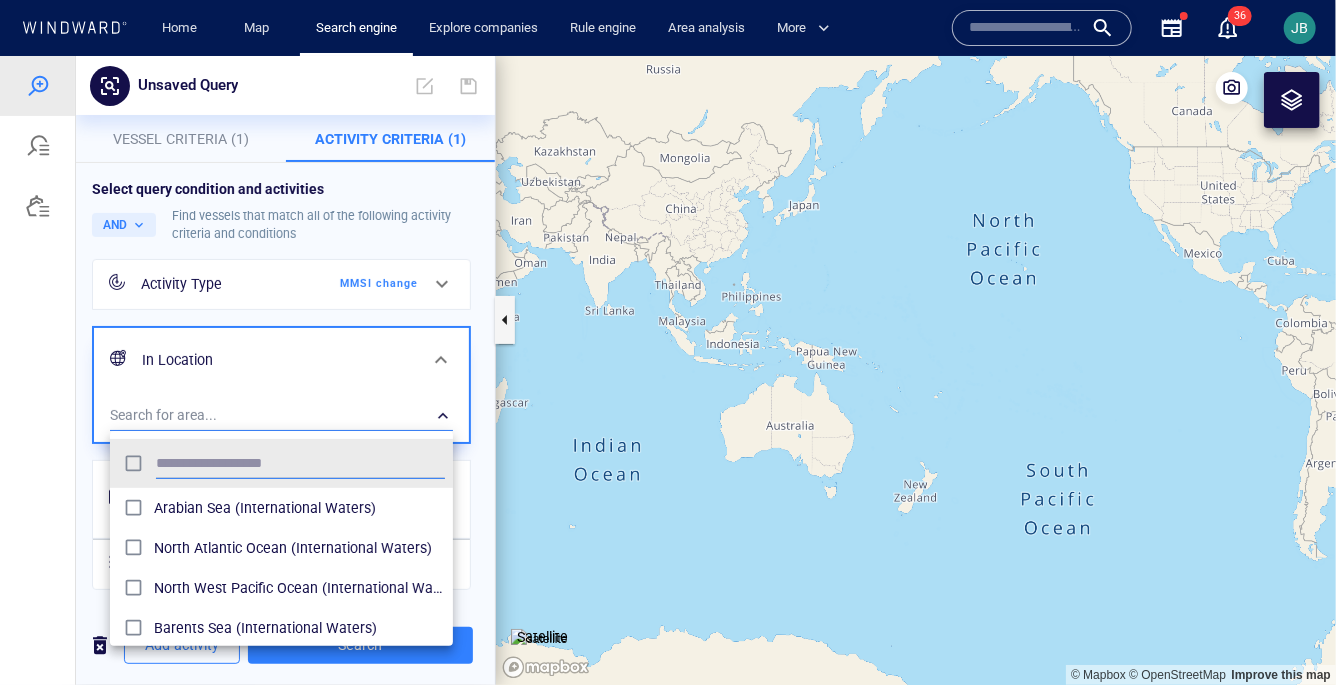 scroll, scrollTop: 0, scrollLeft: 0, axis: both 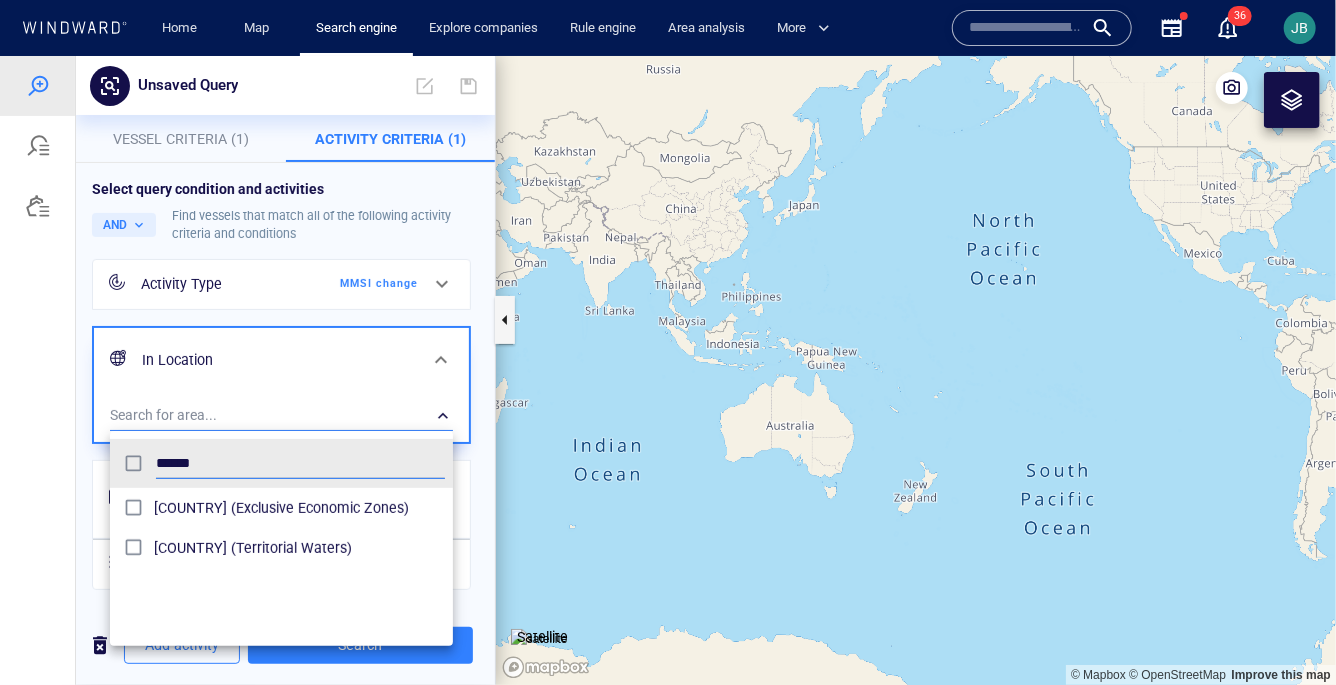 type on "******" 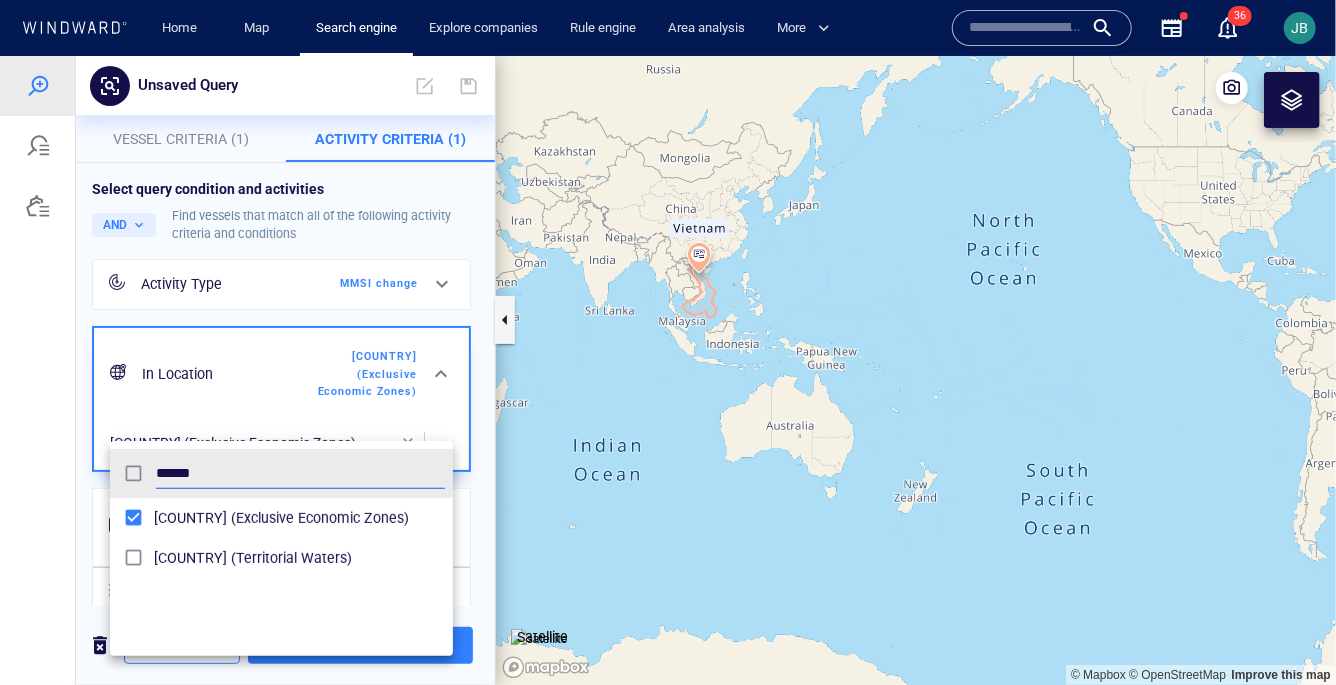 click at bounding box center (668, 369) 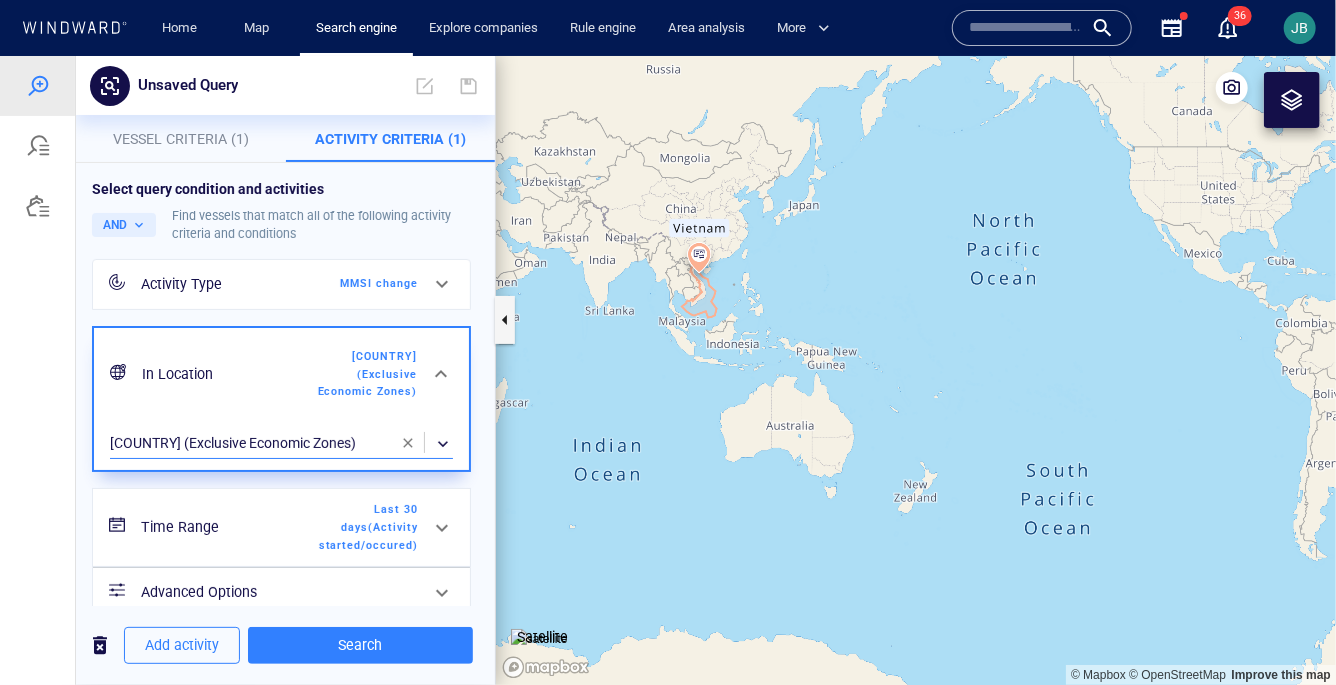 scroll, scrollTop: 10, scrollLeft: 0, axis: vertical 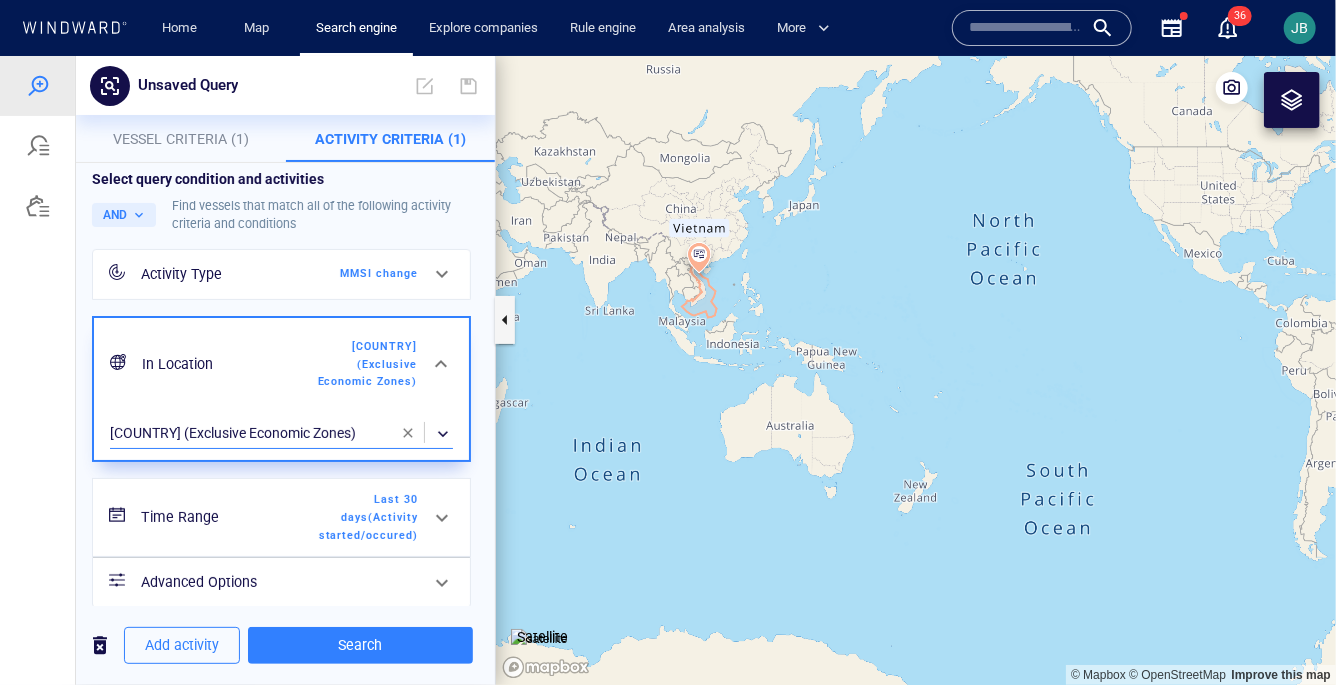 click on "Time Range" at bounding box center [222, 516] 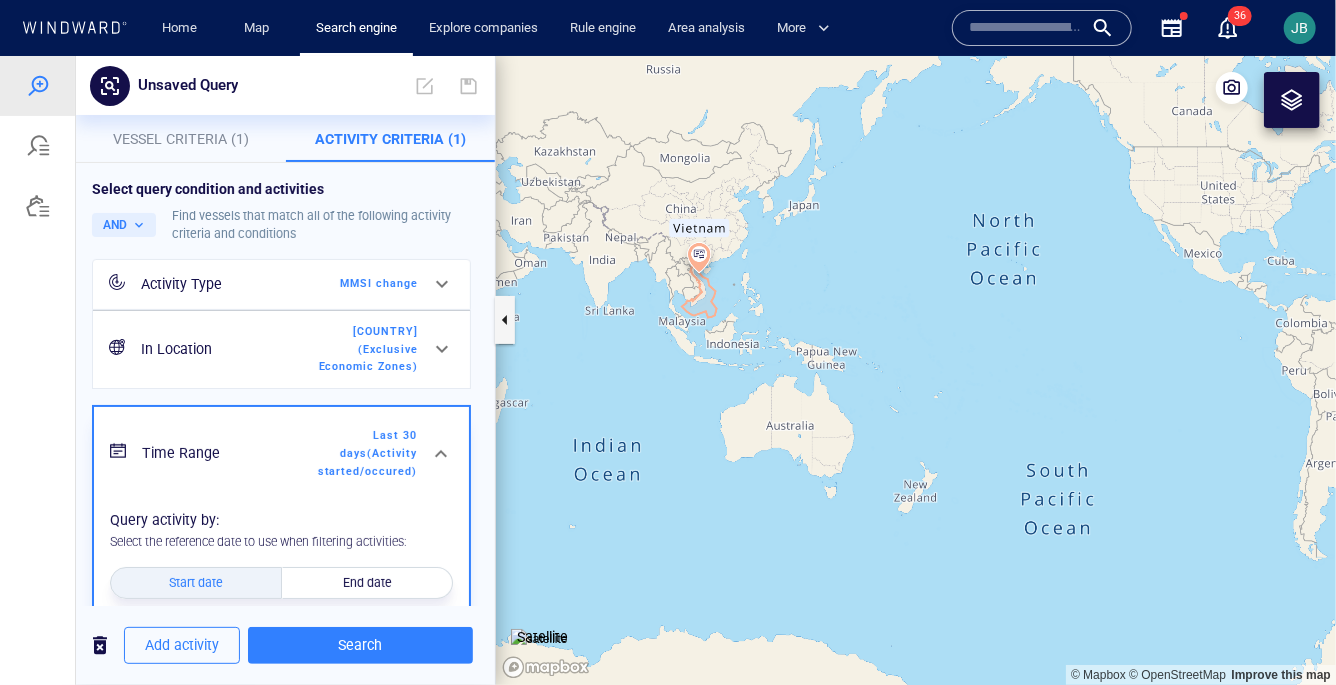 scroll, scrollTop: 339, scrollLeft: 0, axis: vertical 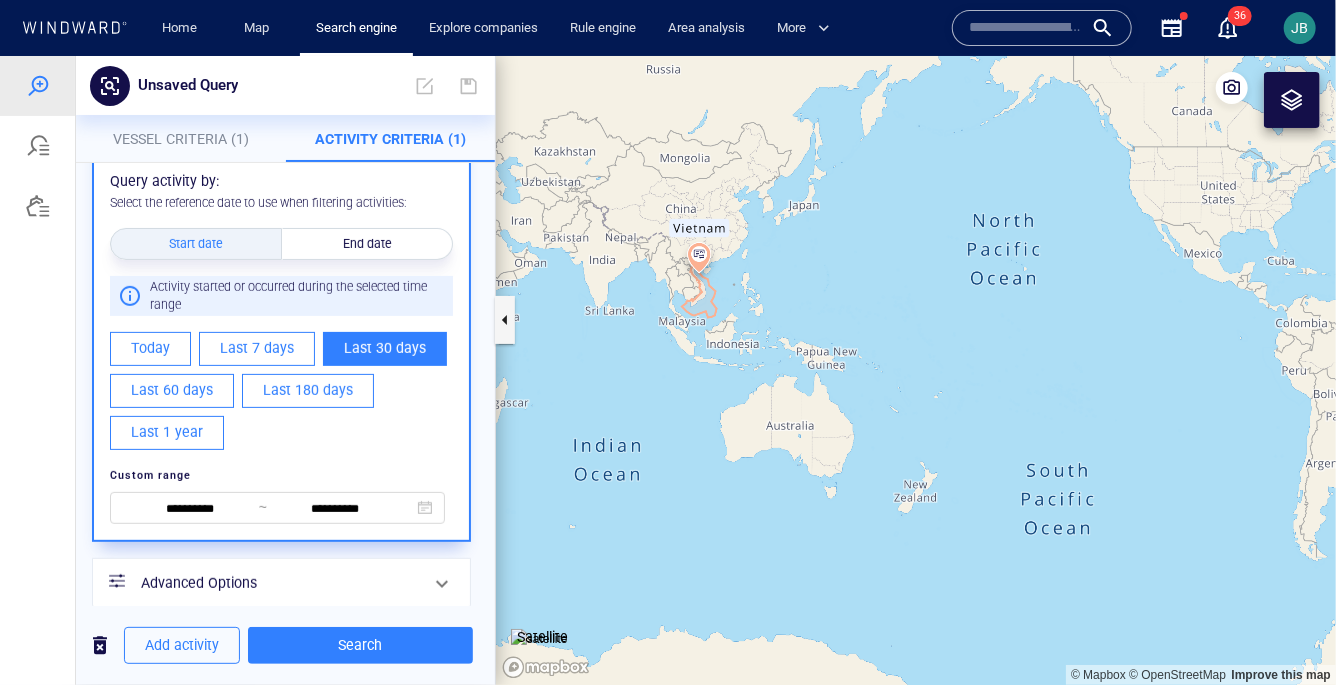 click on "**********" at bounding box center (277, 507) 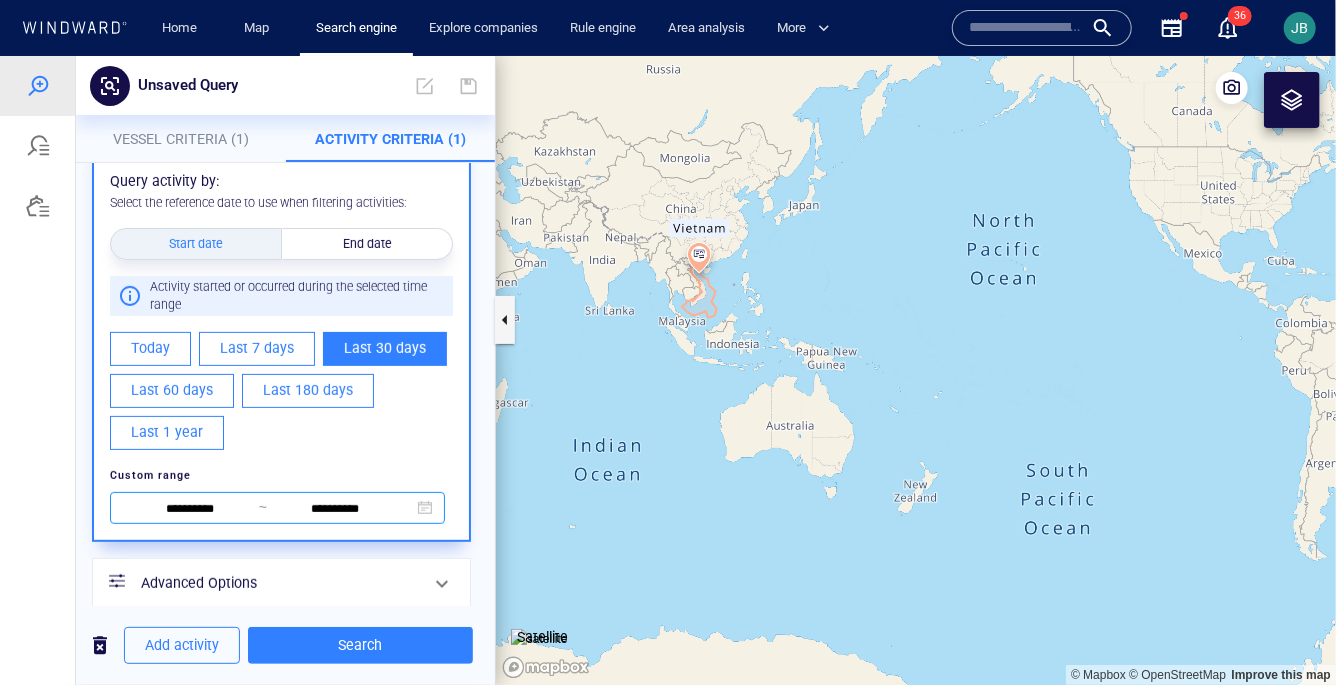 click on "**********" at bounding box center (190, 509) 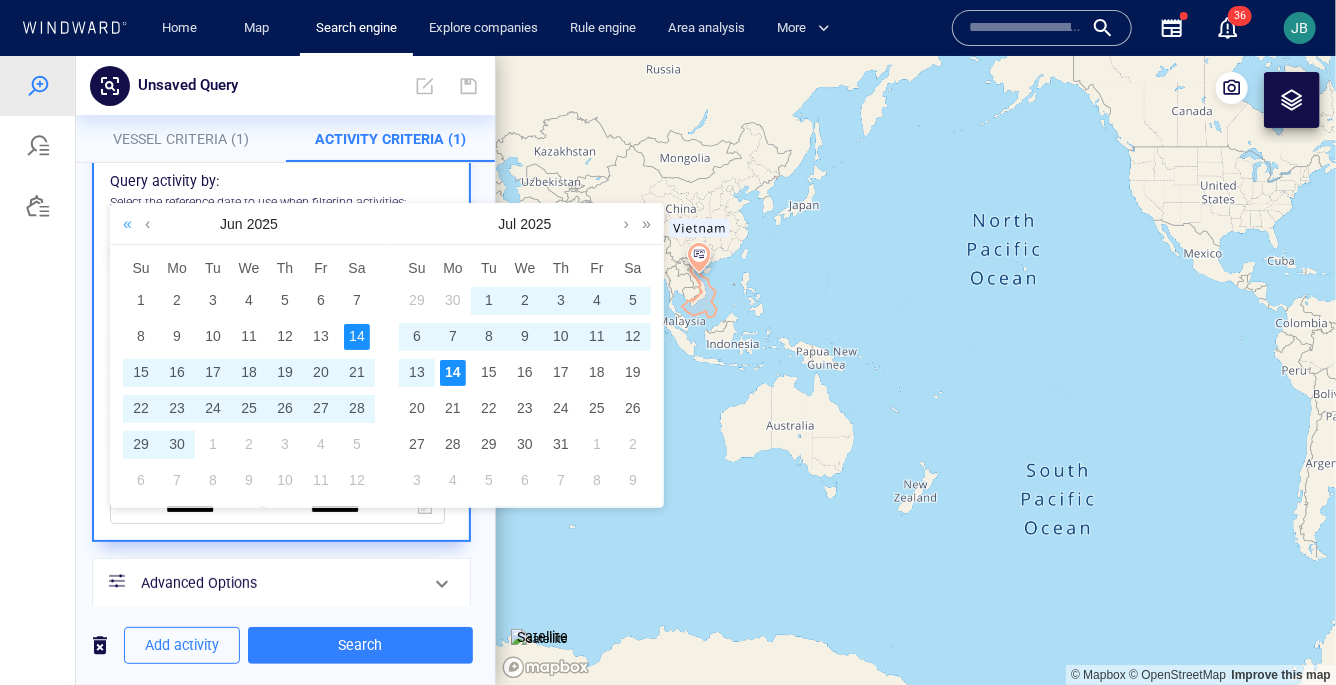 click at bounding box center [127, 223] 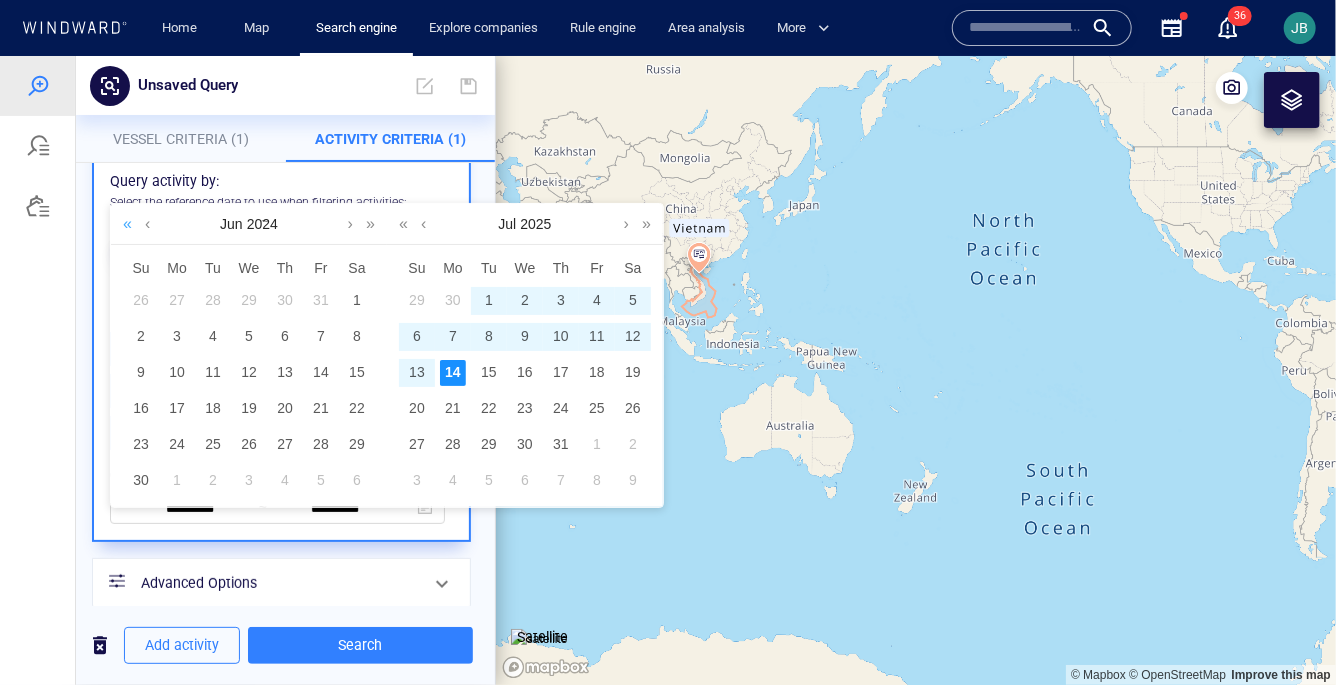 click at bounding box center (127, 223) 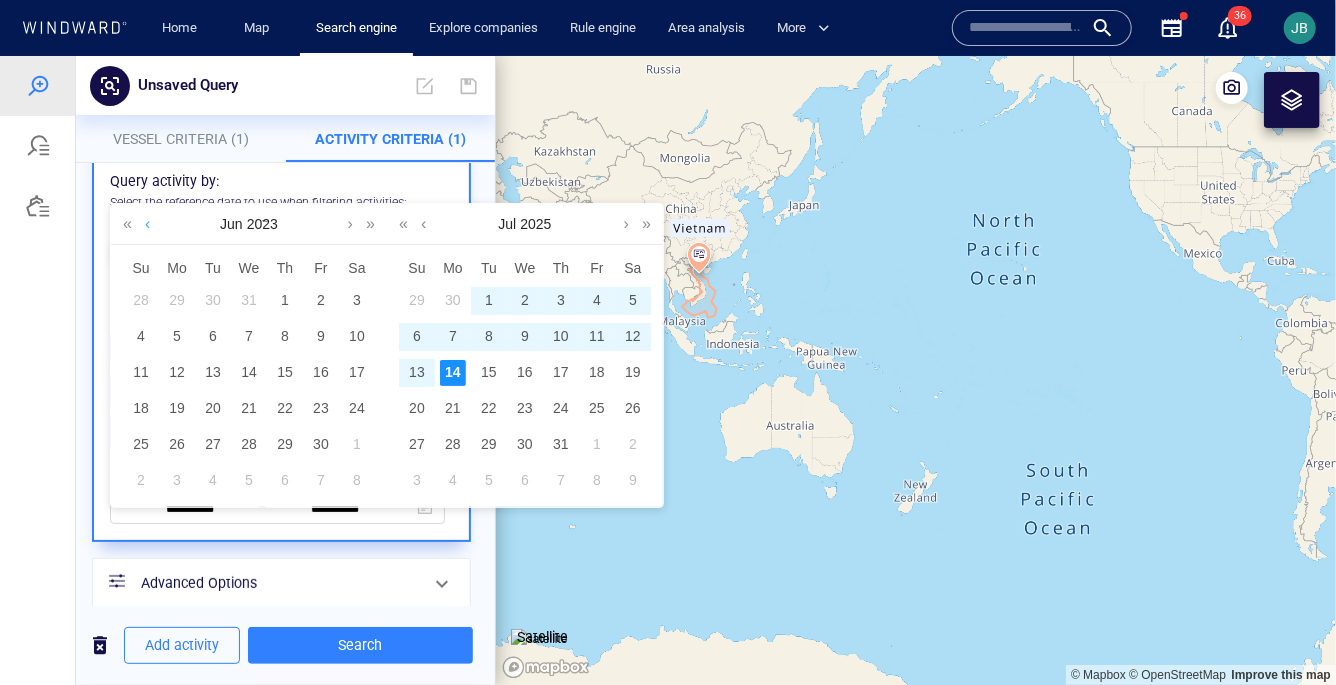 click at bounding box center [147, 223] 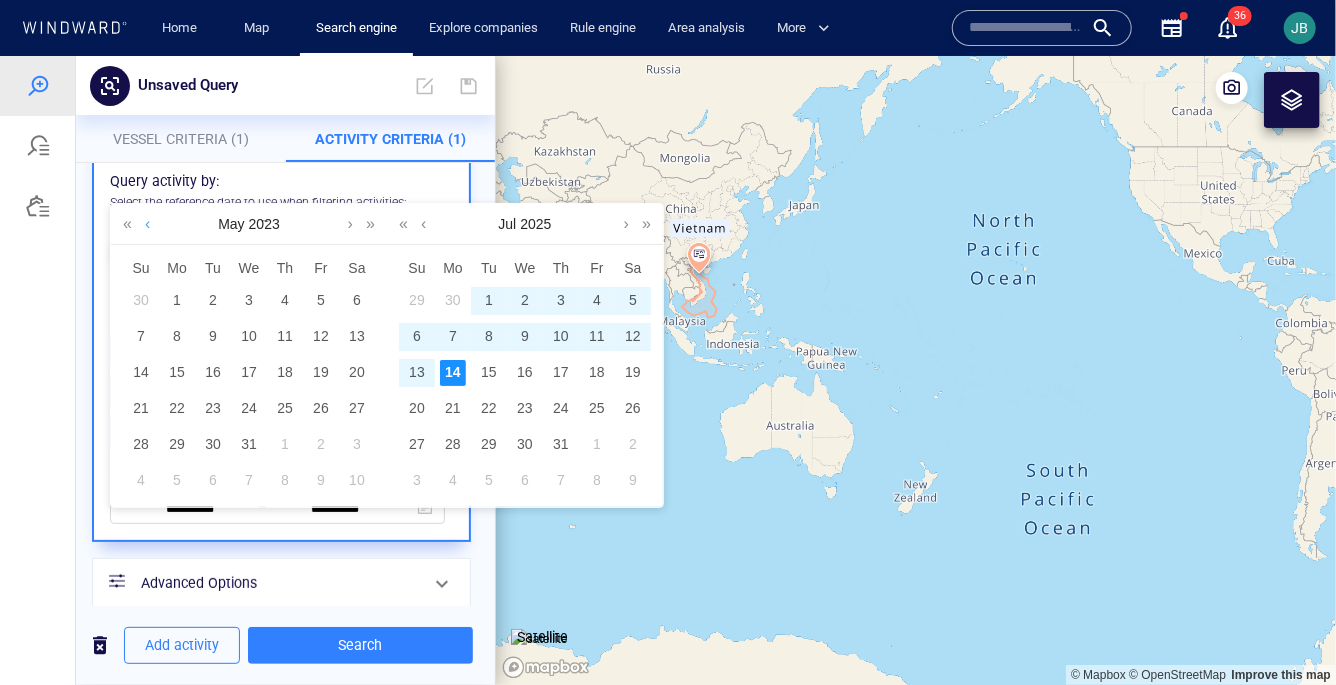 click at bounding box center (147, 223) 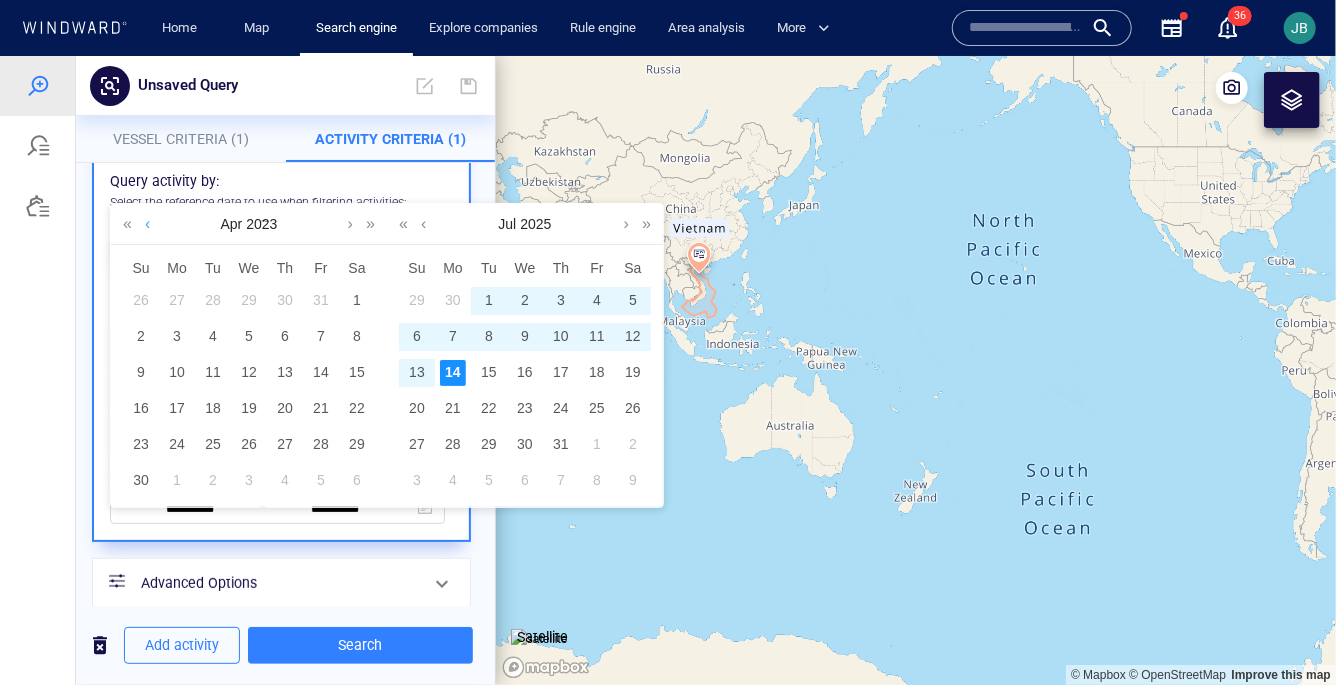 click at bounding box center [147, 223] 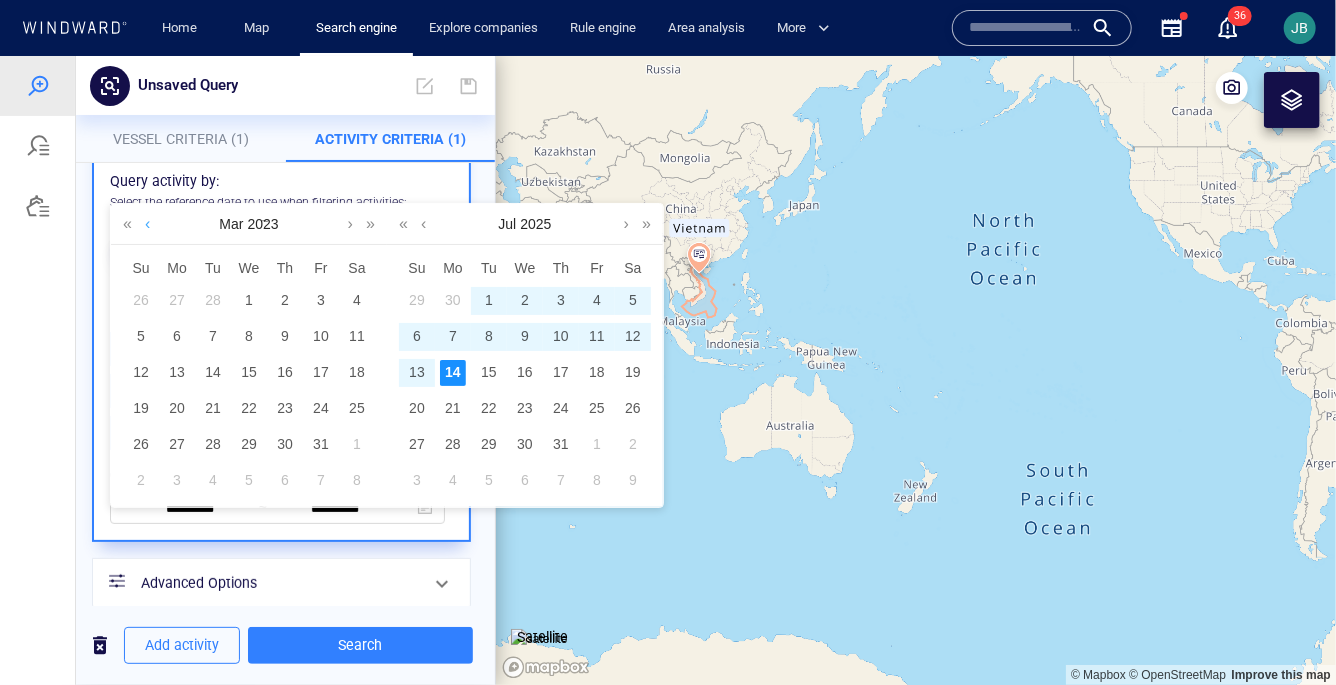 click at bounding box center (147, 223) 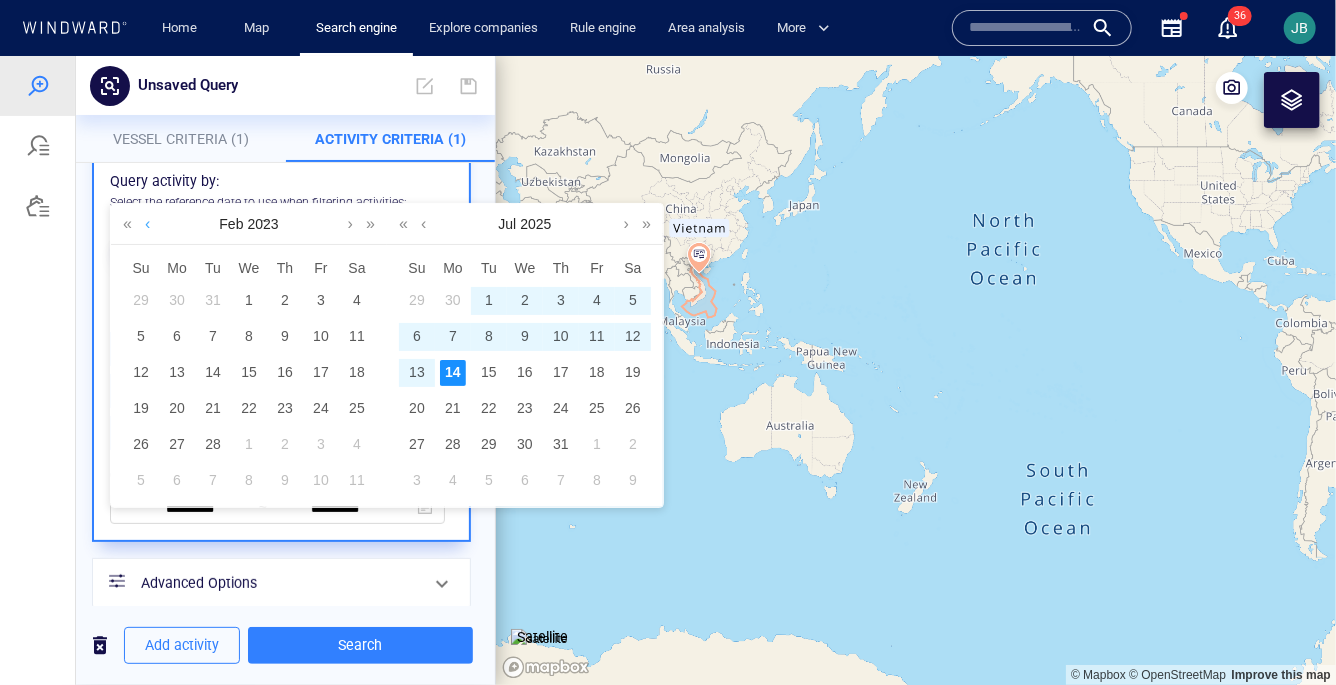 click at bounding box center [147, 223] 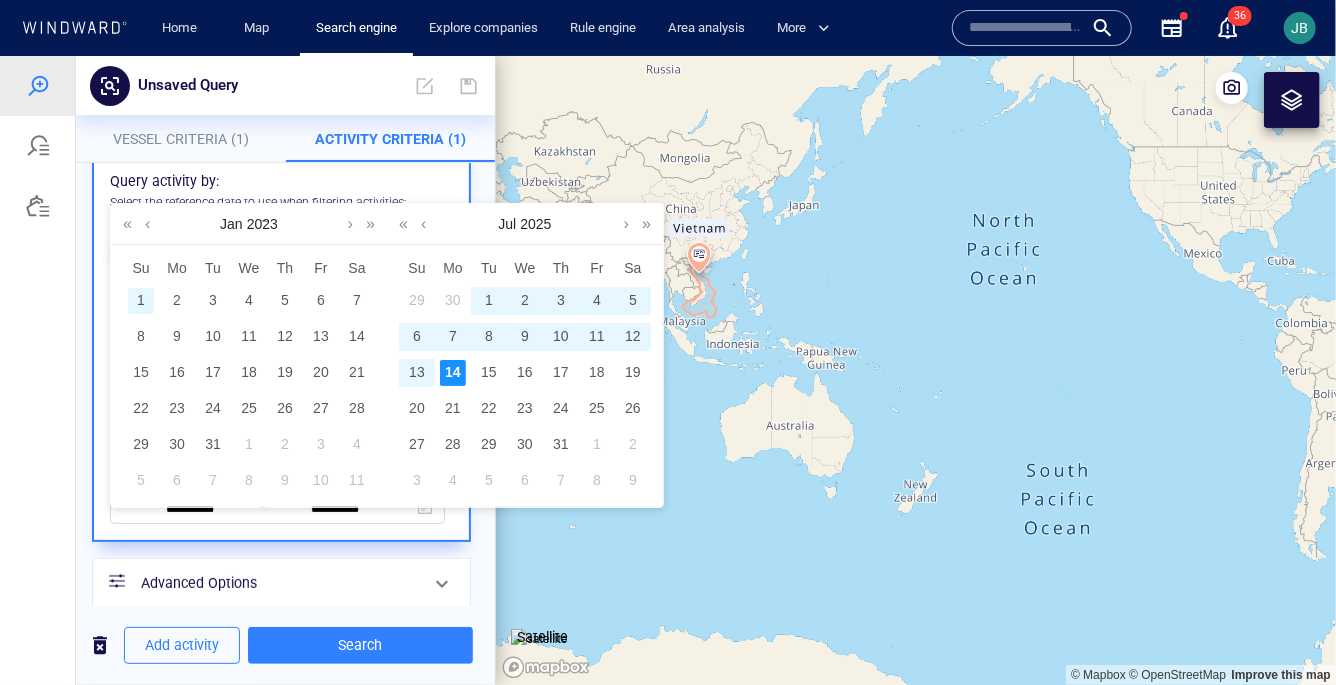 click on "1" at bounding box center [141, 300] 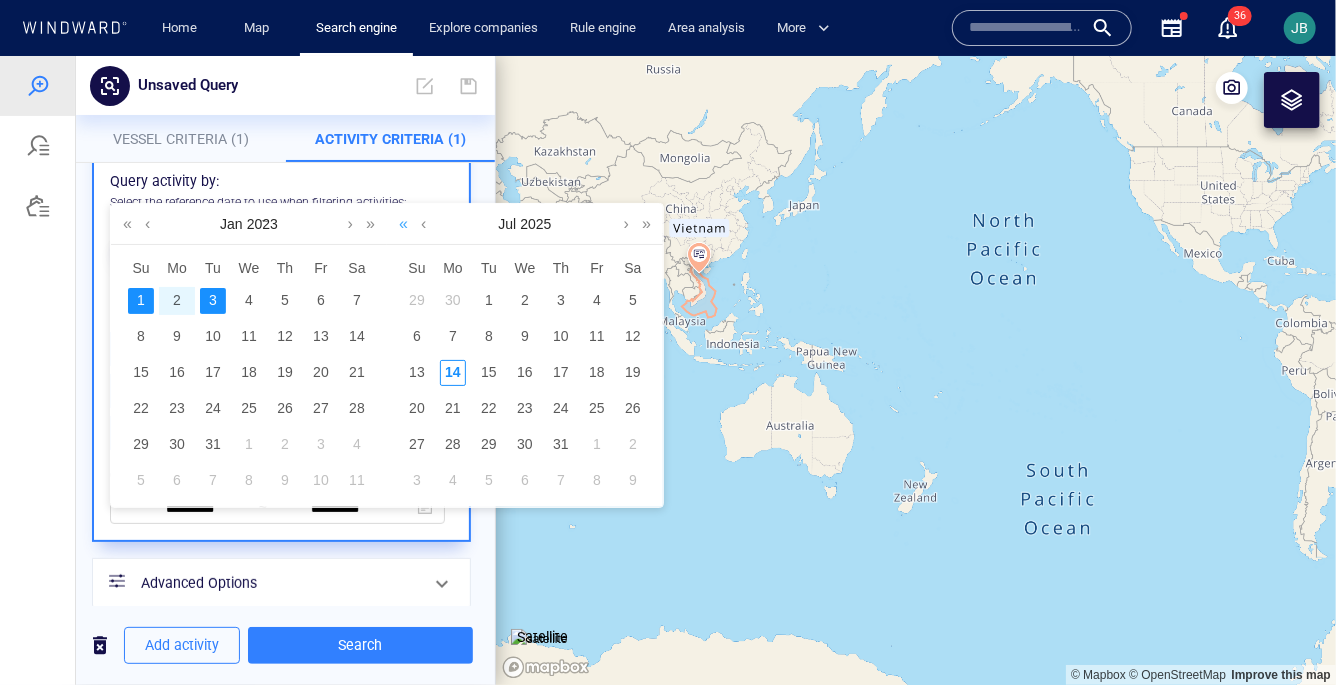click at bounding box center [403, 223] 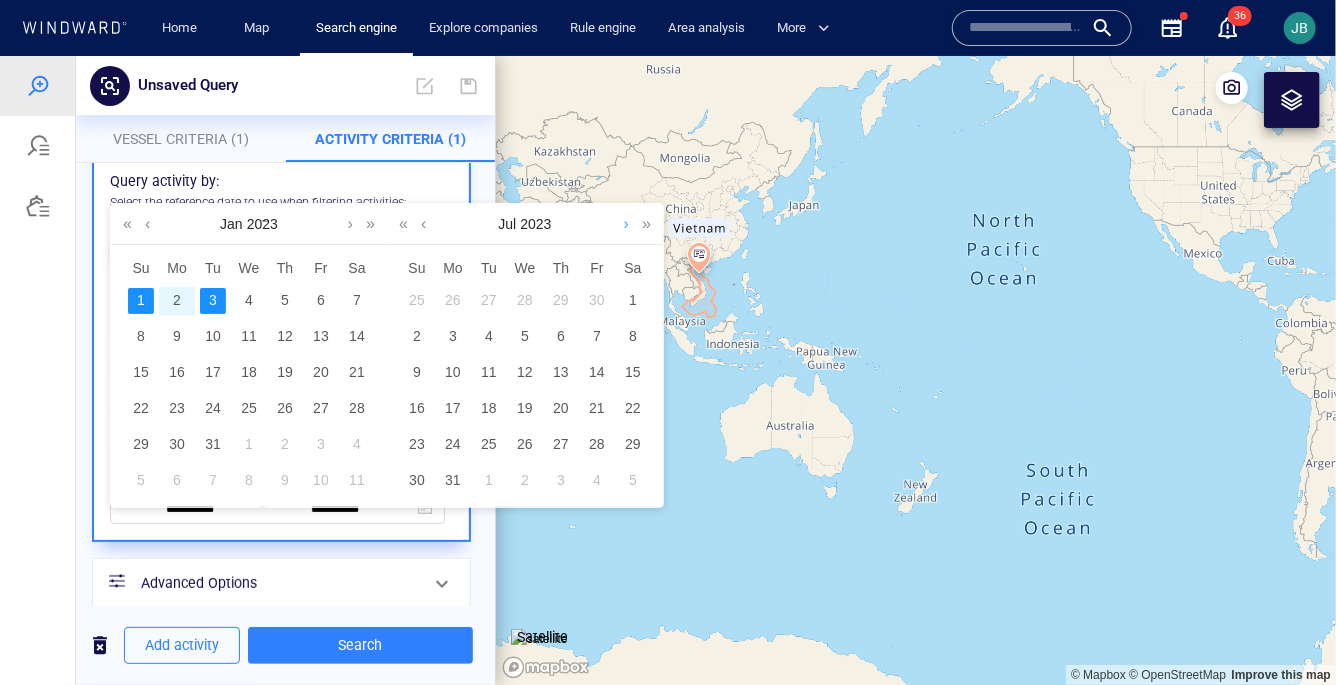 click at bounding box center (626, 223) 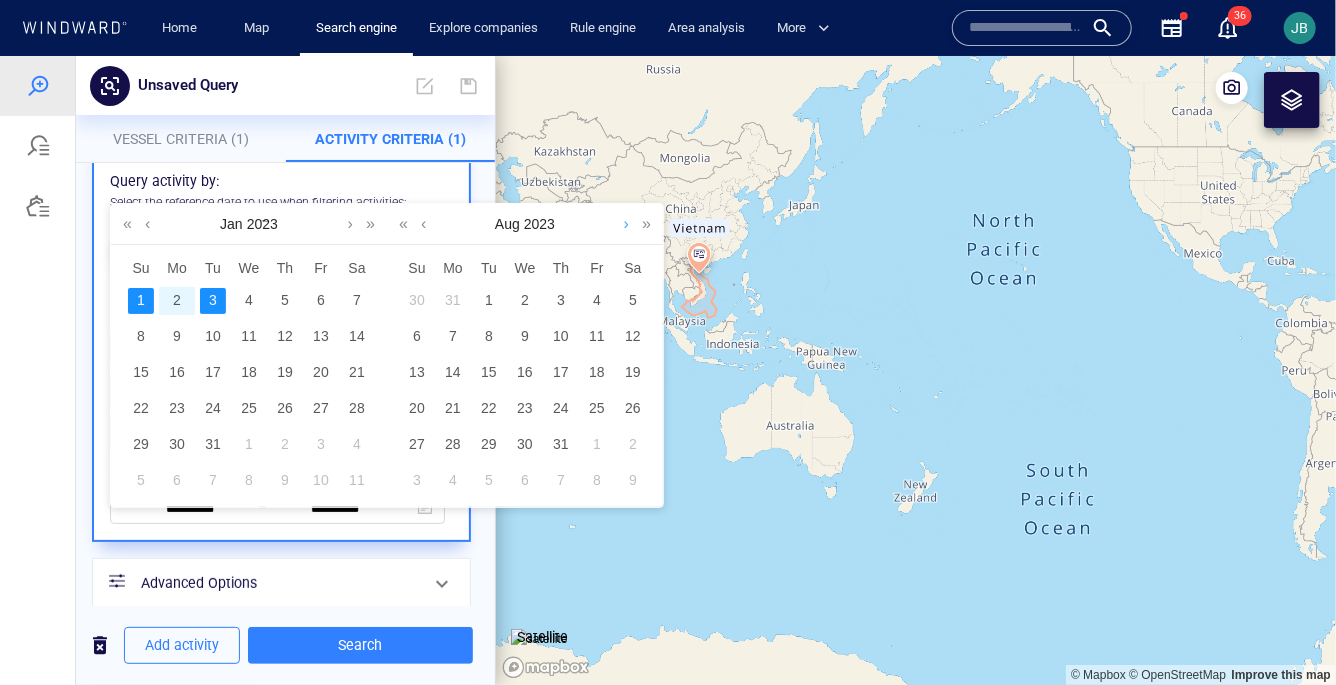 click at bounding box center (626, 223) 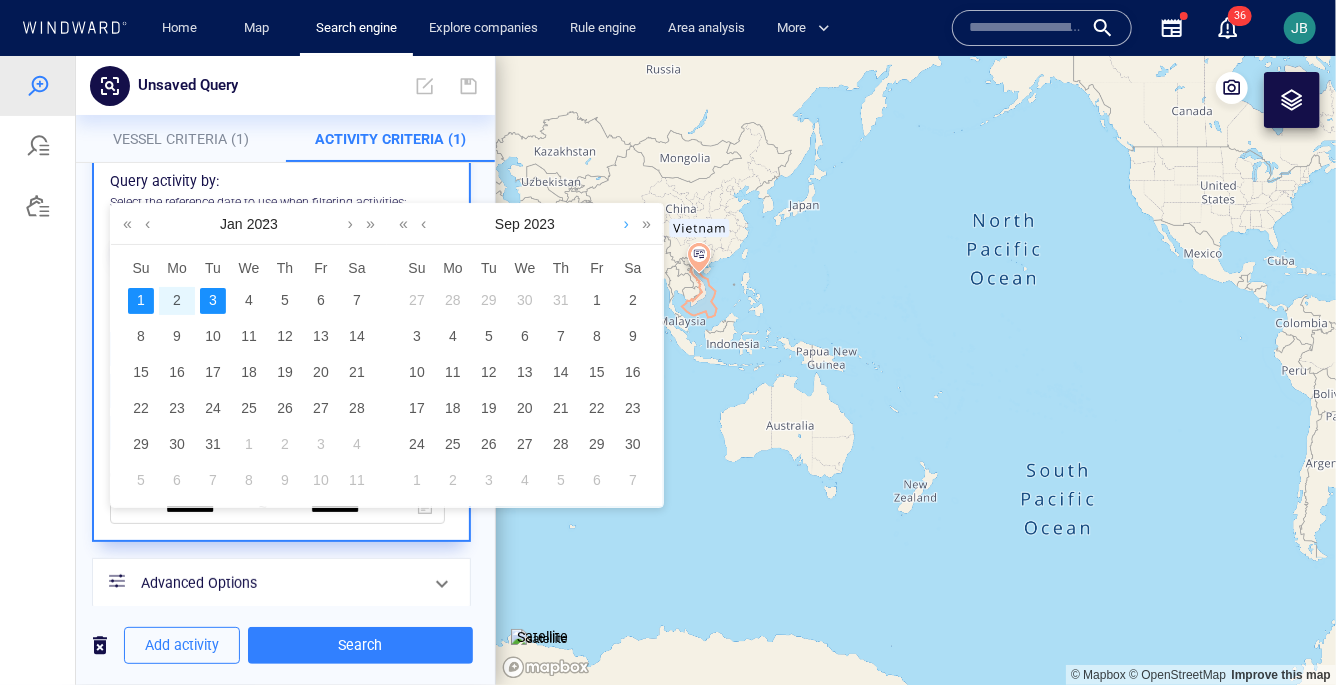 click at bounding box center (626, 223) 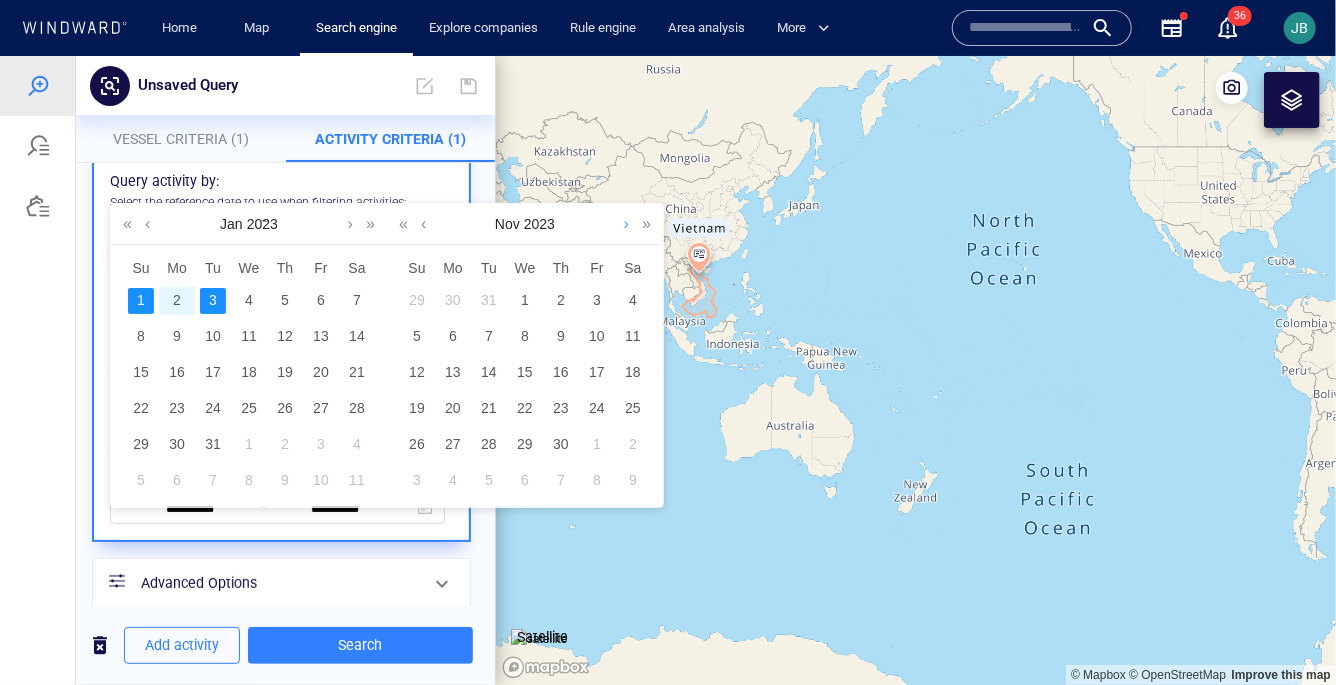 click at bounding box center [626, 223] 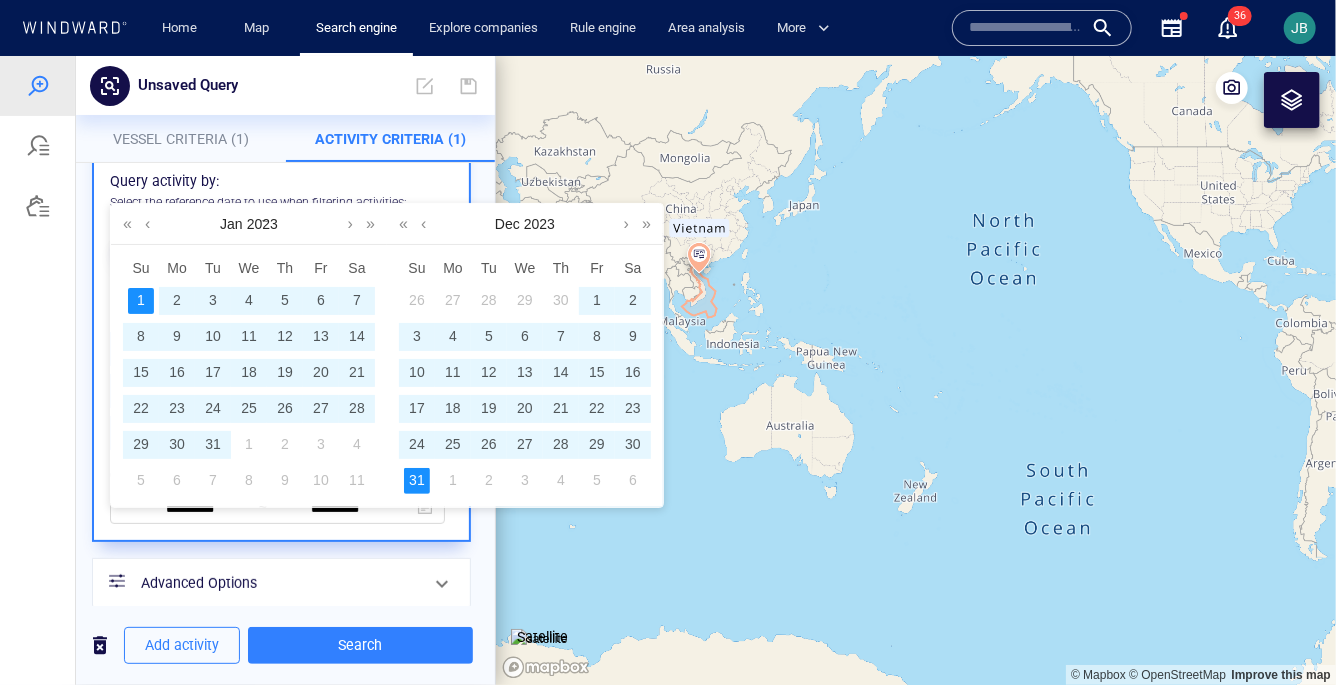 click on "31" at bounding box center [417, 480] 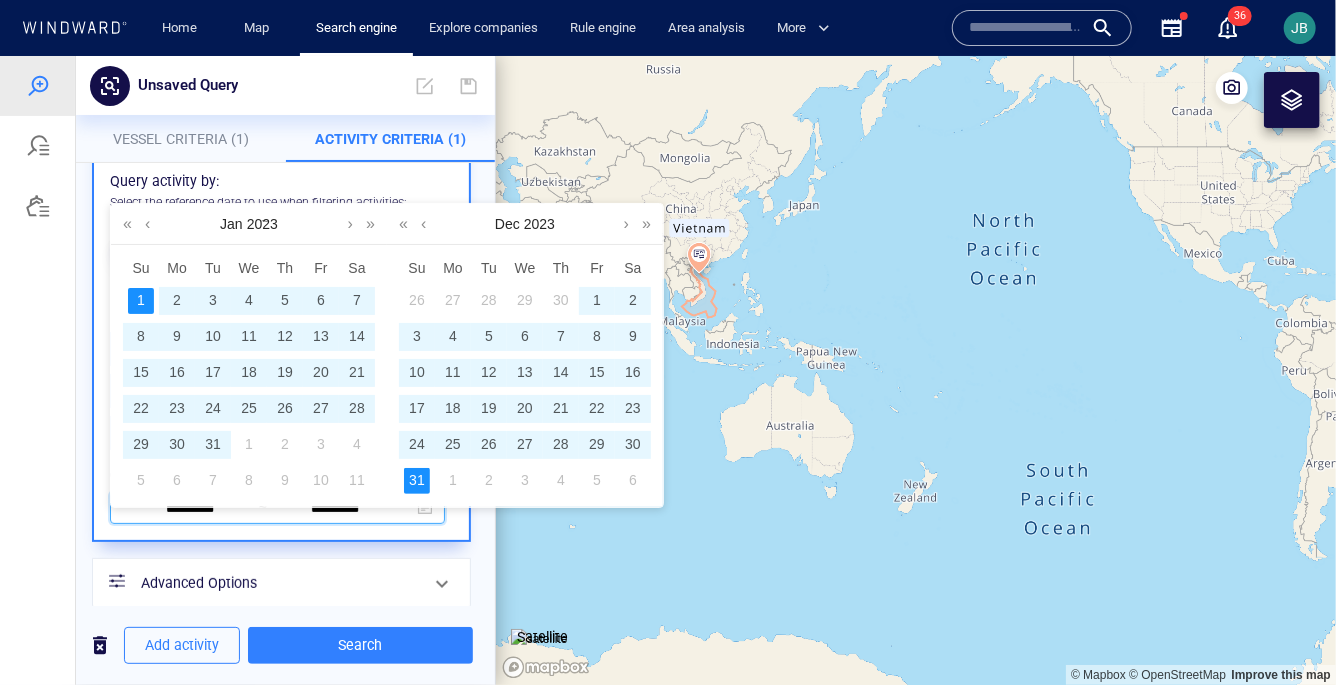 type on "**********" 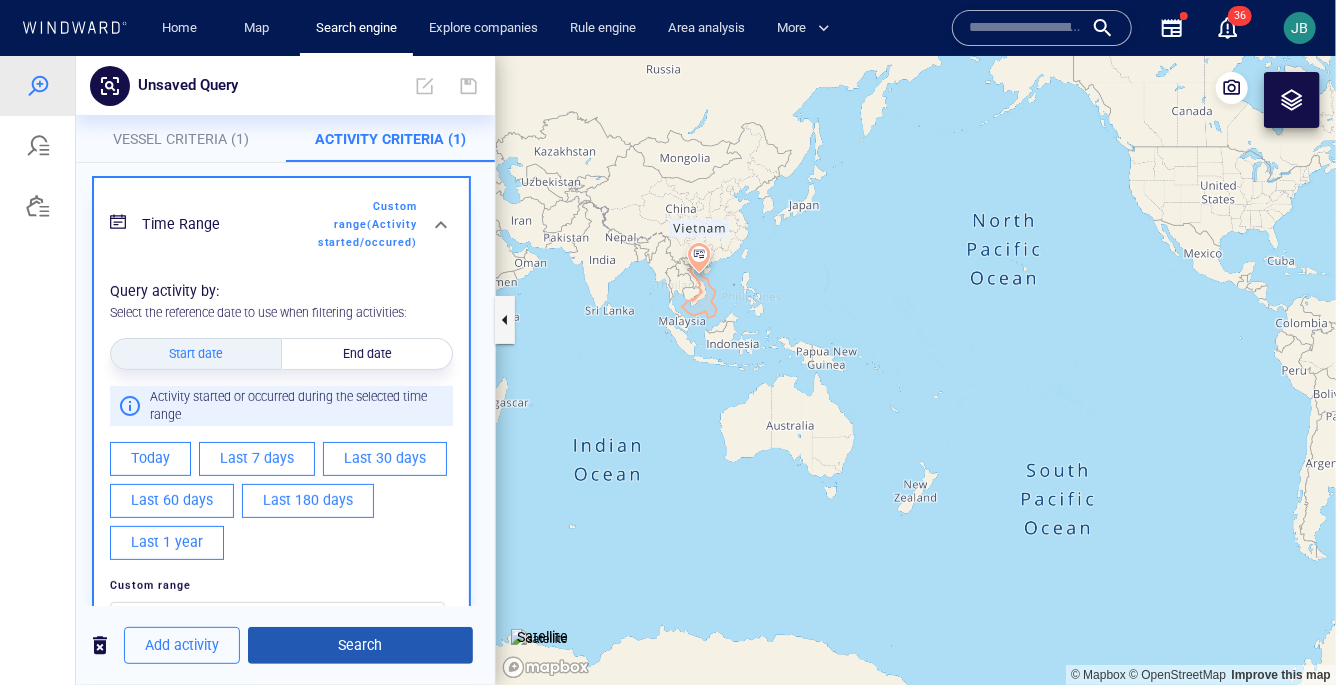 click on "Search" at bounding box center (360, 644) 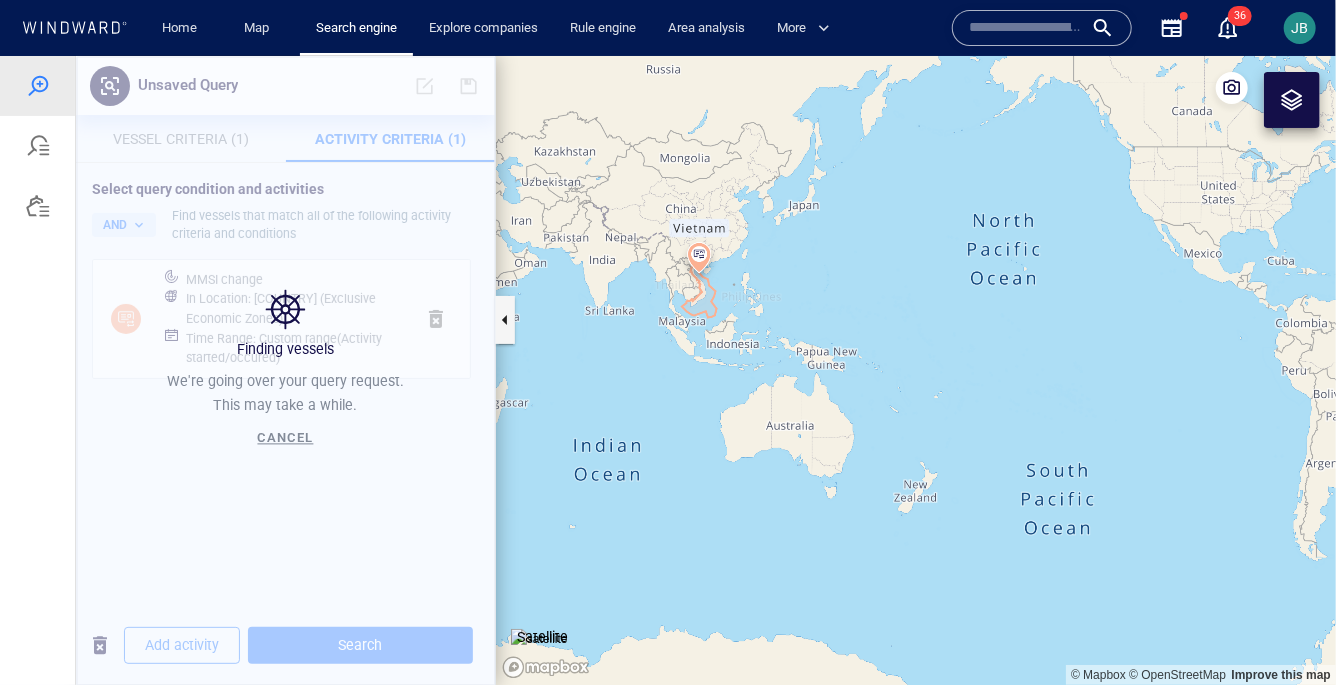 scroll, scrollTop: 0, scrollLeft: 0, axis: both 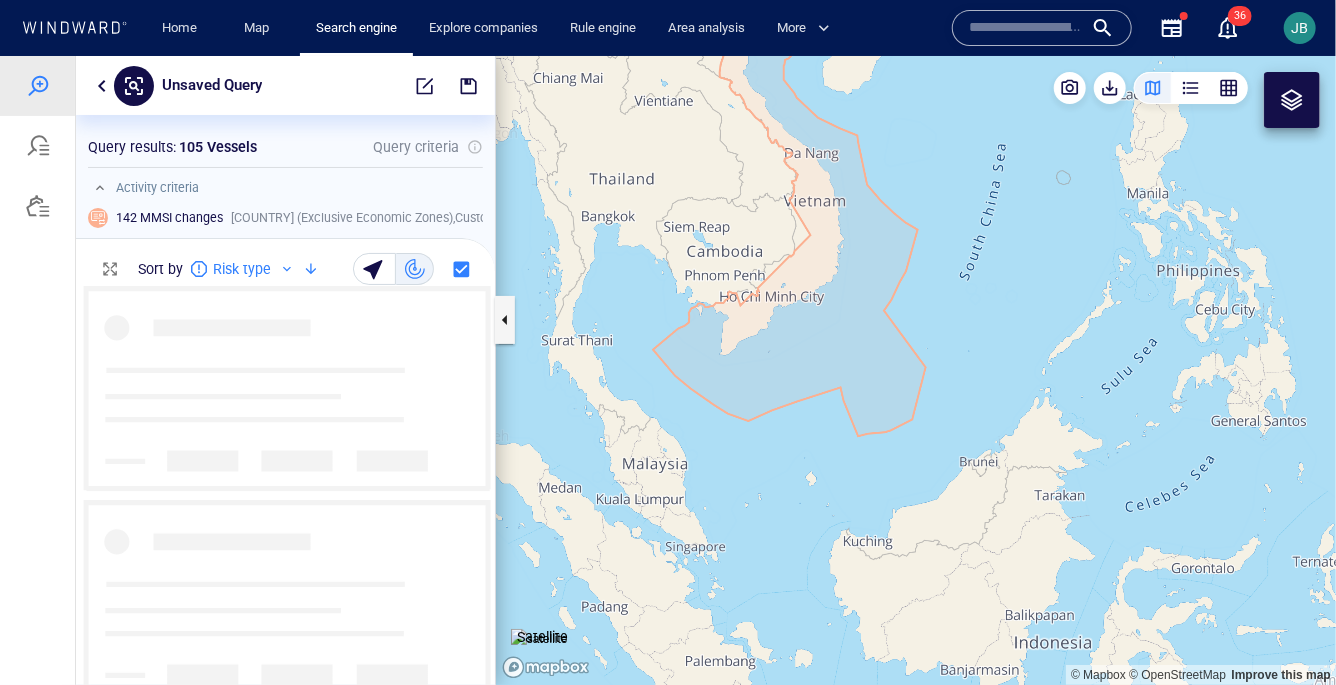 drag, startPoint x: 644, startPoint y: 307, endPoint x: 800, endPoint y: 312, distance: 156.08011 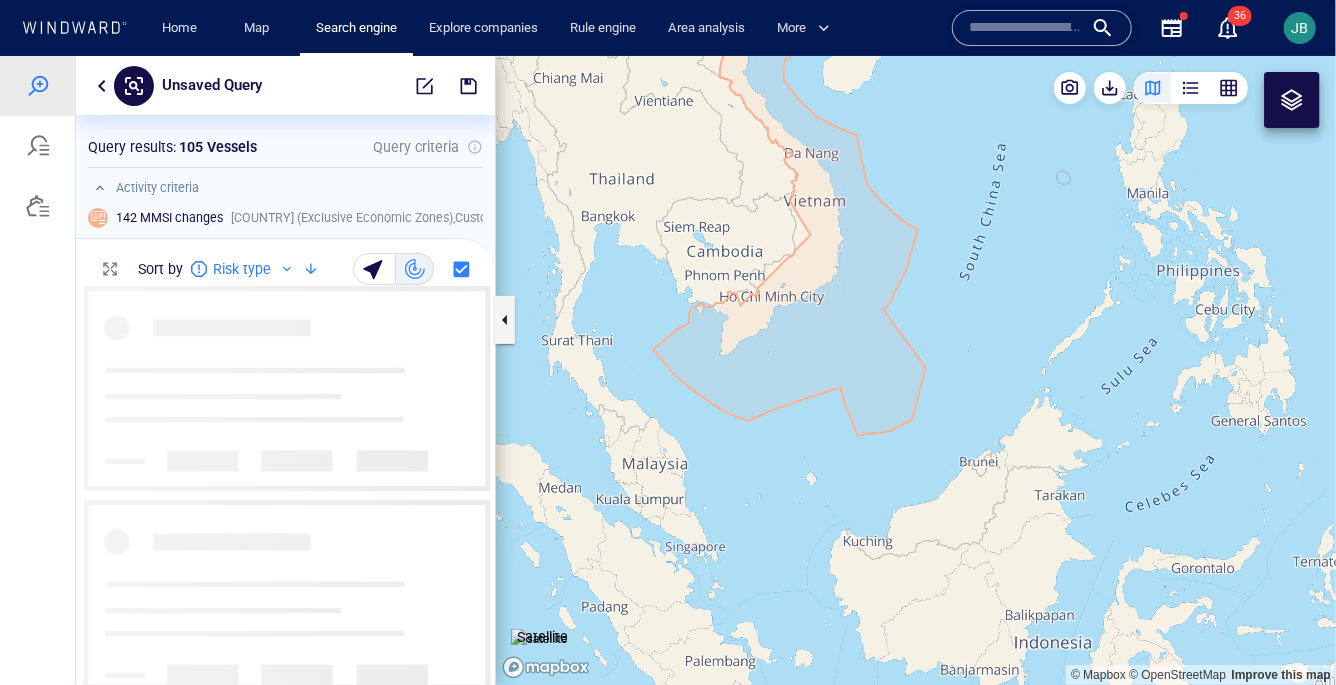 click at bounding box center [916, 370] 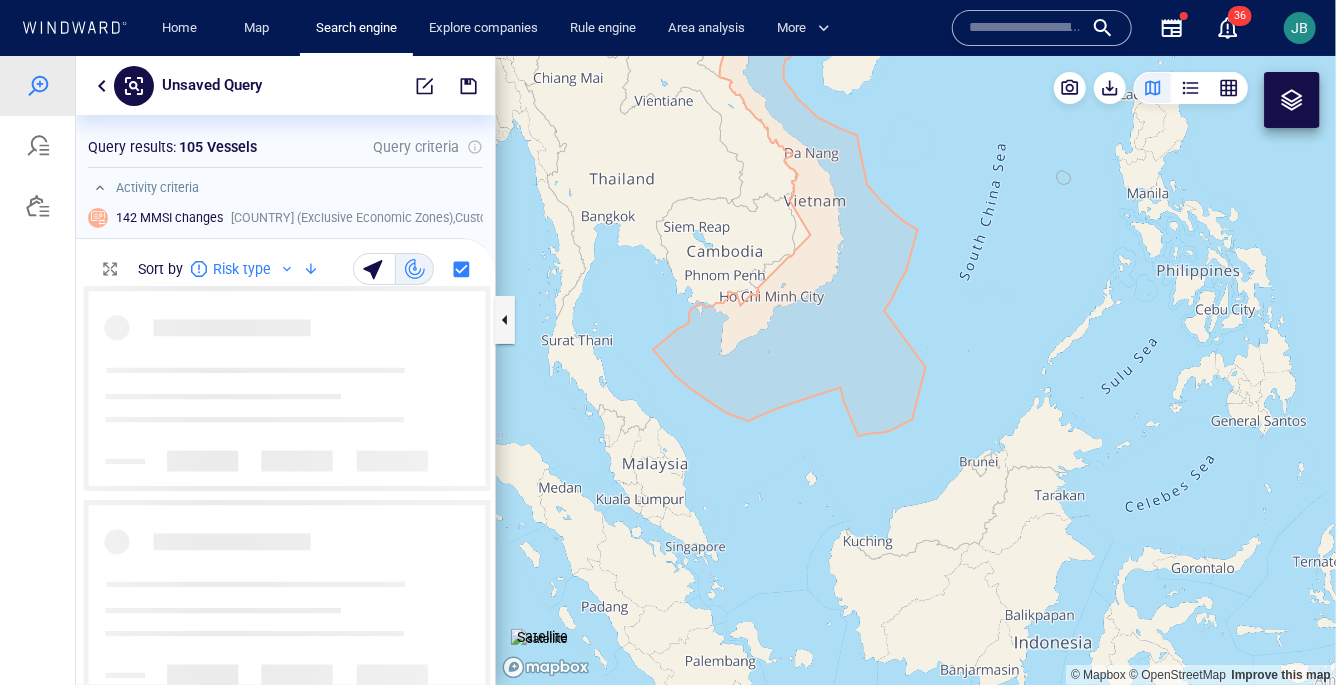 scroll, scrollTop: 0, scrollLeft: 0, axis: both 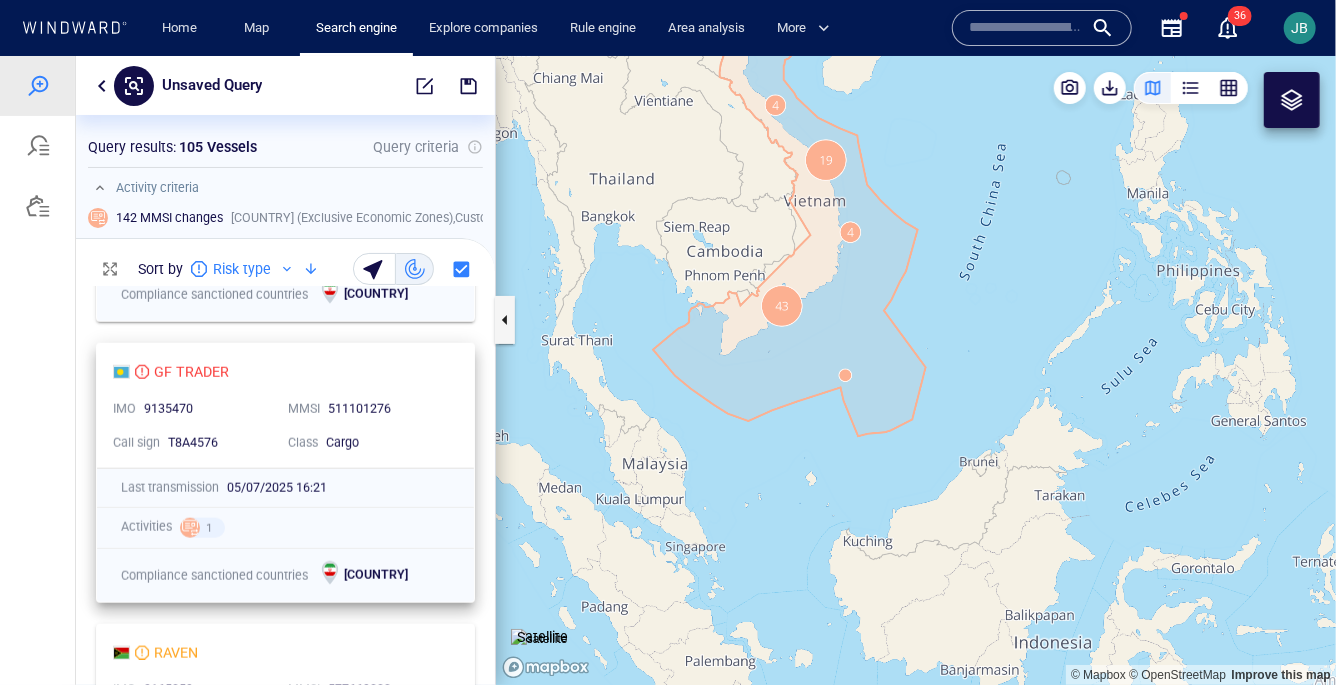 click on "511101276" at bounding box center [387, 409] 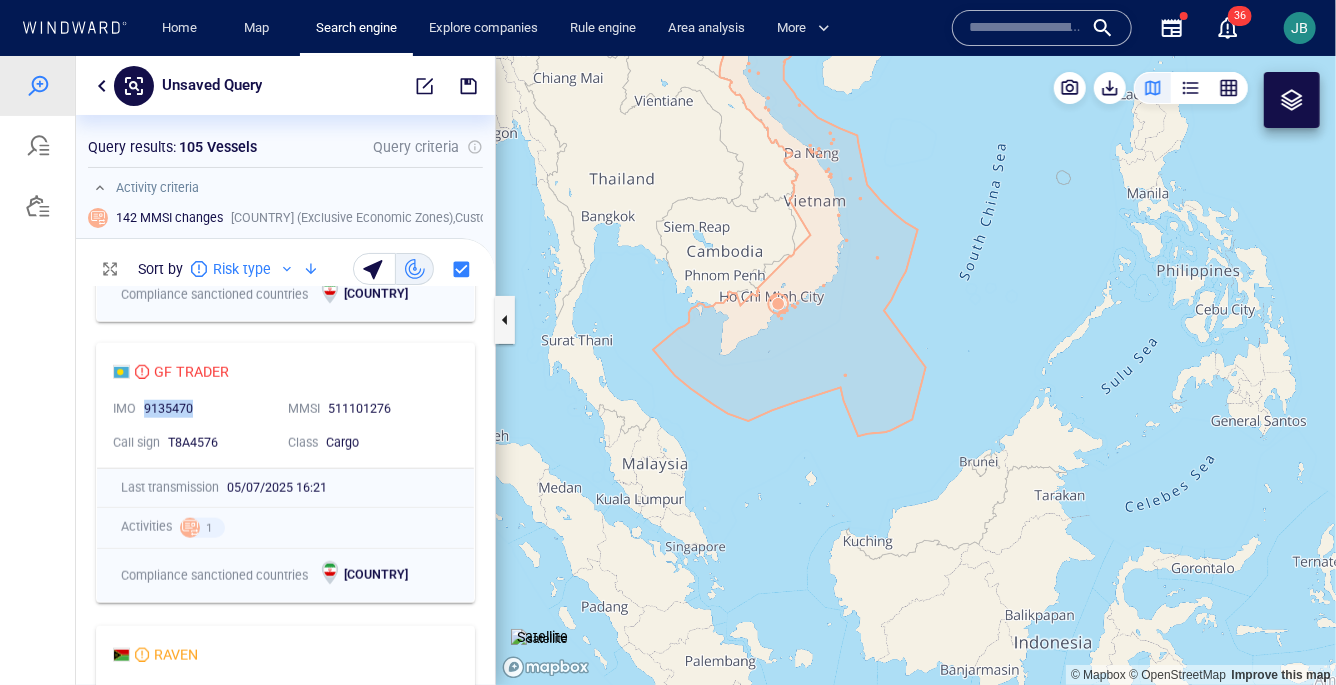 click on "9135470" at bounding box center [208, 409] 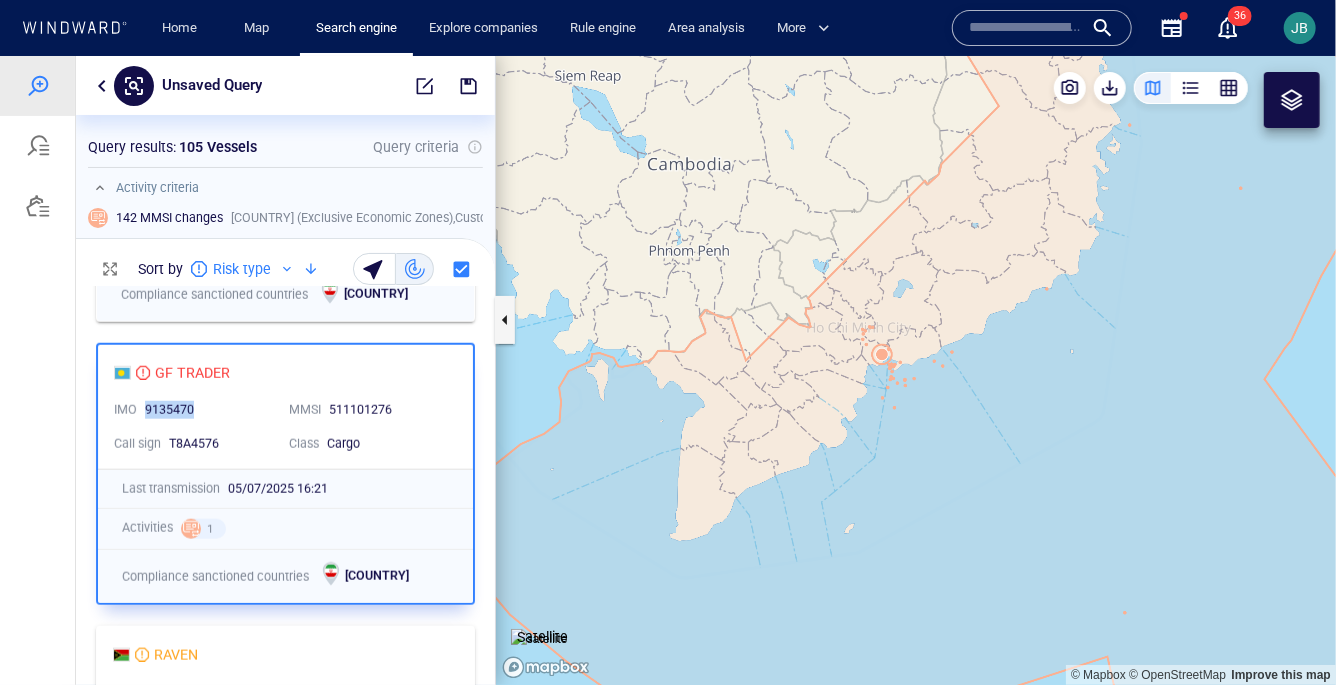 copy on "9135470" 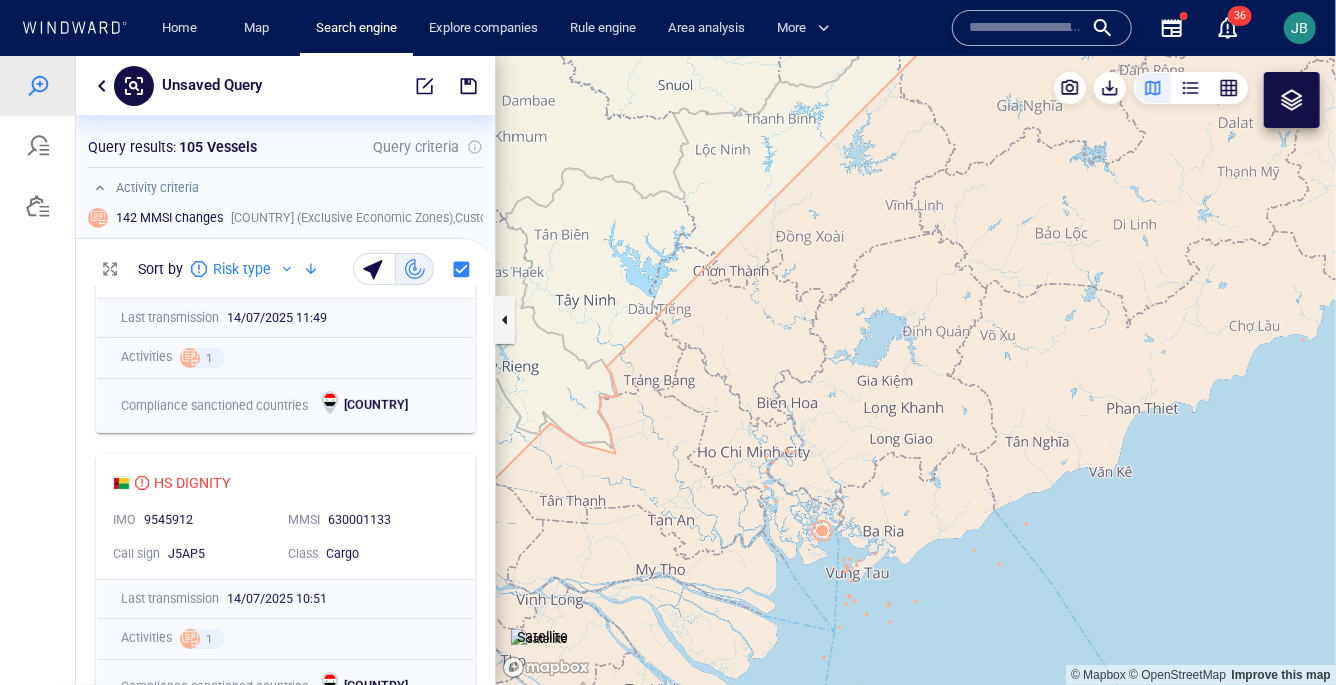 scroll, scrollTop: 0, scrollLeft: 0, axis: both 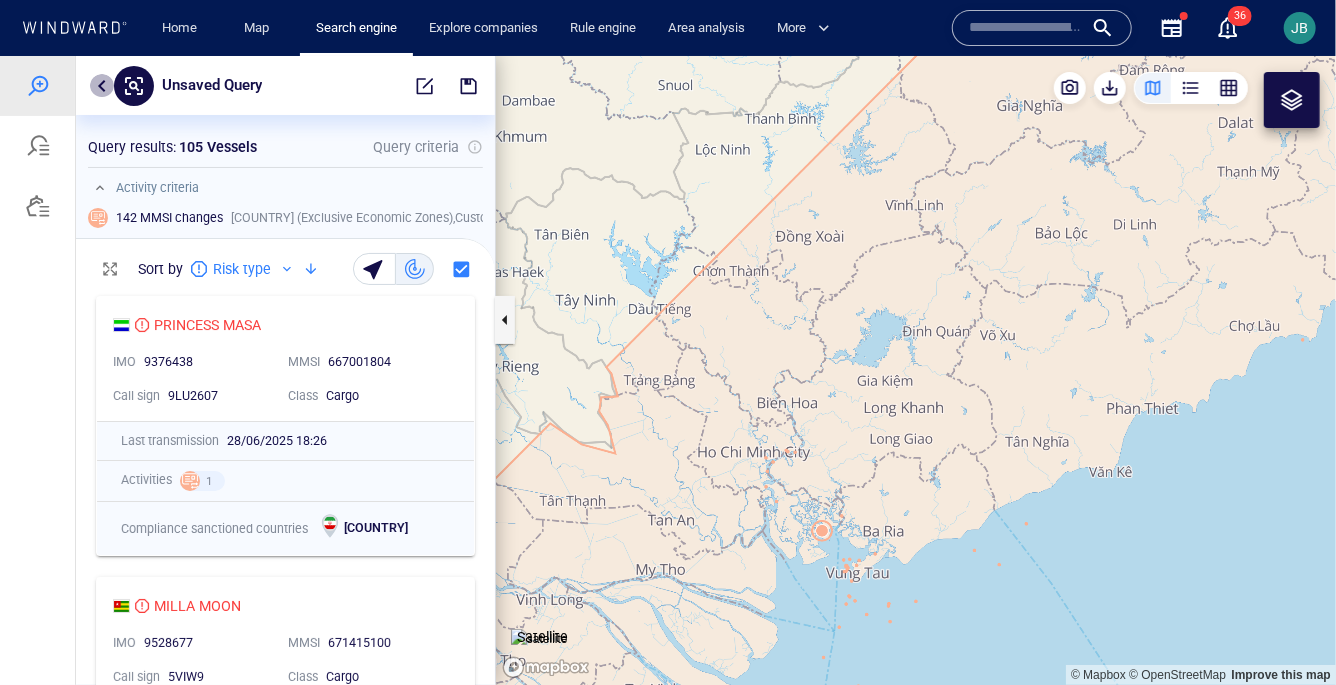 click at bounding box center (102, 85) 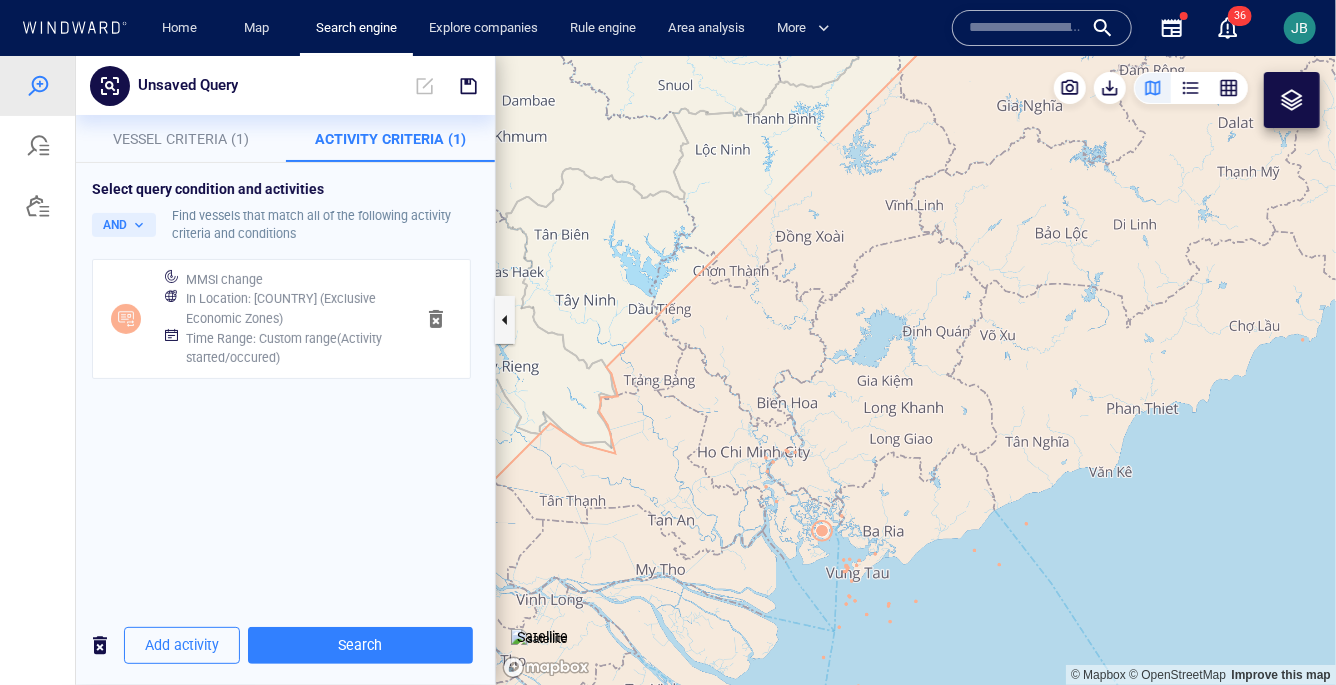 click on "Vessel Criteria (1)" at bounding box center (181, 138) 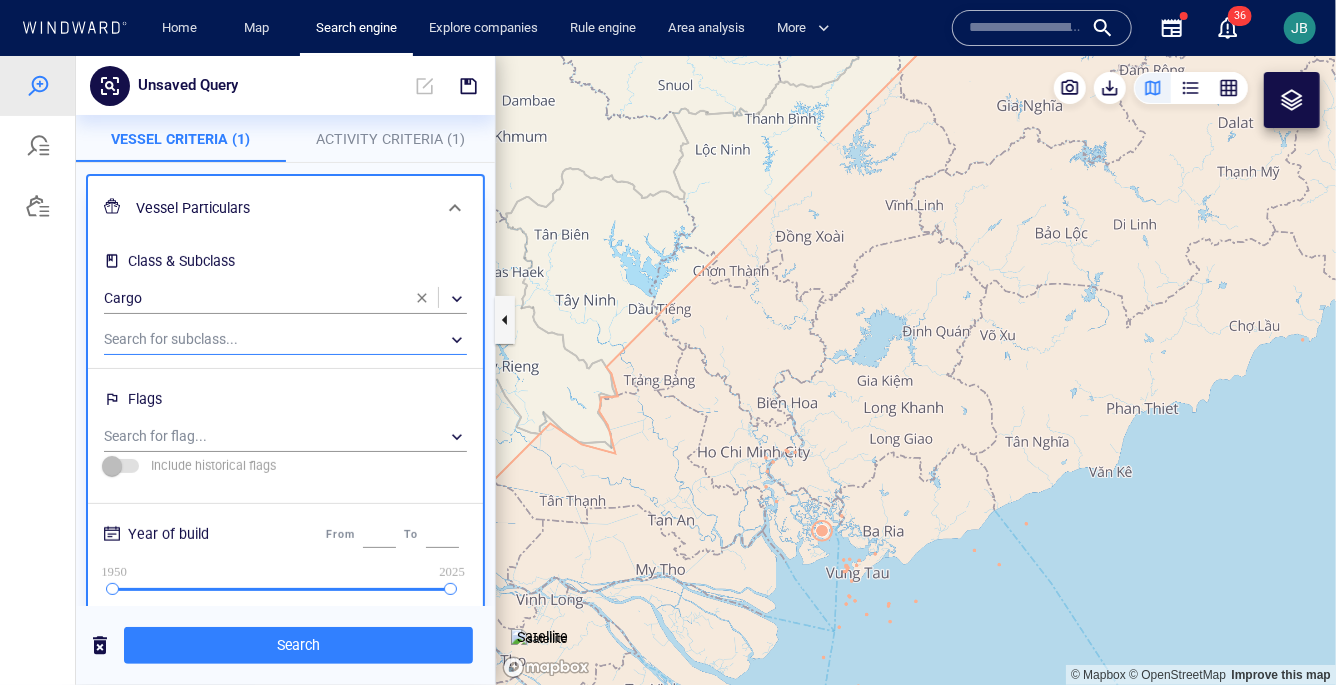 scroll, scrollTop: 0, scrollLeft: 0, axis: both 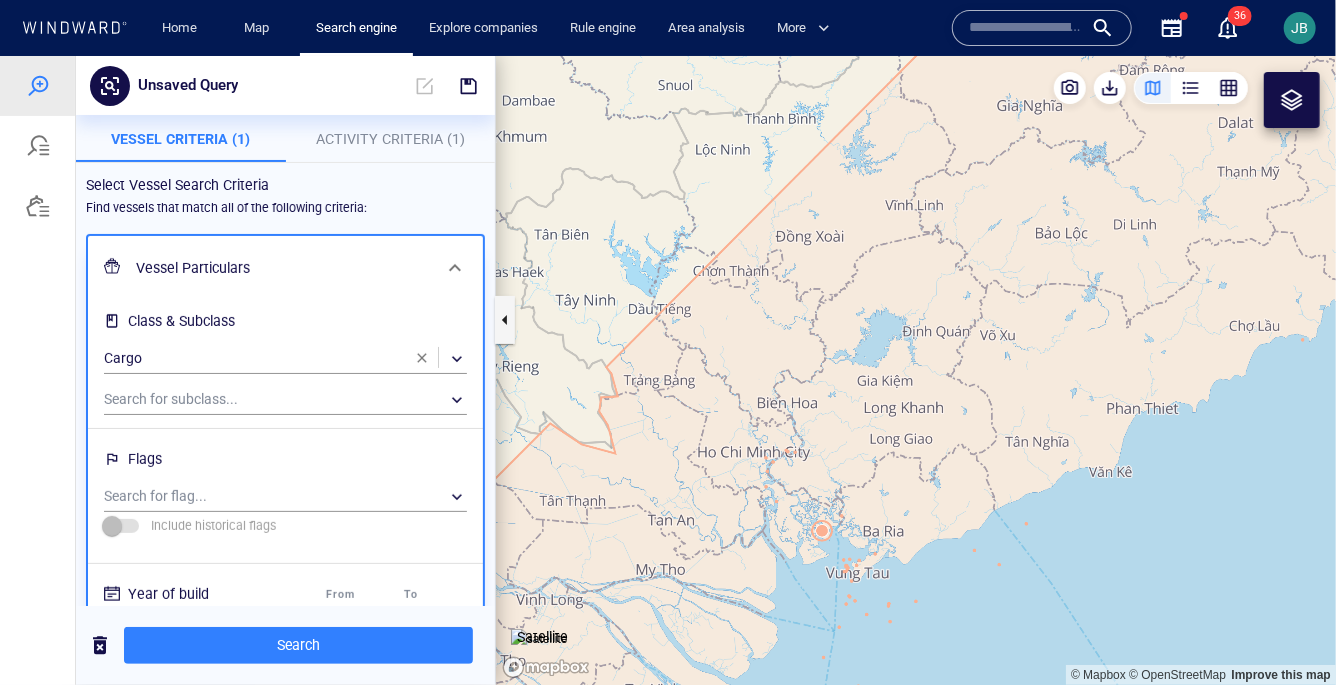 click on "Activity Criteria (1)" at bounding box center (391, 138) 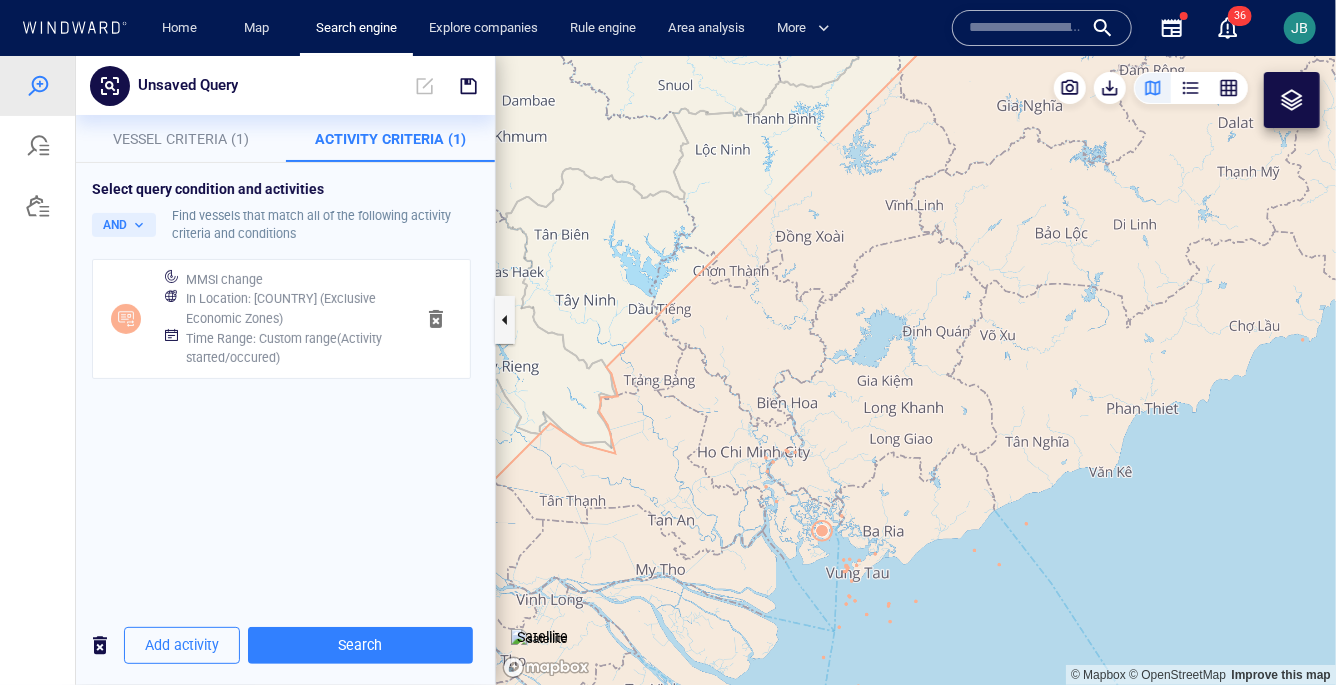 click on "Vessel Criteria (1)" at bounding box center (181, 138) 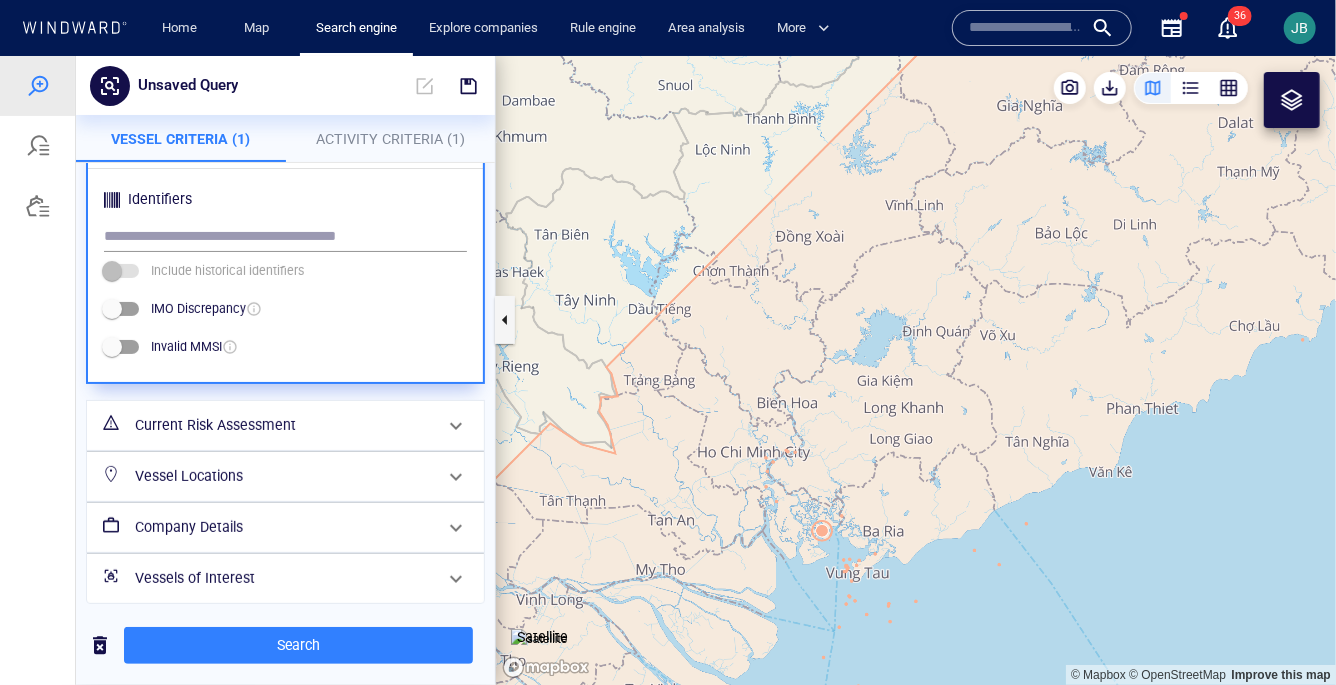 scroll, scrollTop: 995, scrollLeft: 0, axis: vertical 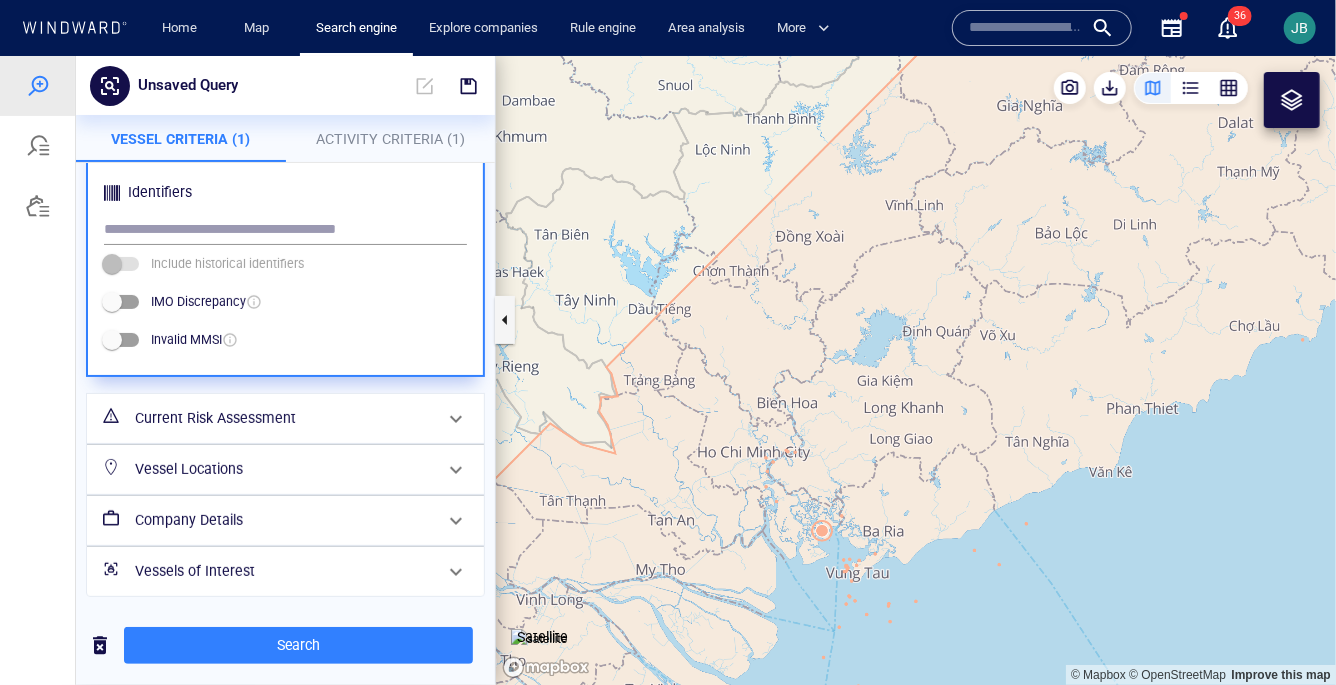 click on "Current Risk Assessment" at bounding box center [283, 417] 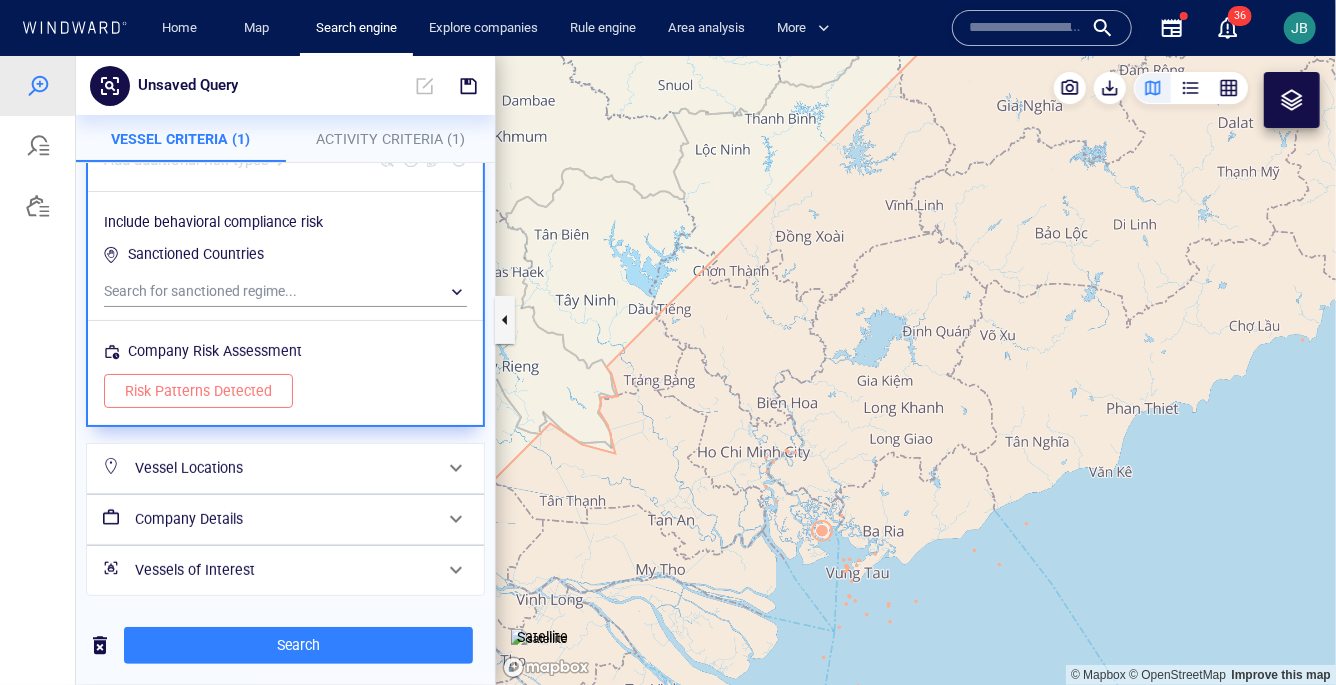 scroll, scrollTop: 0, scrollLeft: 0, axis: both 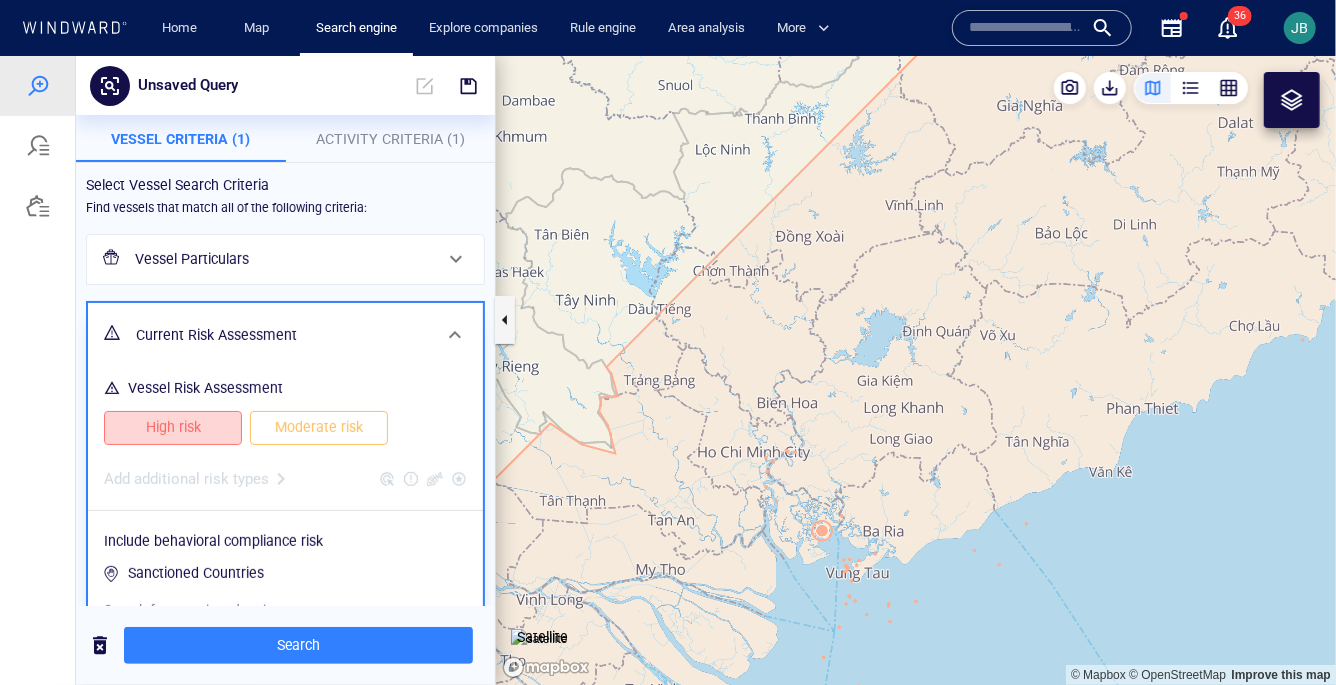 click on "High risk" at bounding box center (173, 426) 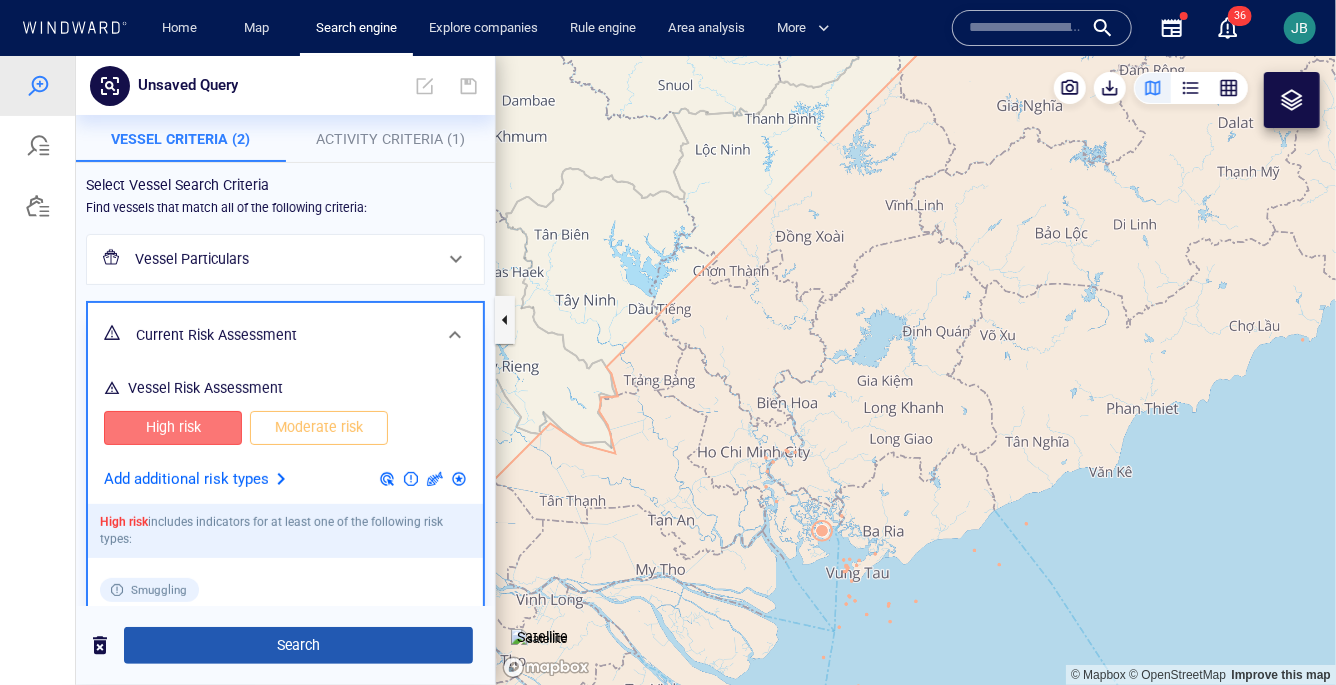 click on "Search" at bounding box center (298, 644) 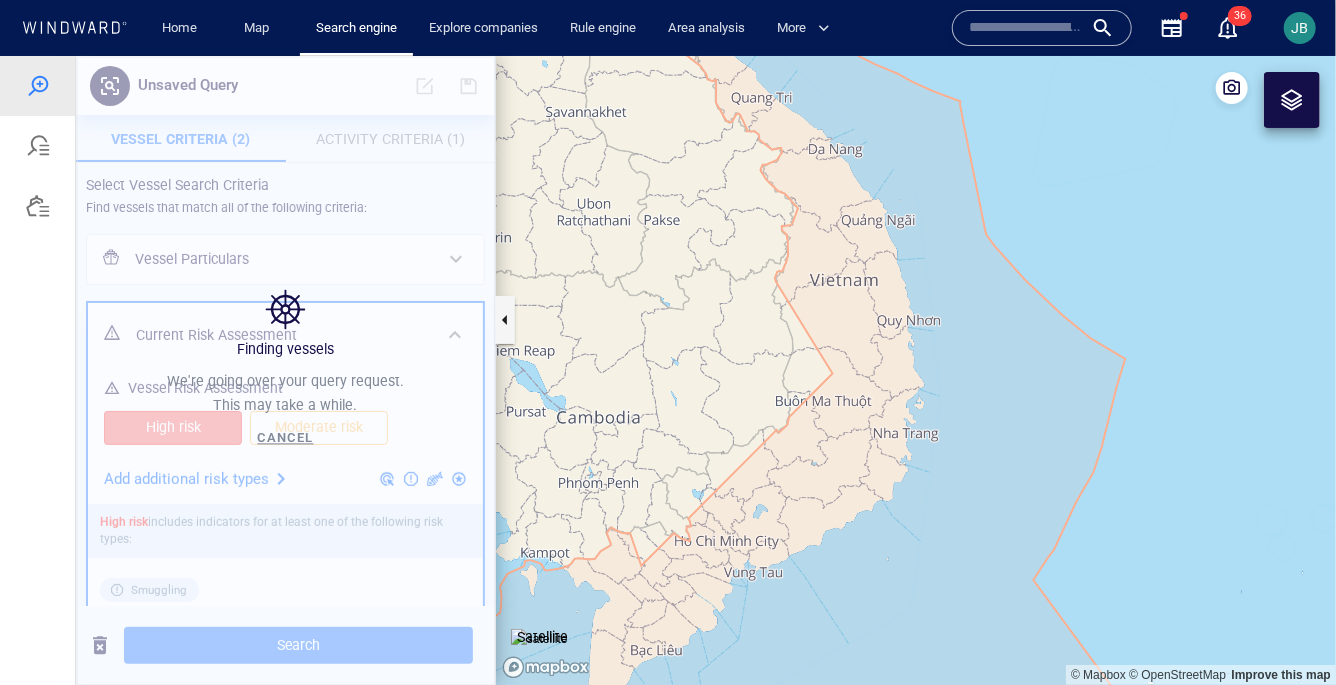 click at bounding box center [916, 370] 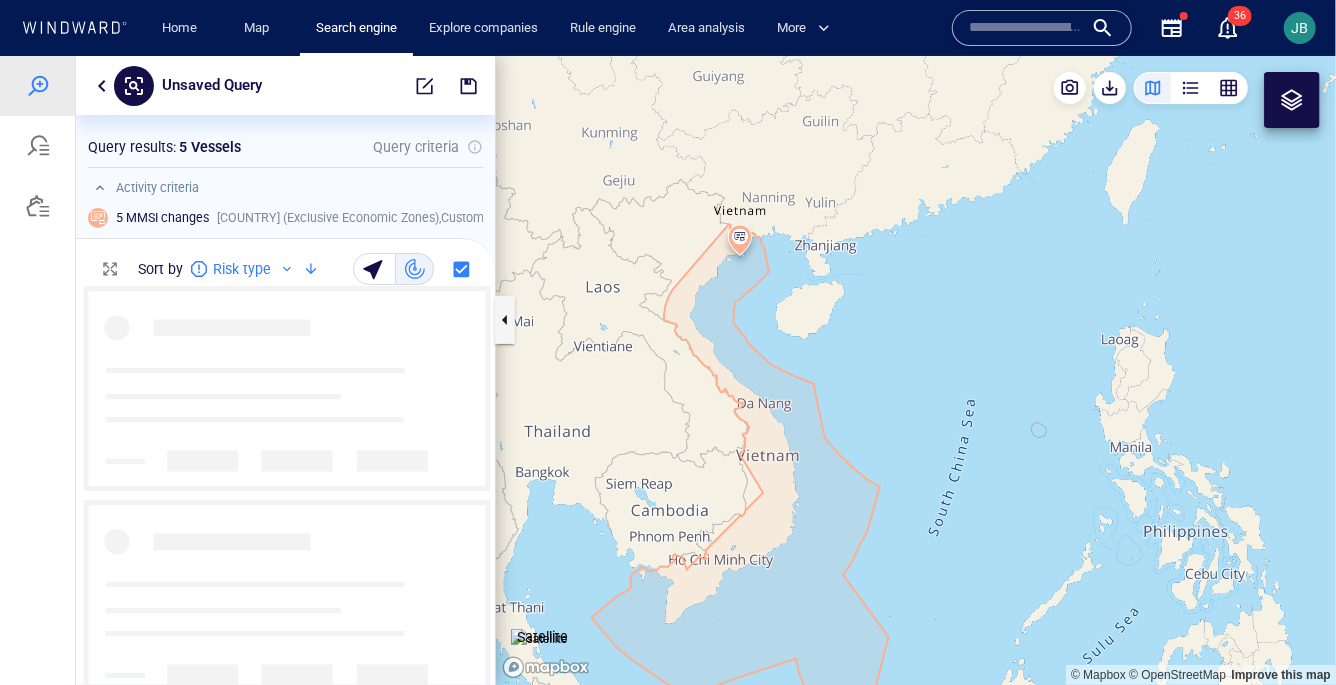 scroll, scrollTop: 0, scrollLeft: 0, axis: both 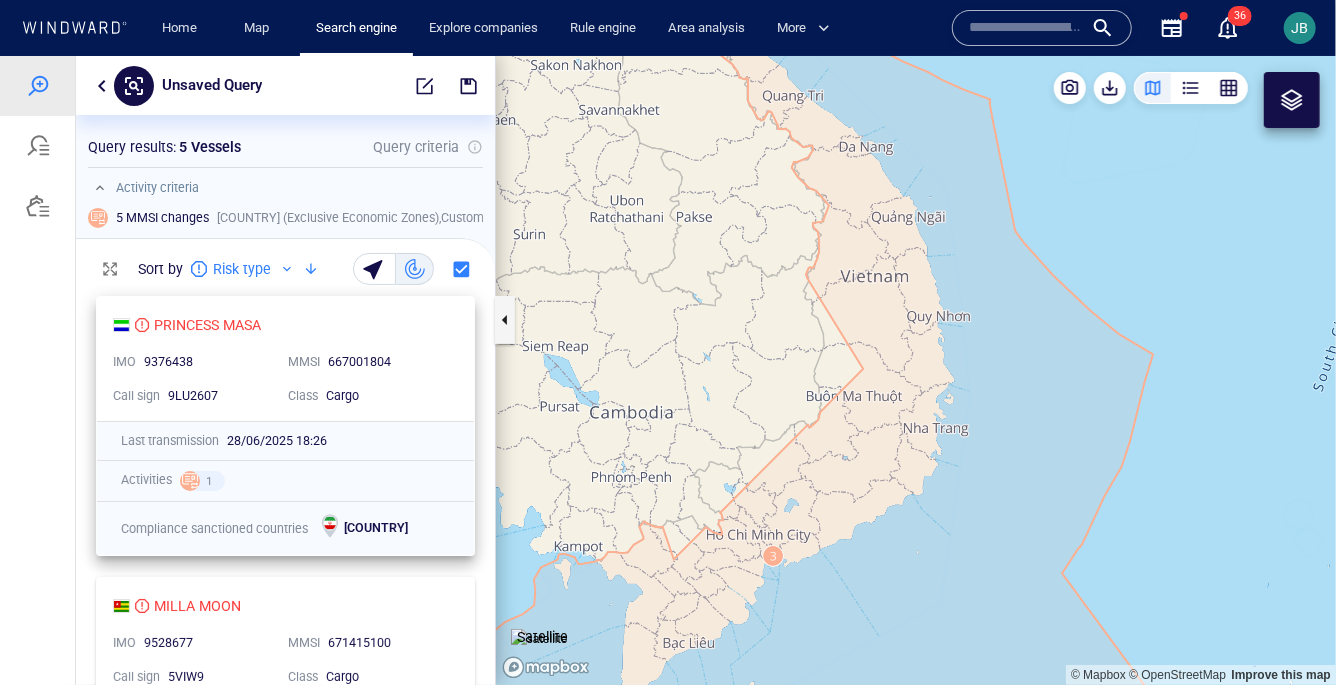 click on "PRINCESS MASA IMO 9376438 MMSI 667001804 Call sign 9LU2607 Class Cargo" at bounding box center (285, 358) 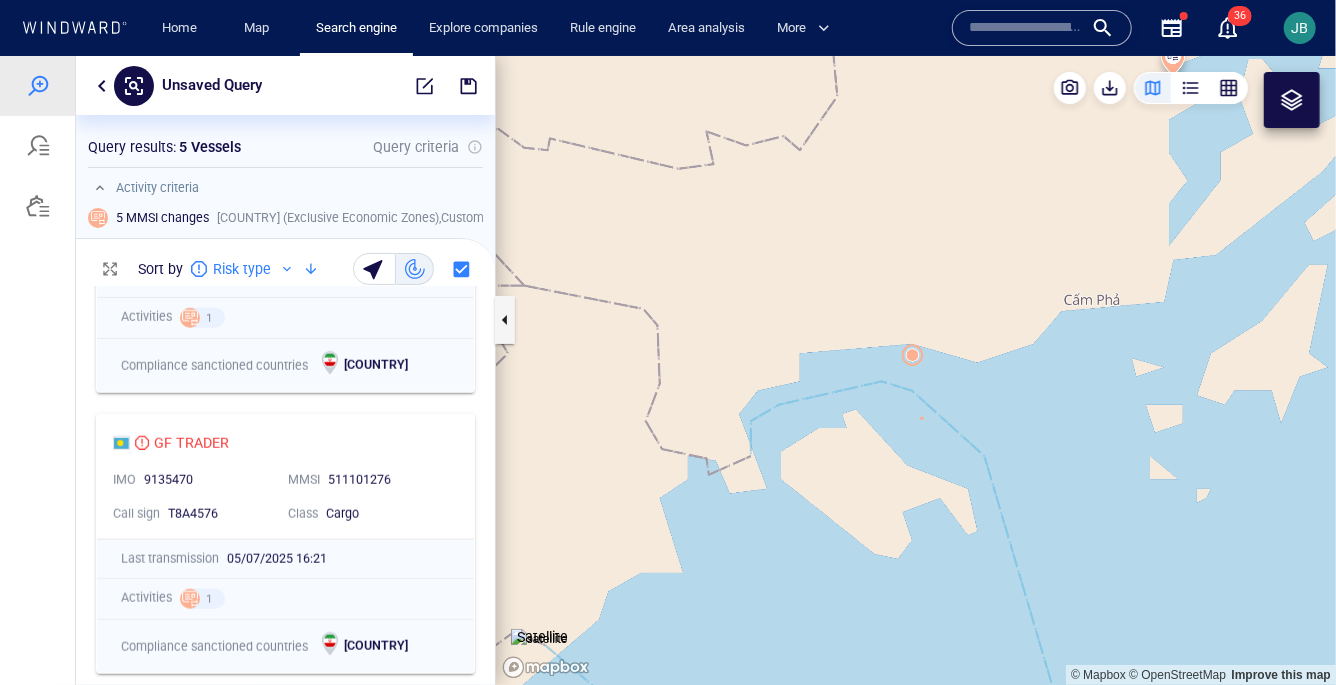 scroll, scrollTop: 1008, scrollLeft: 0, axis: vertical 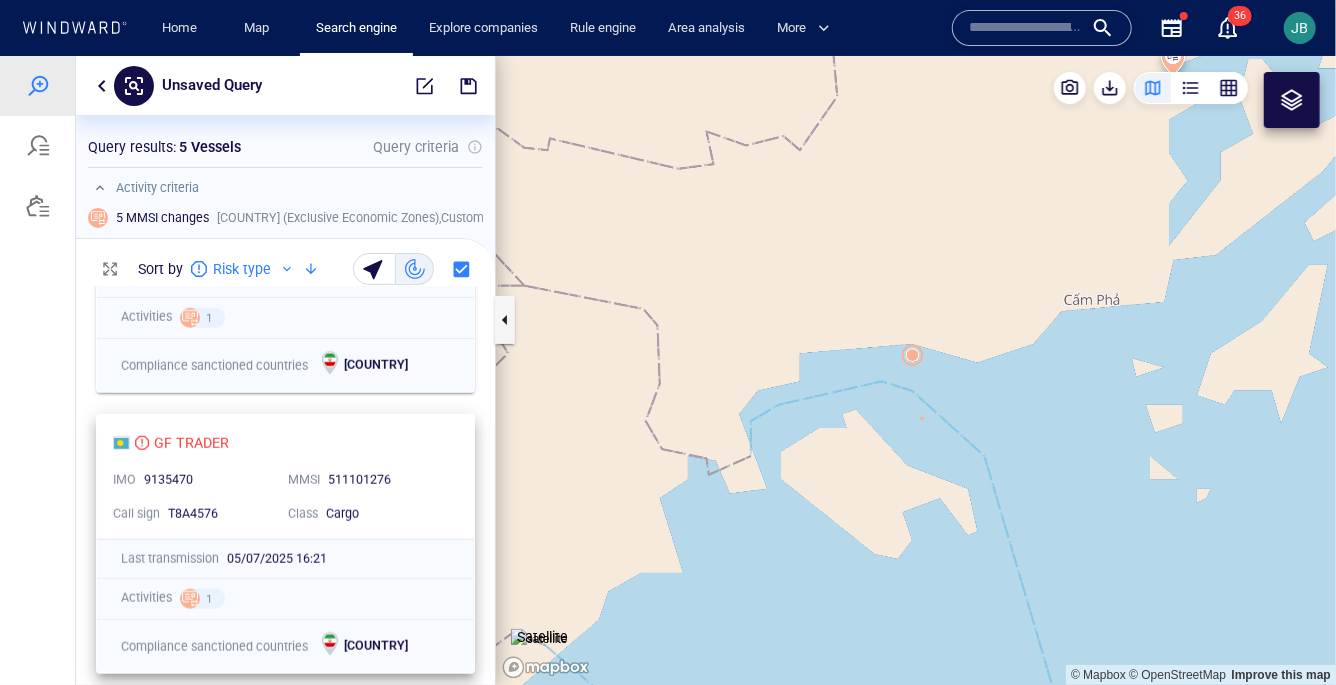 click on "GF TRADER" at bounding box center [277, 442] 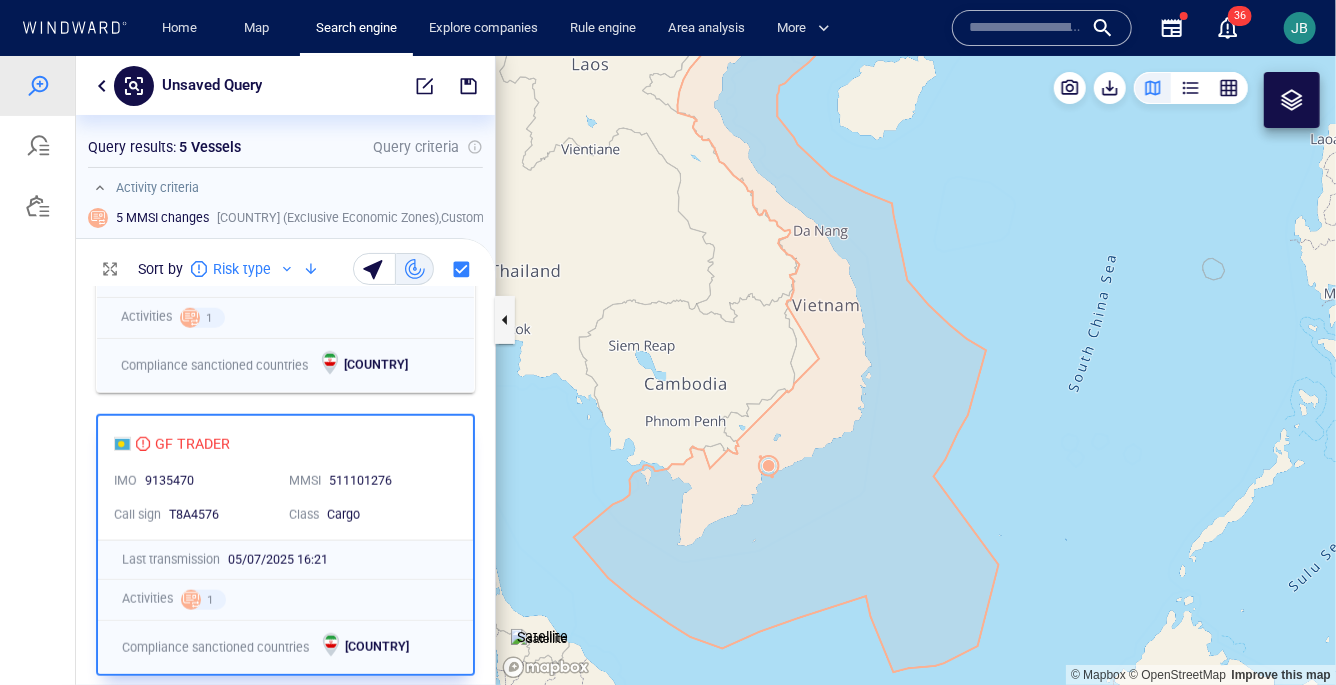 drag, startPoint x: 794, startPoint y: 422, endPoint x: 774, endPoint y: 550, distance: 129.55309 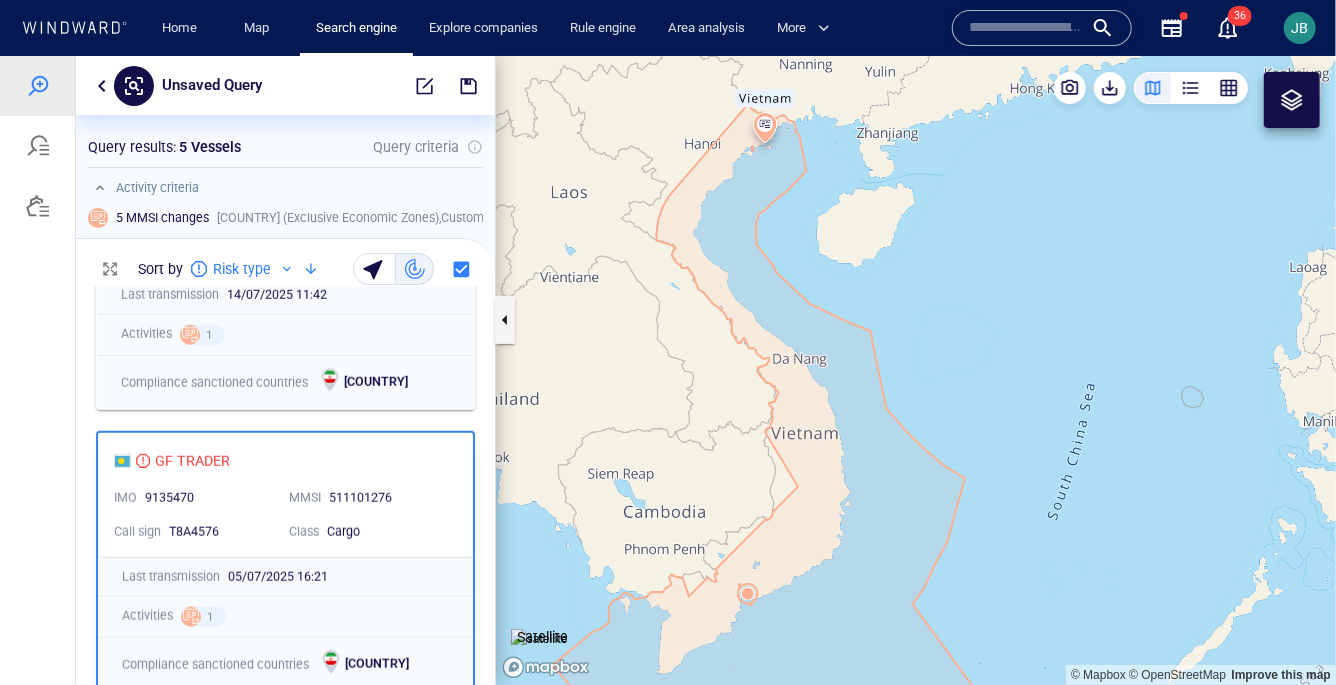 scroll, scrollTop: 1008, scrollLeft: 0, axis: vertical 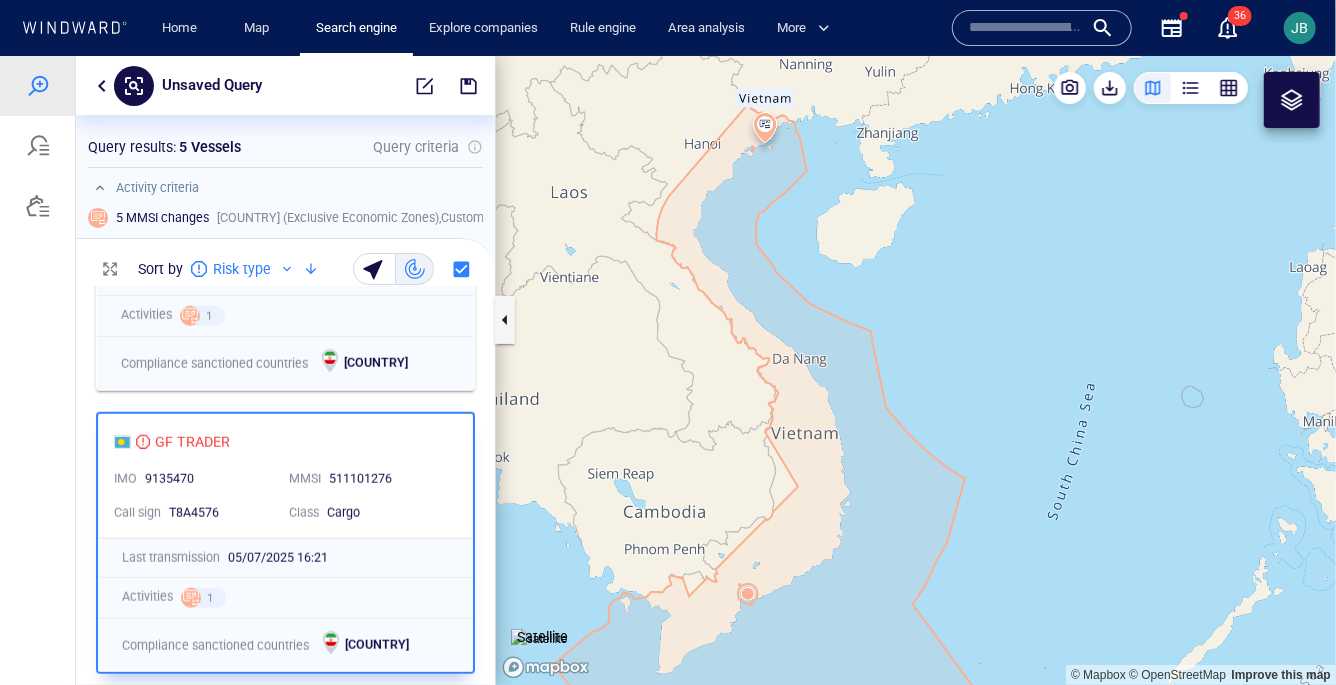 click at bounding box center (916, 370) 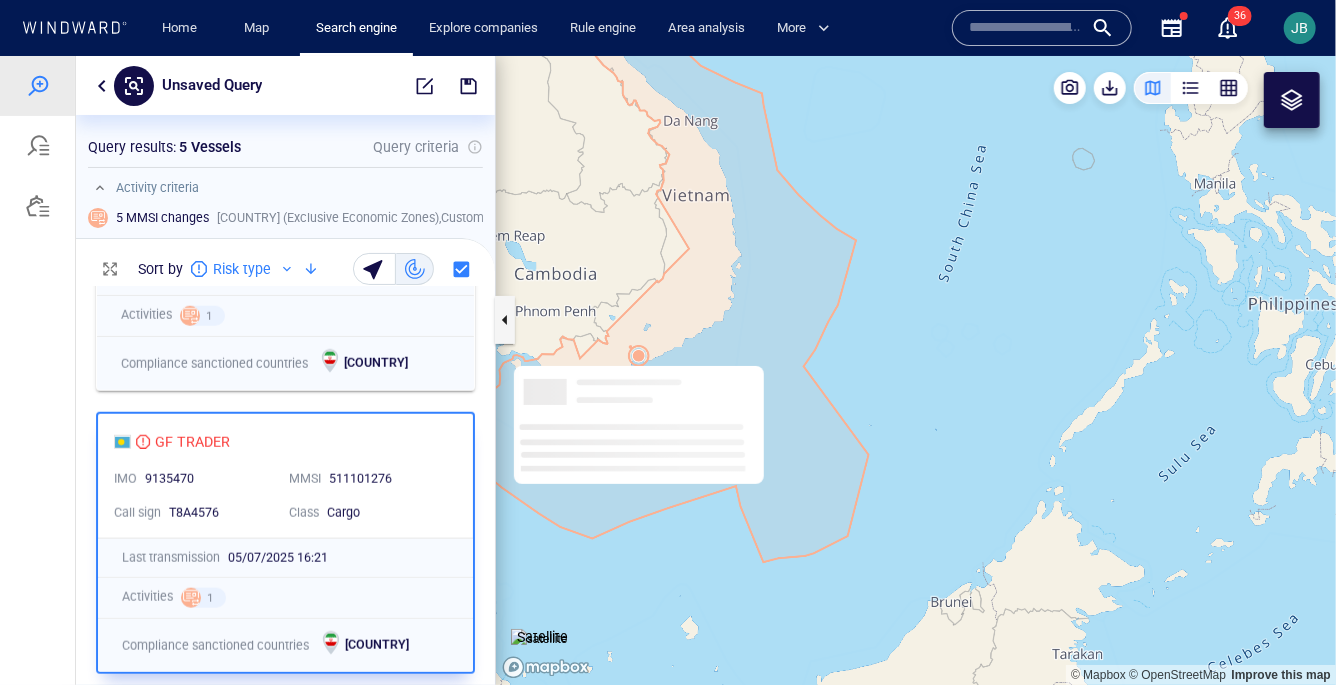 drag, startPoint x: 757, startPoint y: 535, endPoint x: 650, endPoint y: 297, distance: 260.94635 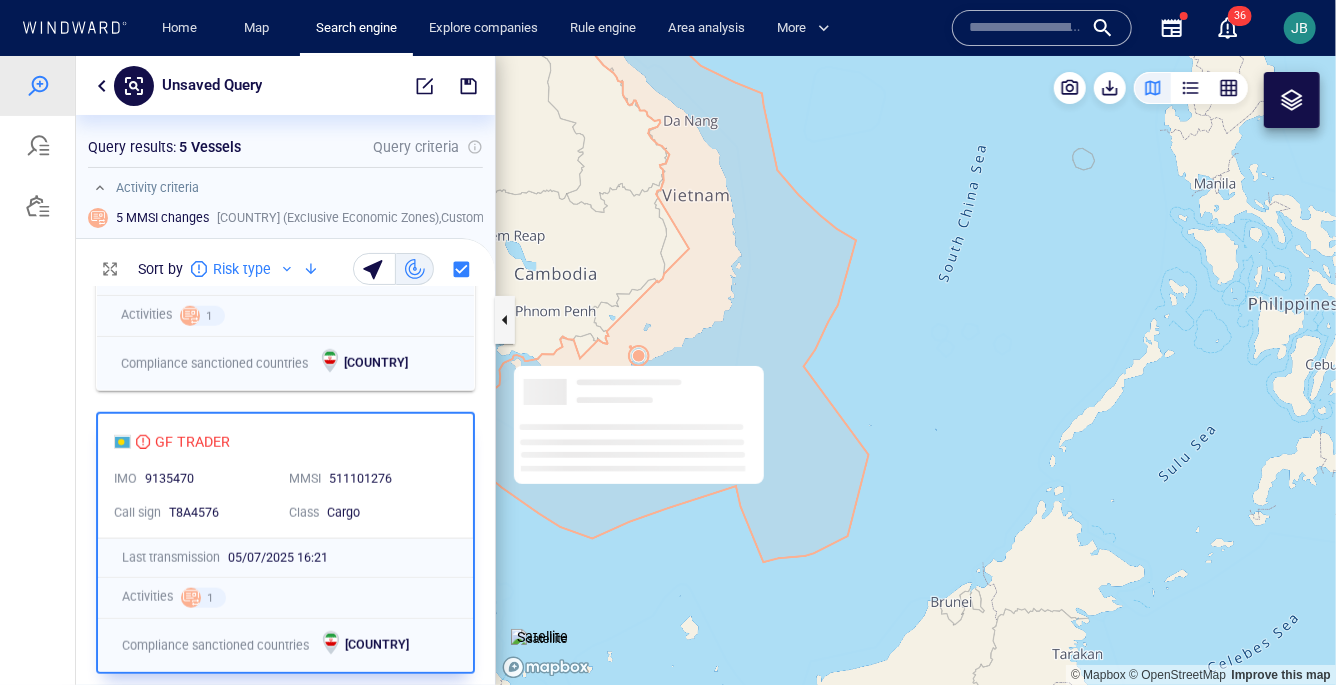 click at bounding box center (916, 370) 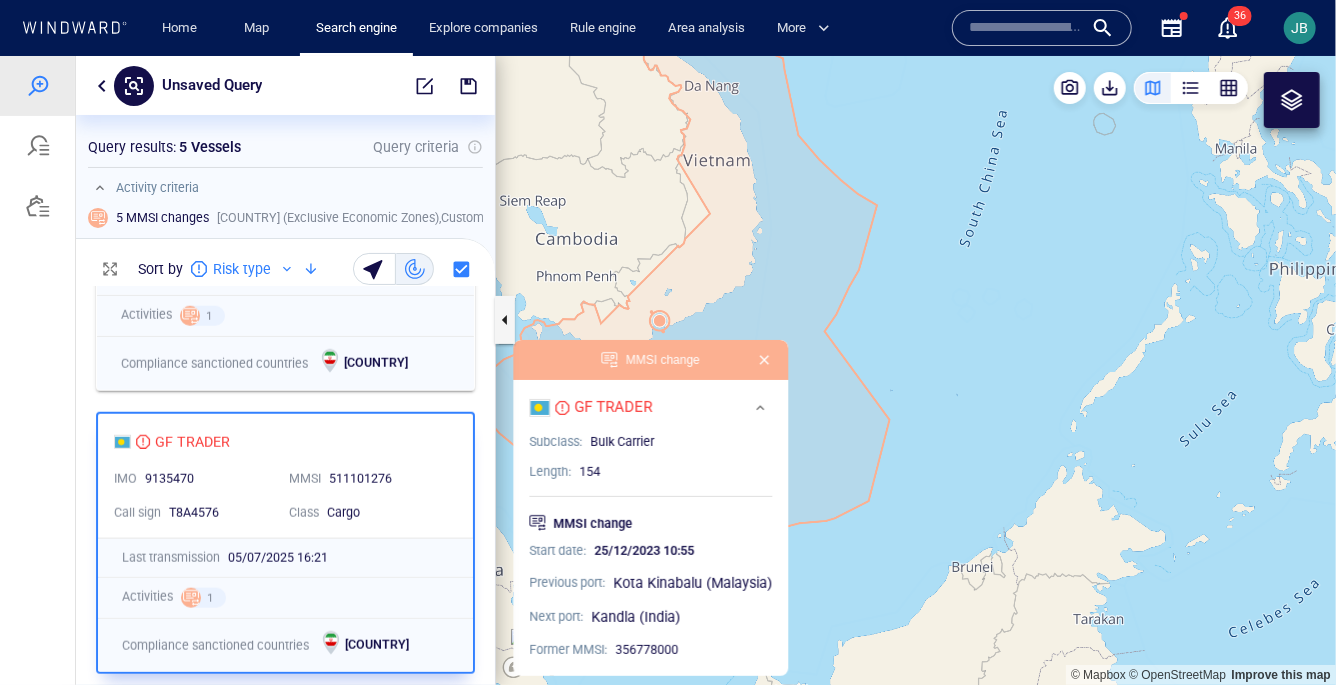 drag, startPoint x: 671, startPoint y: 267, endPoint x: 683, endPoint y: 241, distance: 28.635643 